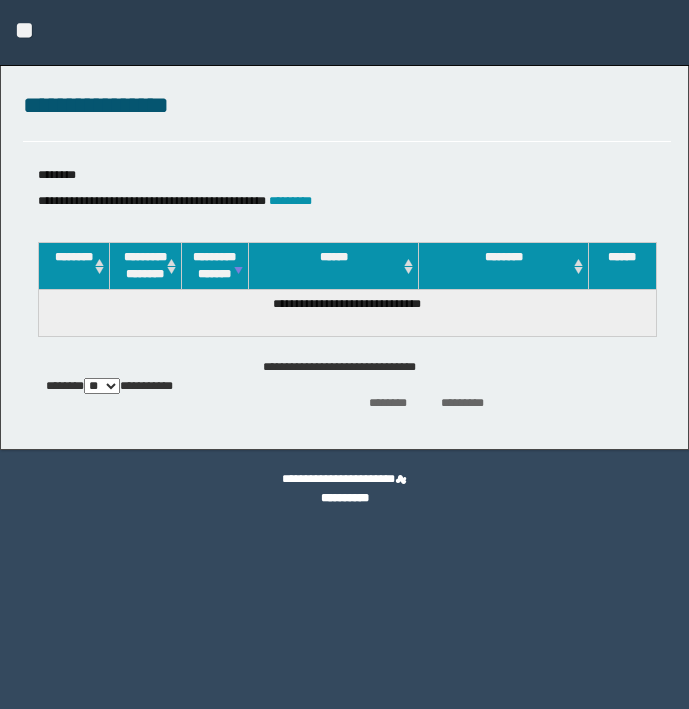 scroll, scrollTop: 0, scrollLeft: 0, axis: both 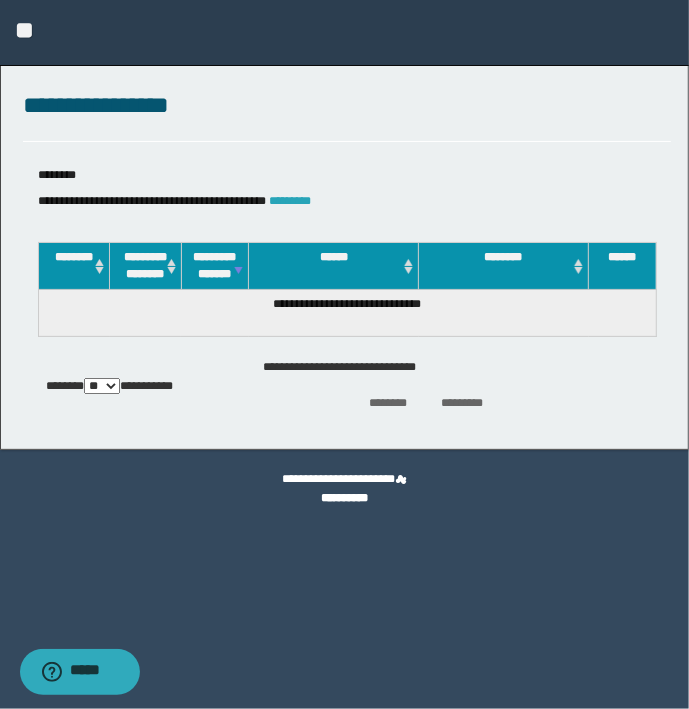 click on "*********" at bounding box center [290, 201] 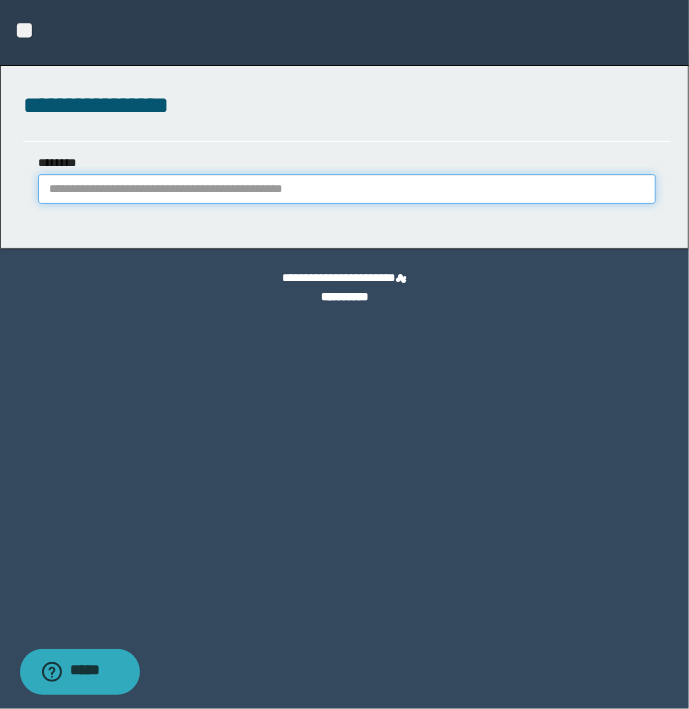 click on "********" at bounding box center (347, 189) 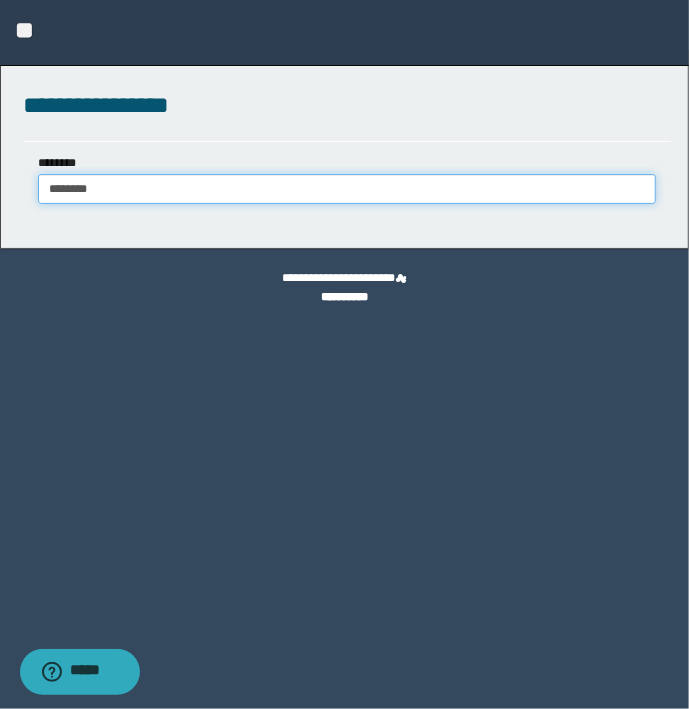 type on "********" 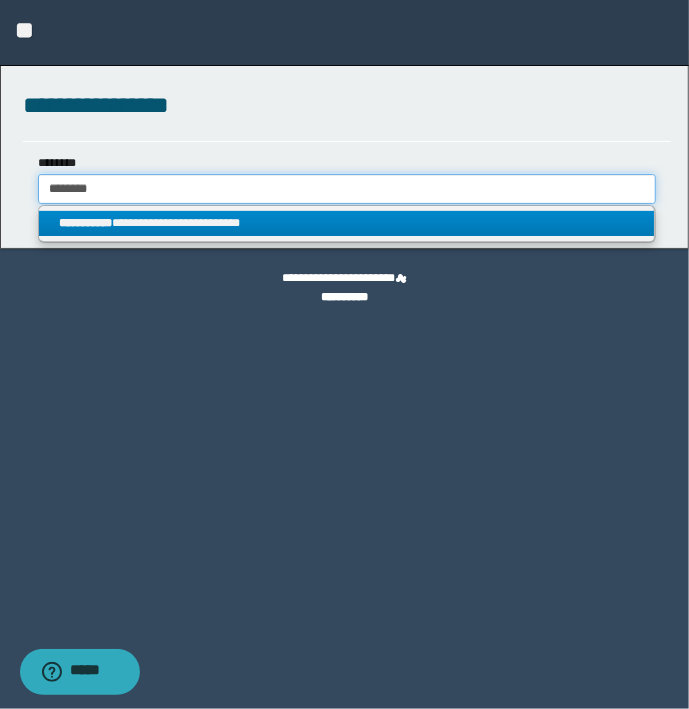 type on "********" 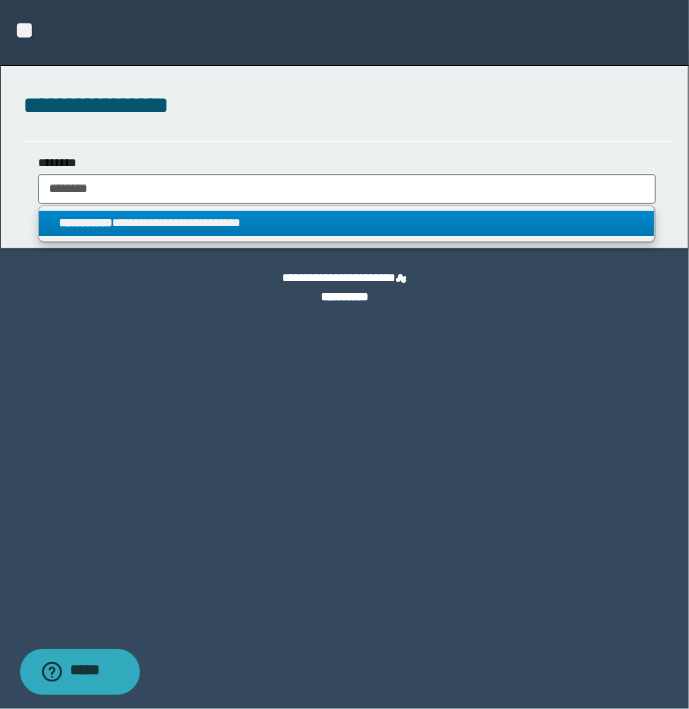 click on "**********" at bounding box center [347, 224] 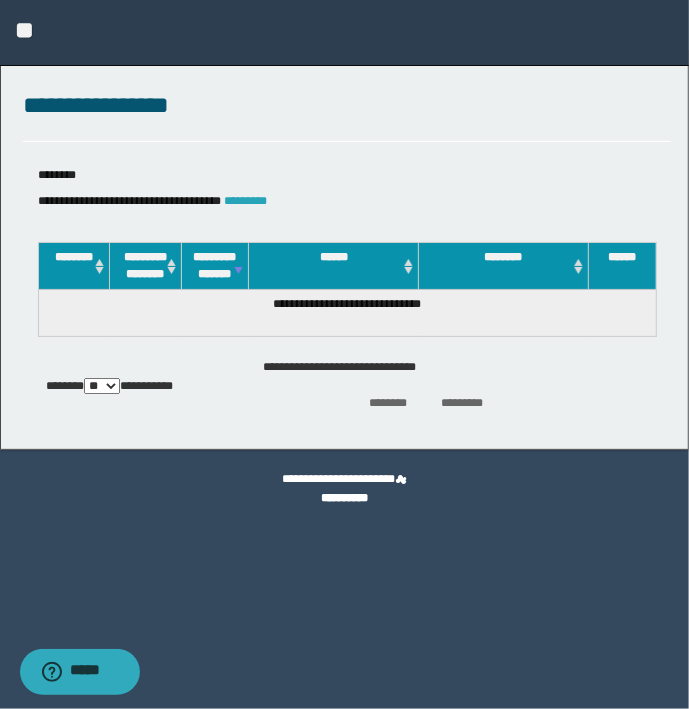 click on "*********" at bounding box center [245, 201] 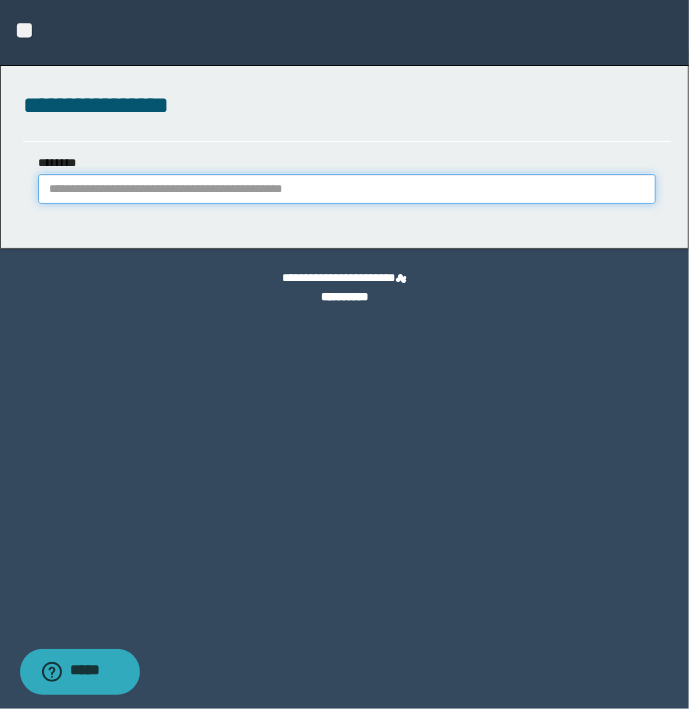 click on "********" at bounding box center [347, 189] 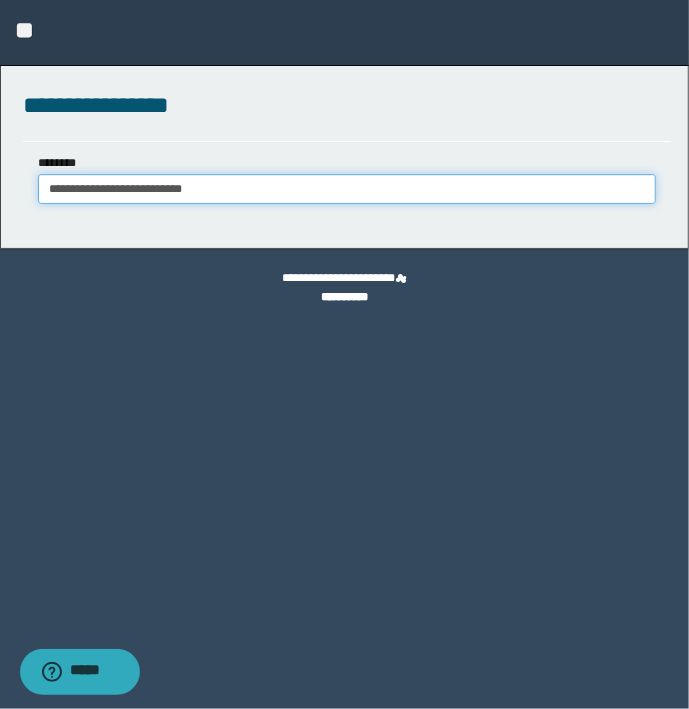 type on "**********" 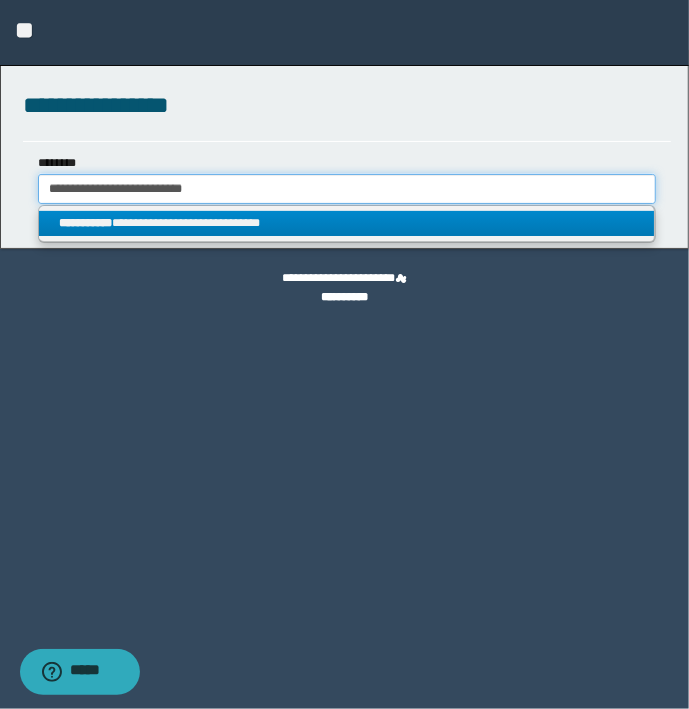 type on "**********" 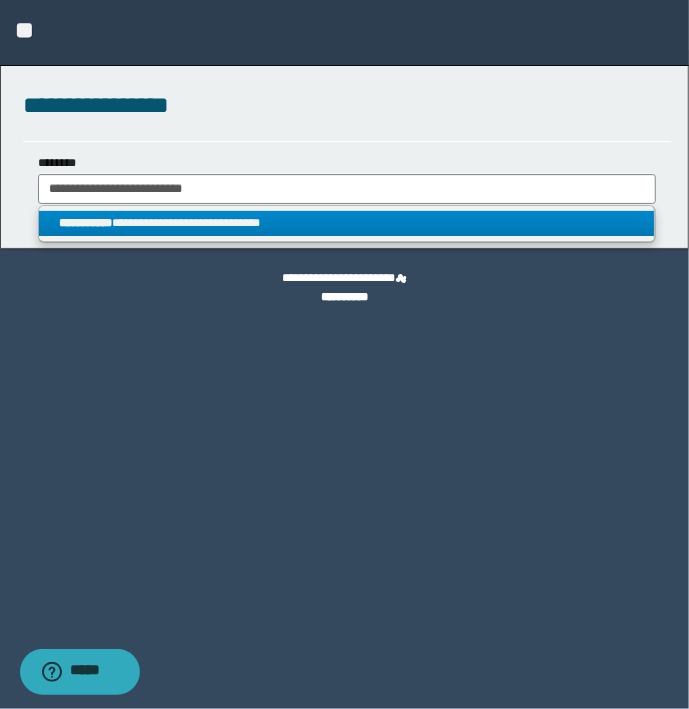 click on "**********" at bounding box center [347, 223] 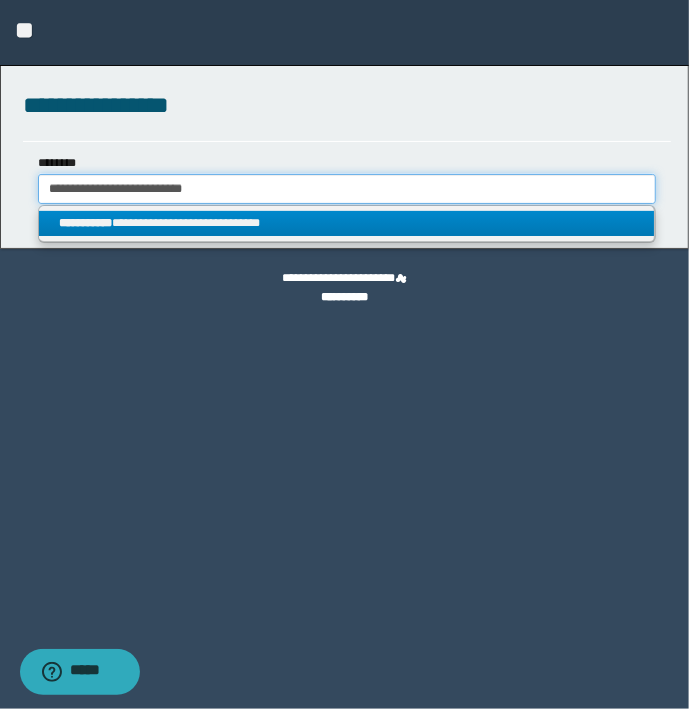 type 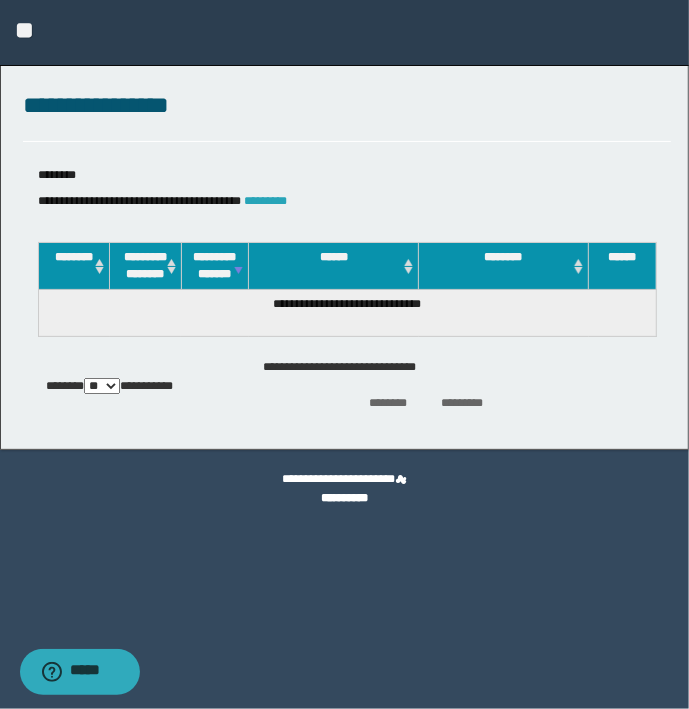 click on "*********" at bounding box center [265, 201] 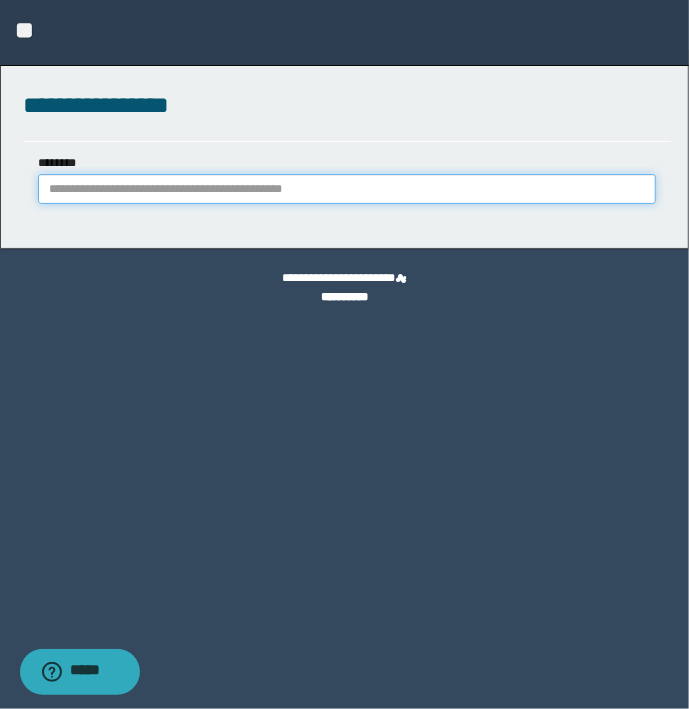 click on "********" at bounding box center [347, 189] 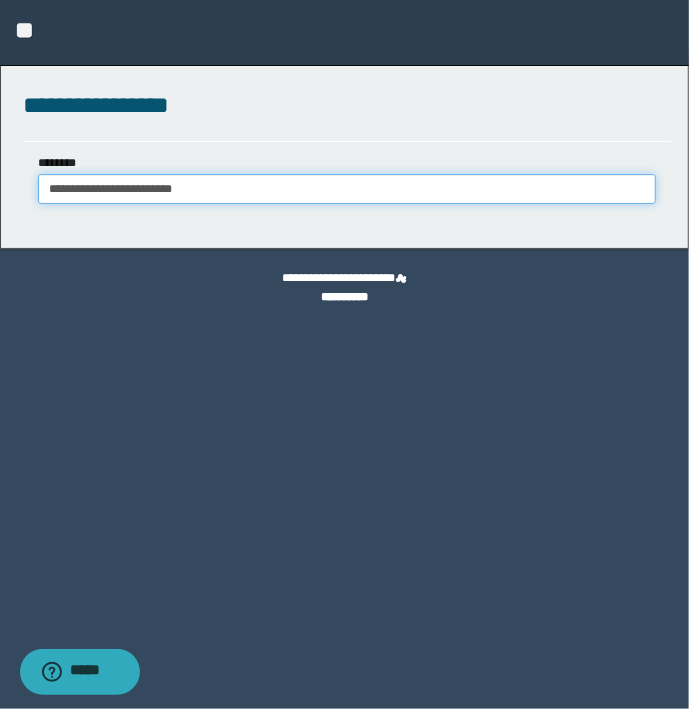 type on "**********" 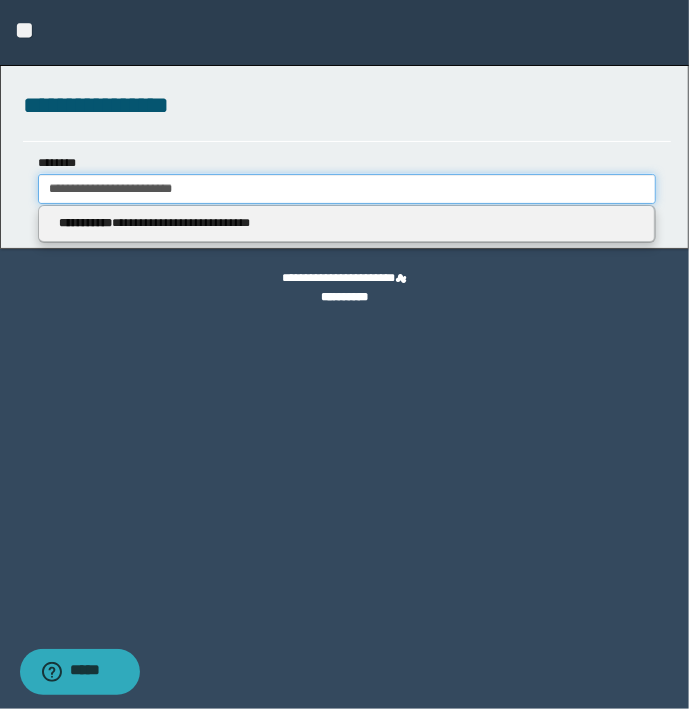 type on "**********" 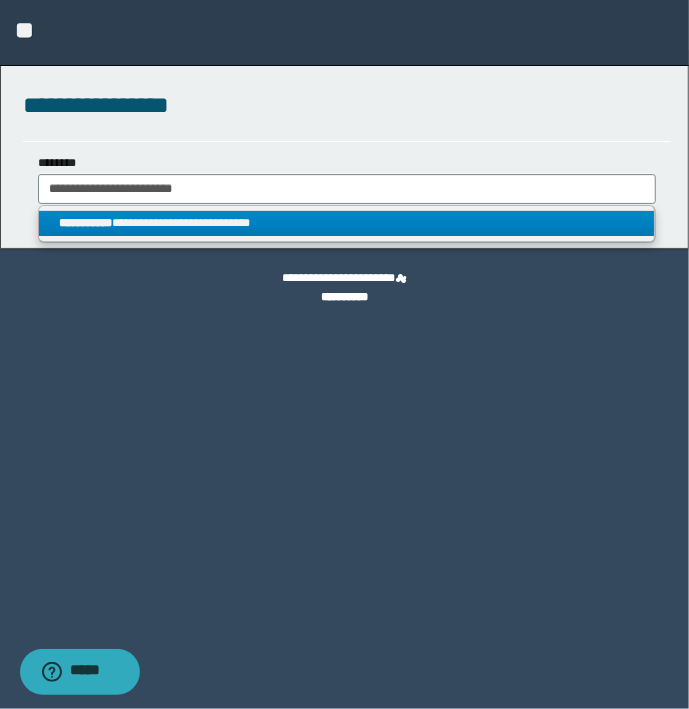click on "**********" at bounding box center (347, 223) 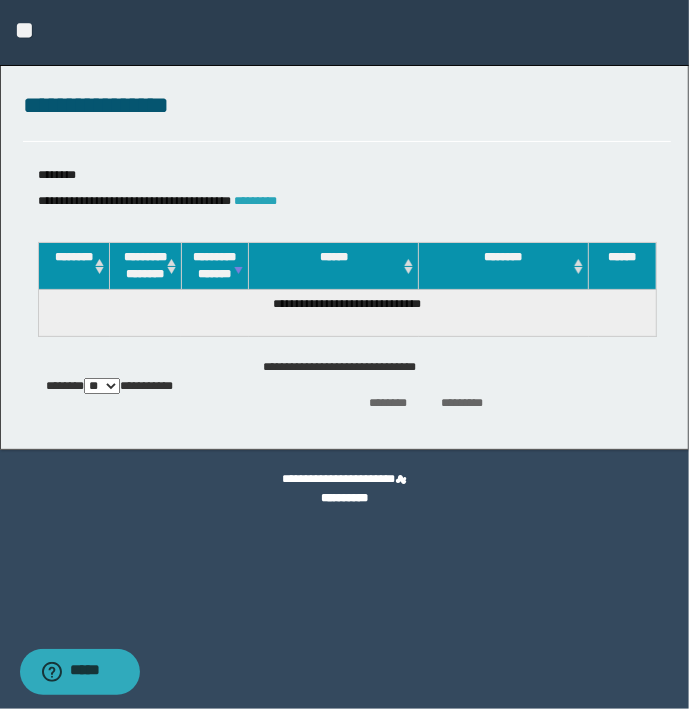 click on "*********" at bounding box center [255, 201] 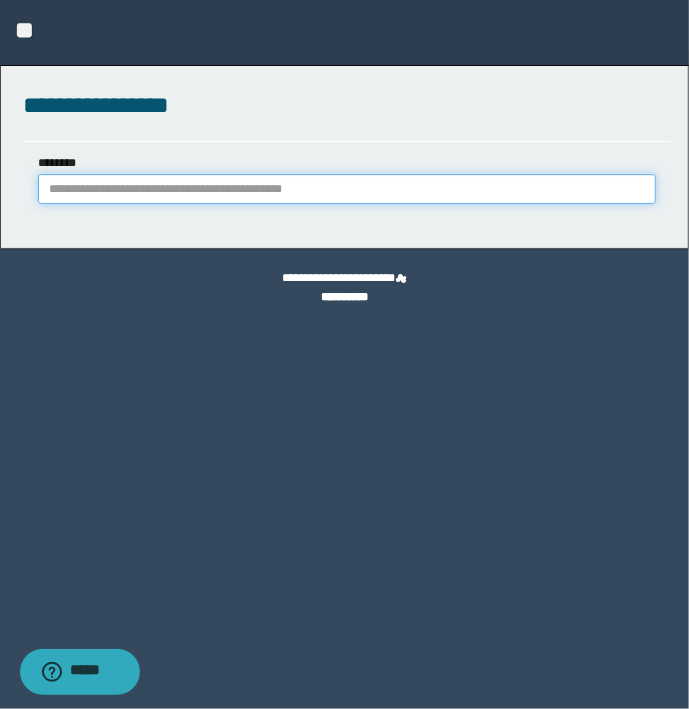 click on "********" at bounding box center [347, 189] 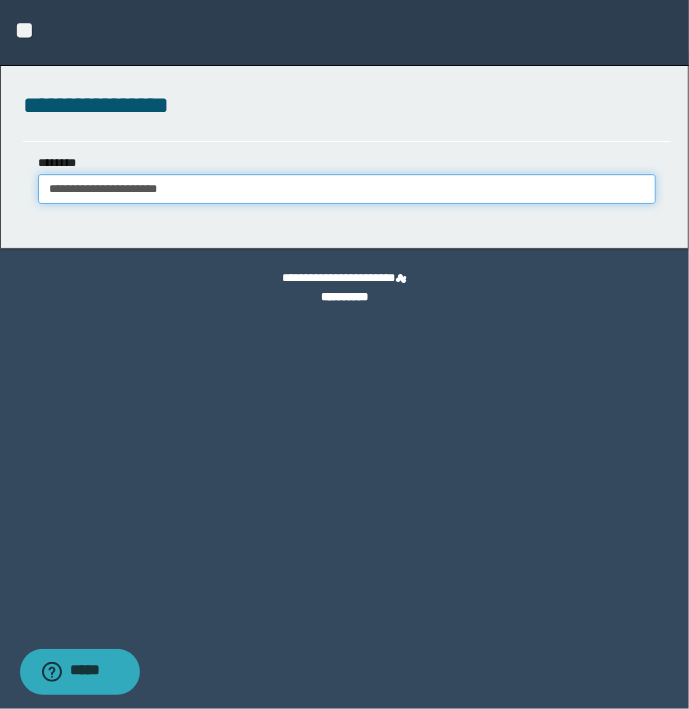 type on "**********" 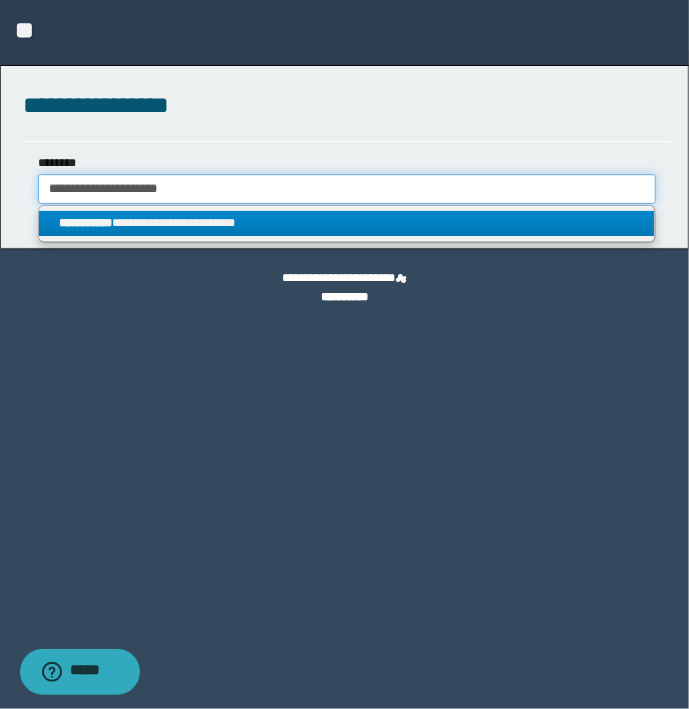 type on "**********" 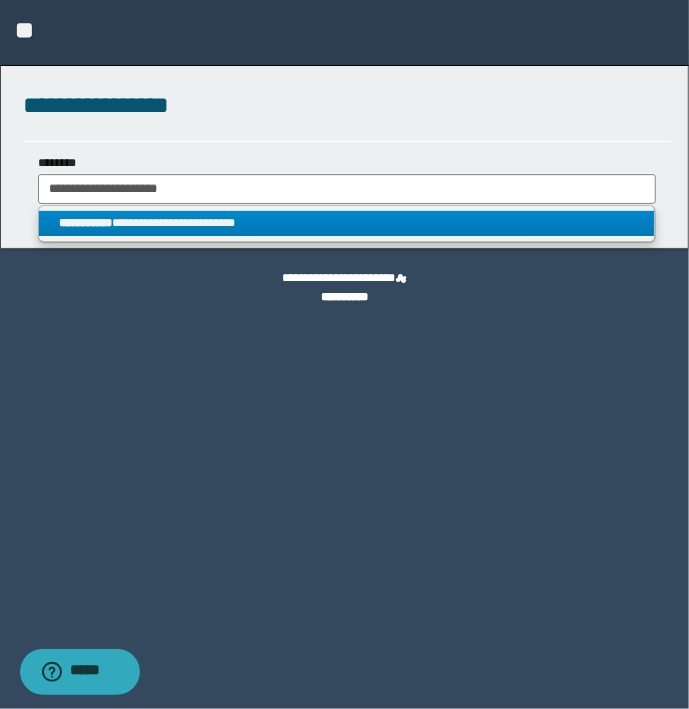 click on "**********" at bounding box center [347, 223] 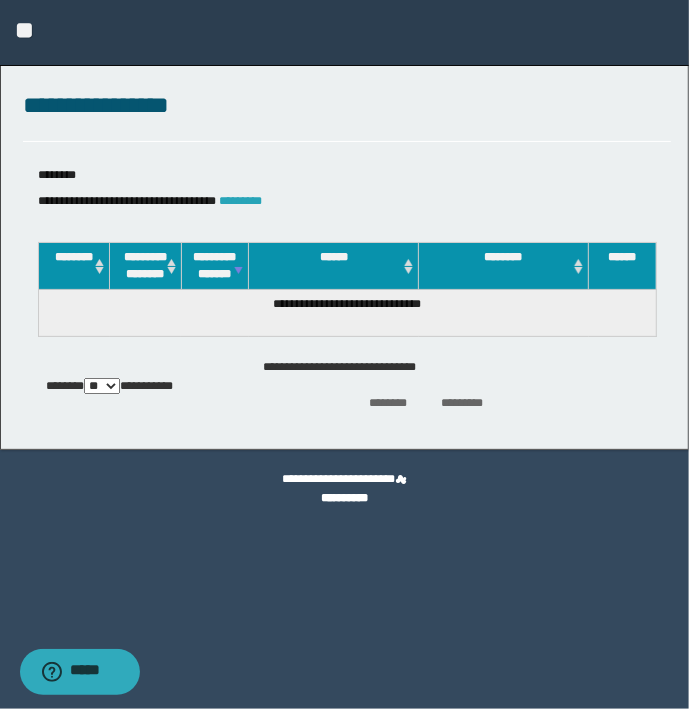 click on "*********" at bounding box center (240, 201) 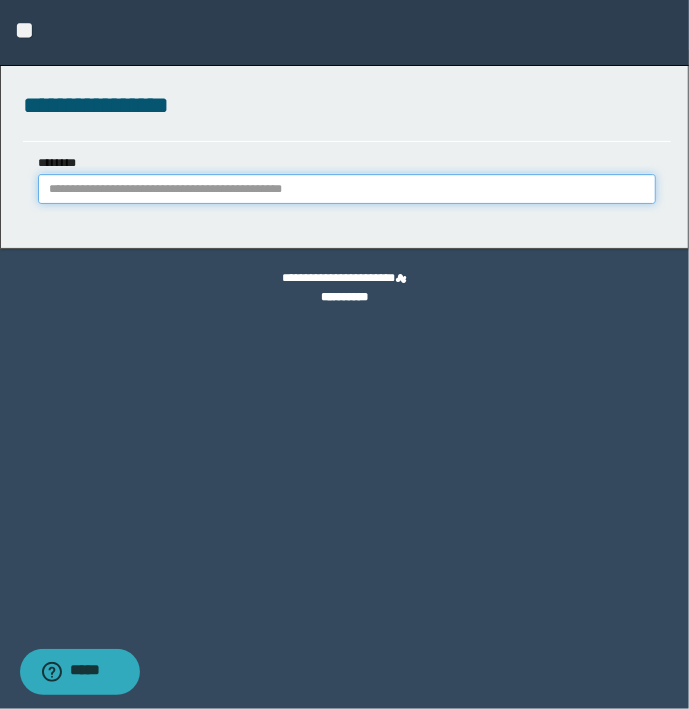 click on "********" at bounding box center [347, 189] 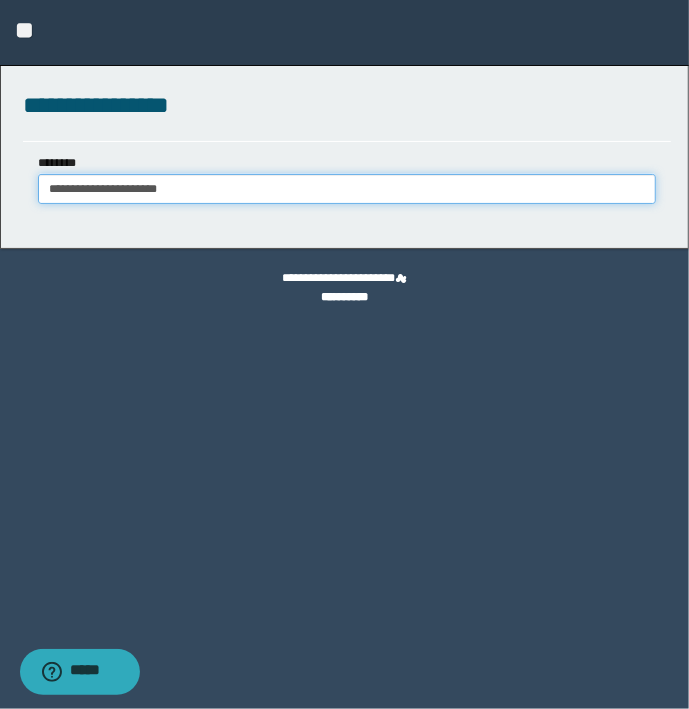 type on "**********" 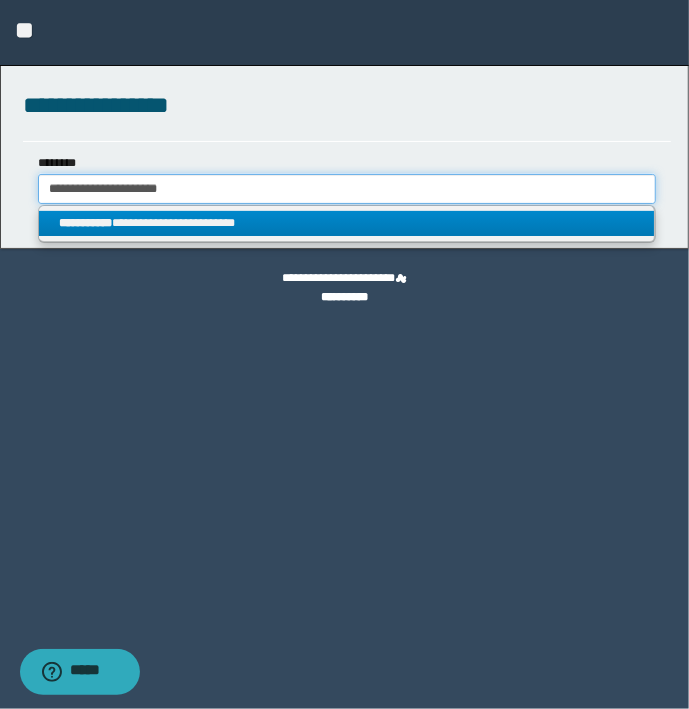 type on "**********" 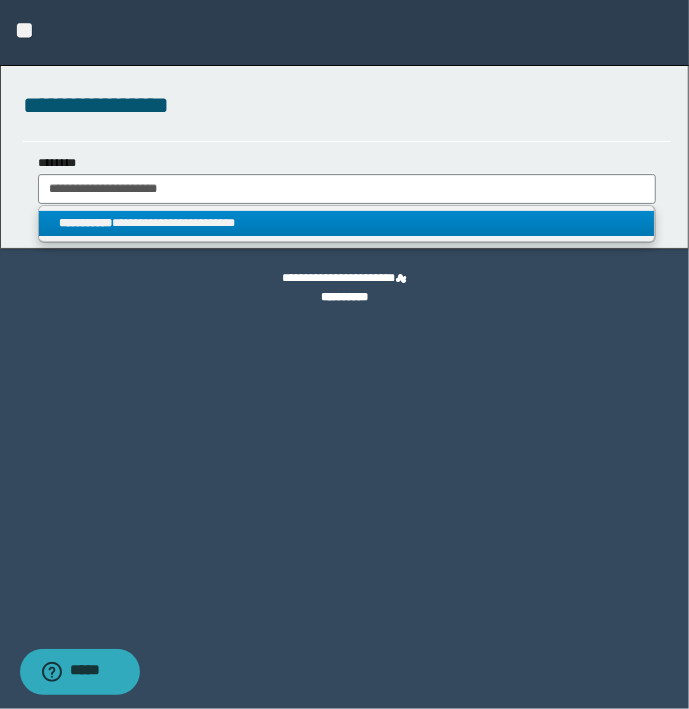 click on "**********" at bounding box center [347, 223] 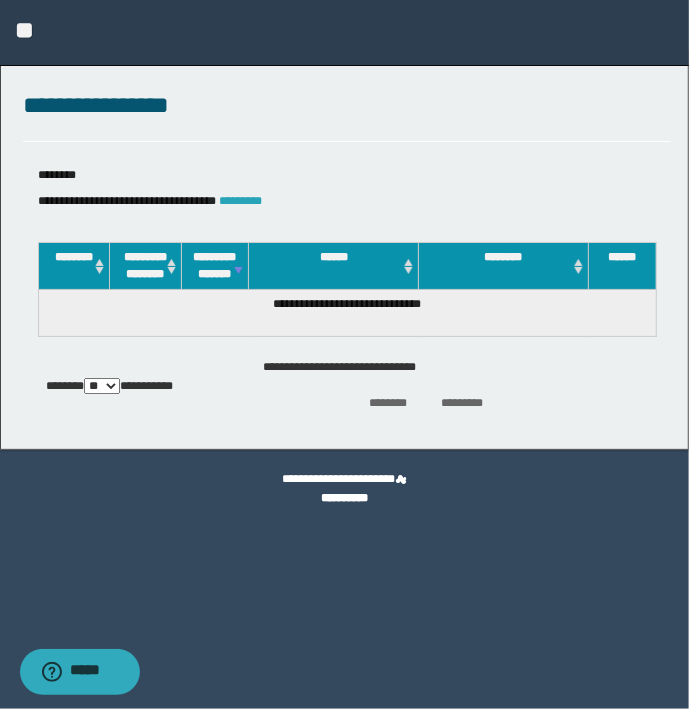 click on "*********" at bounding box center [240, 201] 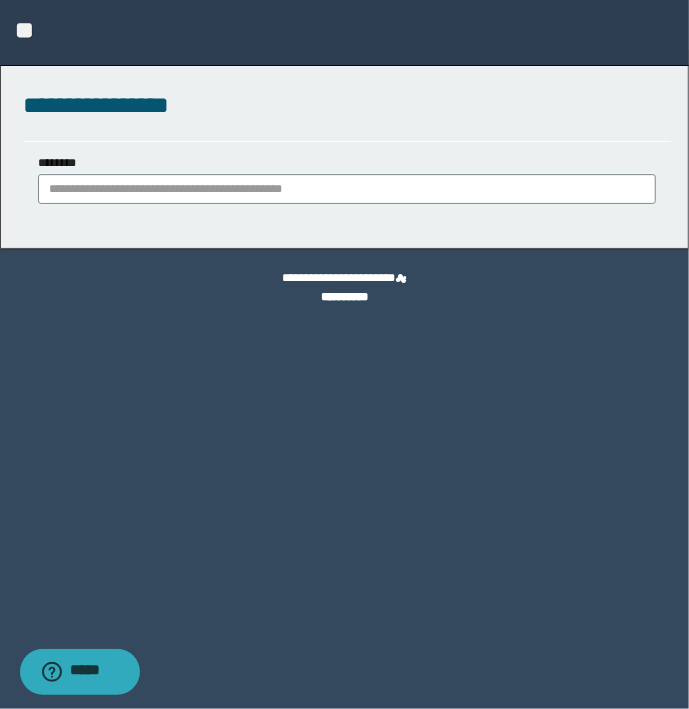 click on "**********" at bounding box center (347, 186) 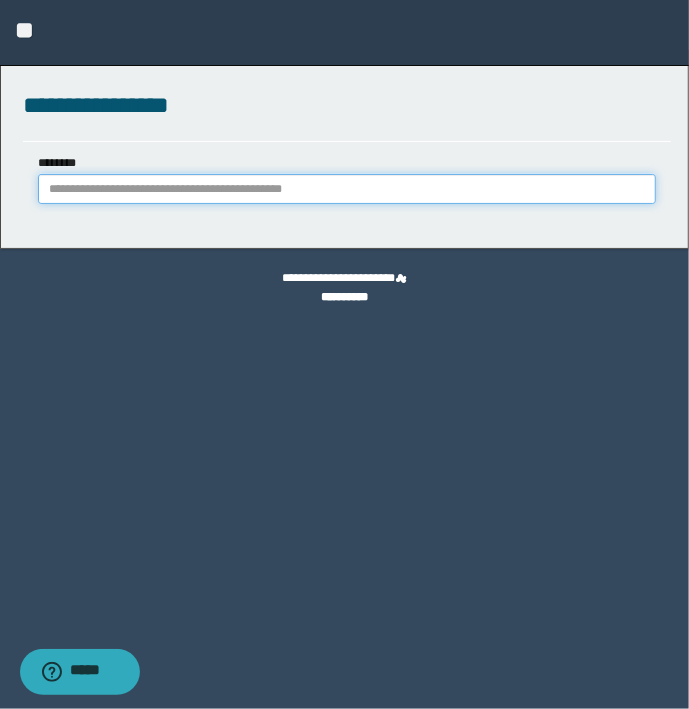 click on "********" at bounding box center [347, 189] 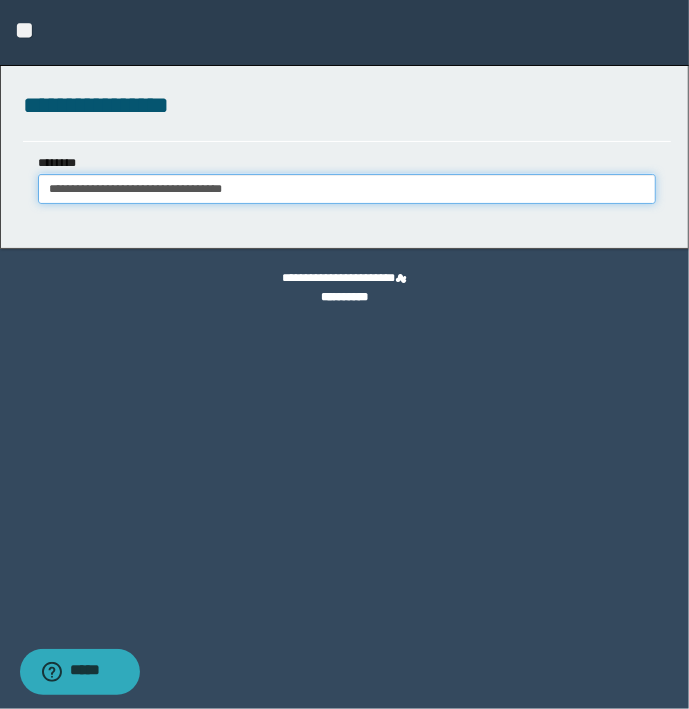 type on "**********" 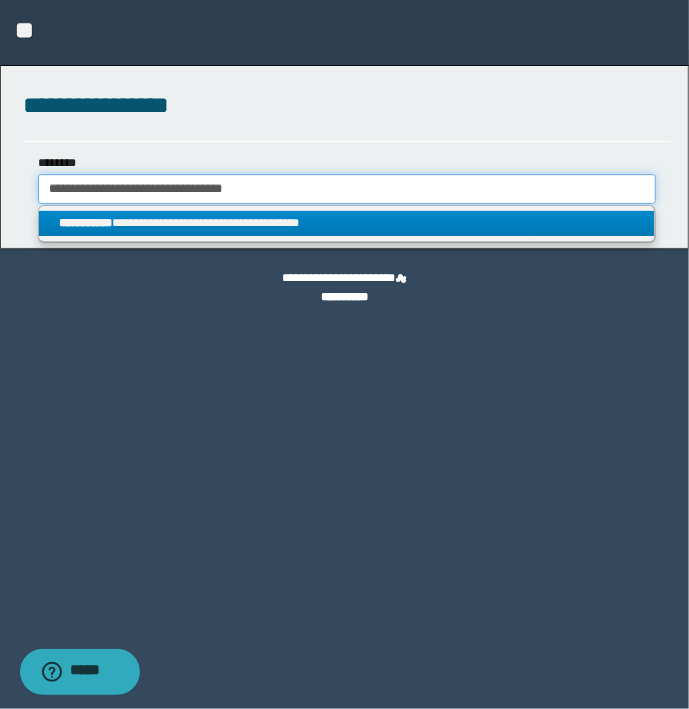 type on "**********" 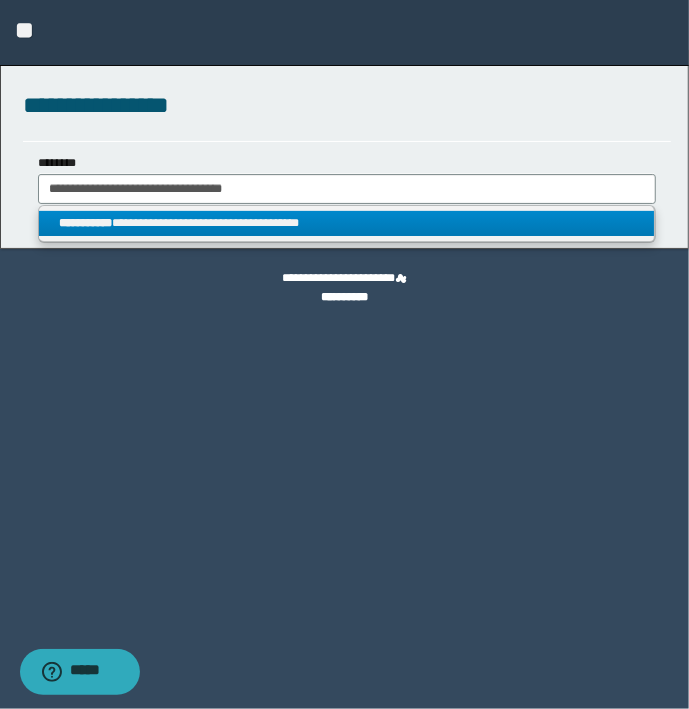 click on "**********" at bounding box center (347, 223) 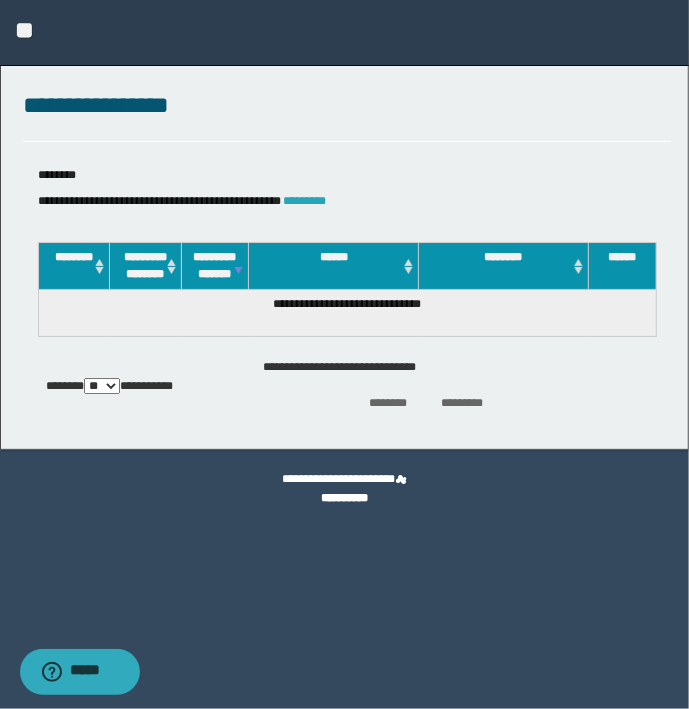 click on "*********" at bounding box center [305, 201] 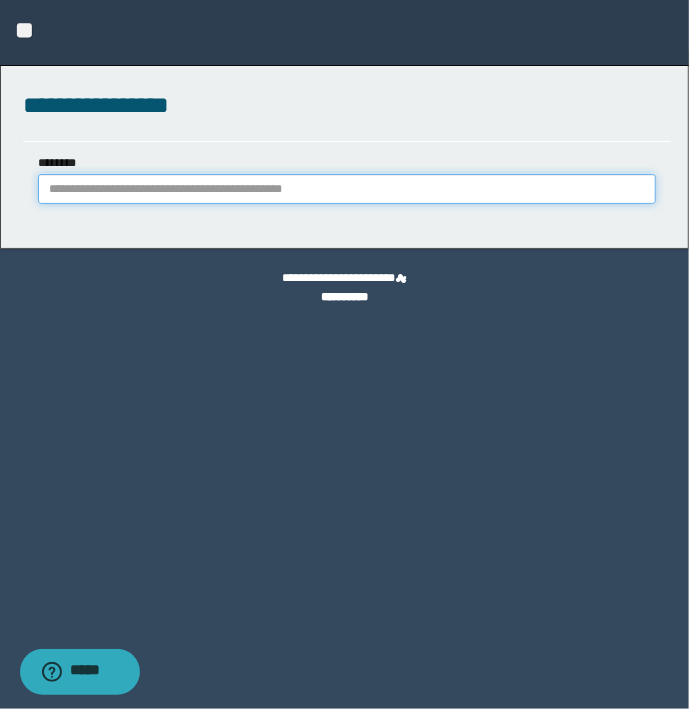 click on "********" at bounding box center (347, 189) 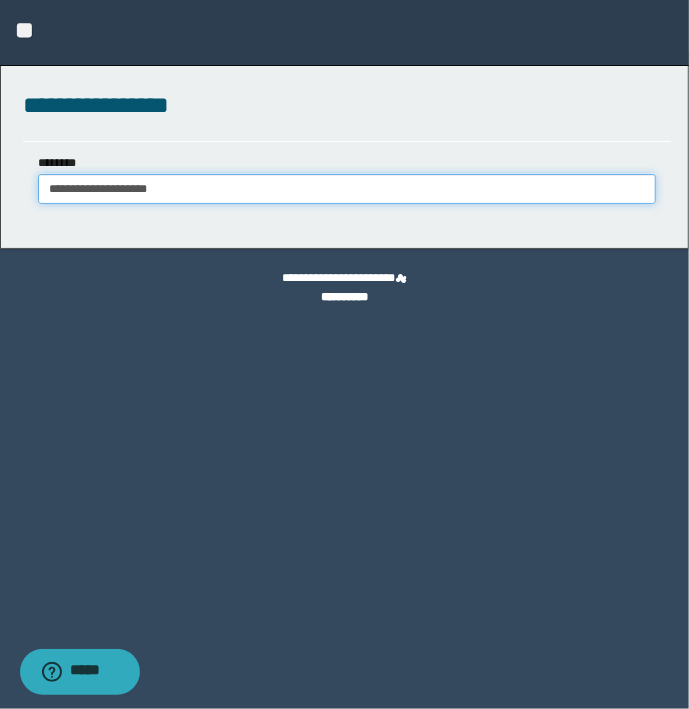type on "**********" 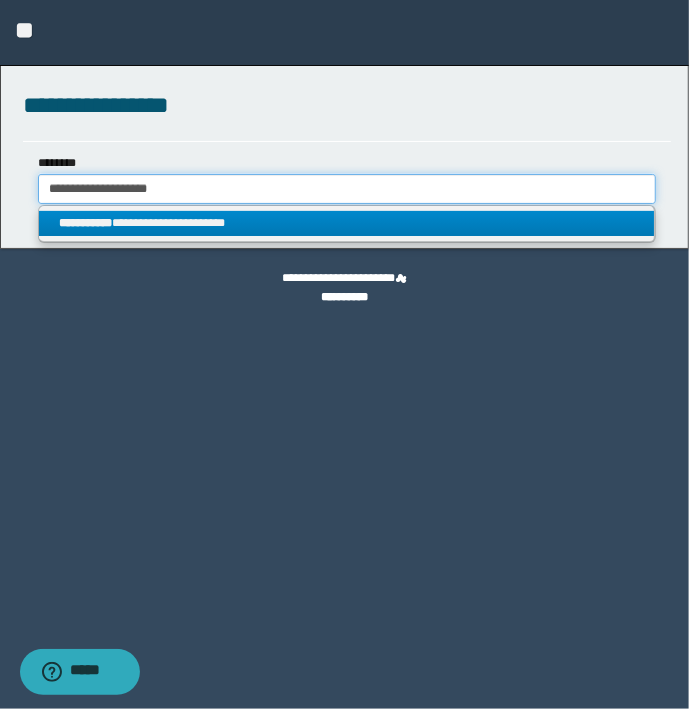 type on "**********" 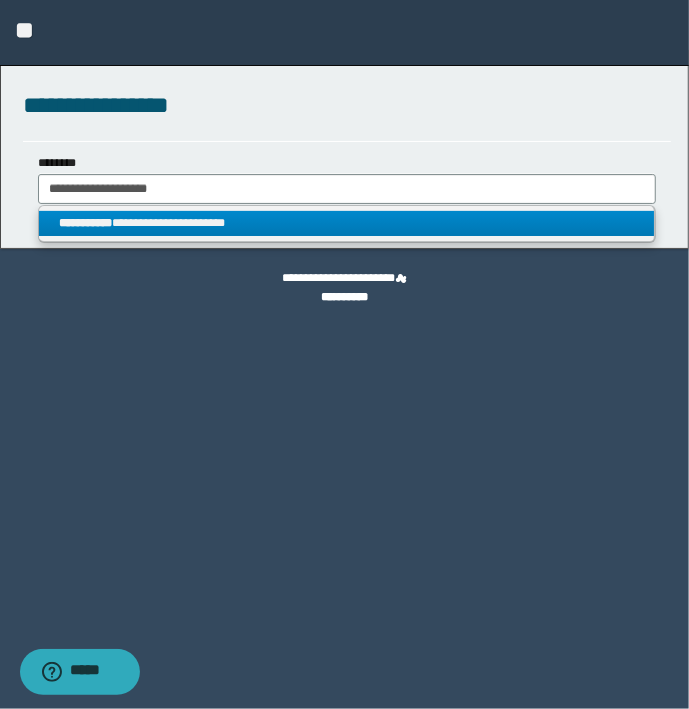 click on "**********" at bounding box center [347, 223] 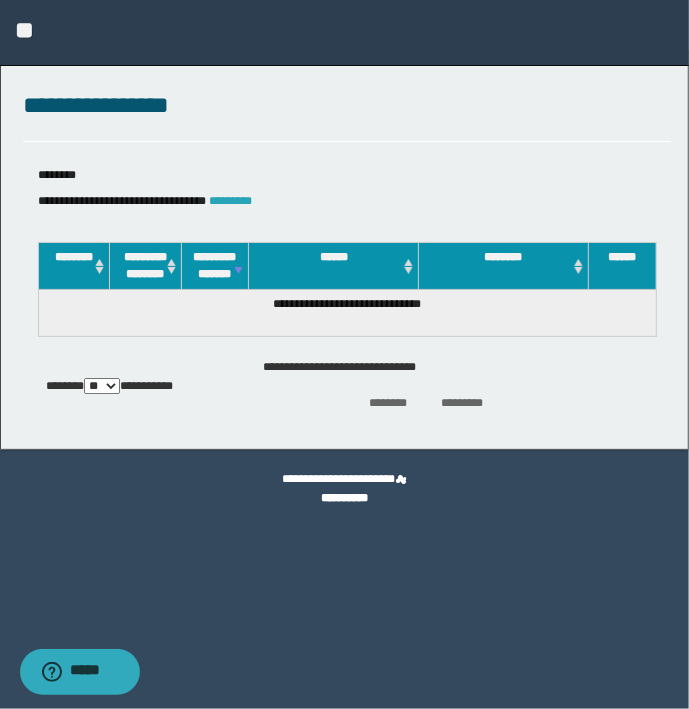 click on "*********" at bounding box center (230, 201) 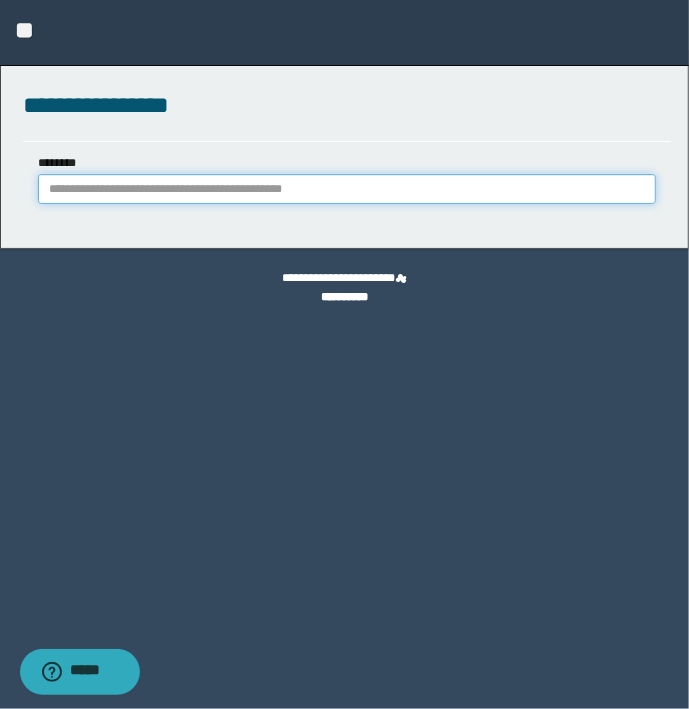 click on "********" at bounding box center (347, 189) 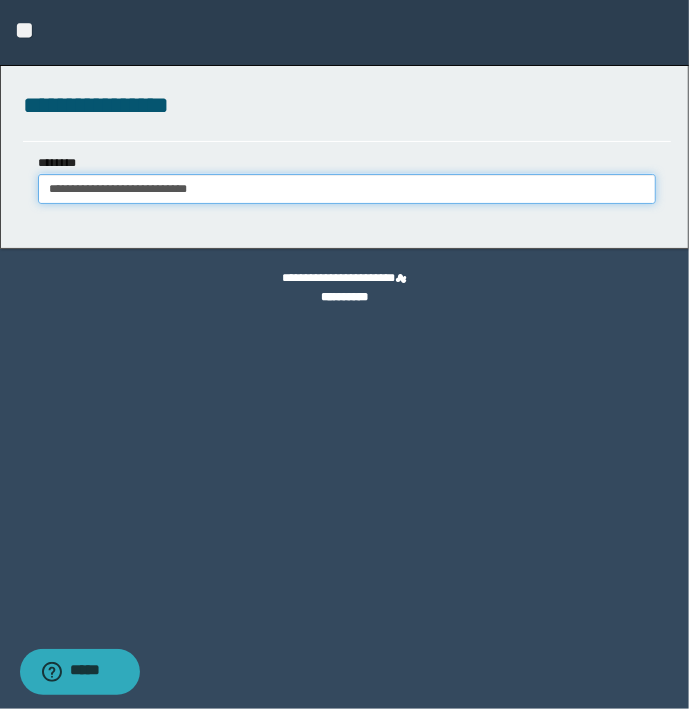type on "**********" 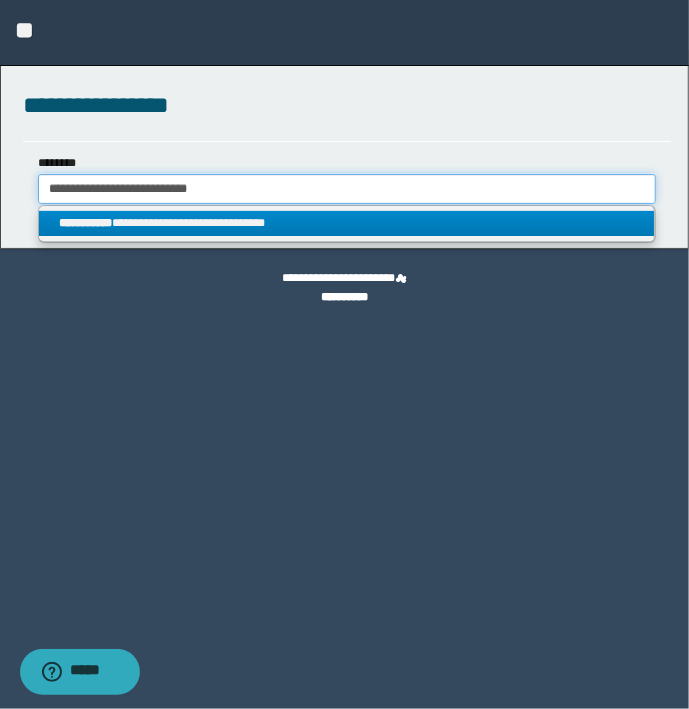 type on "**********" 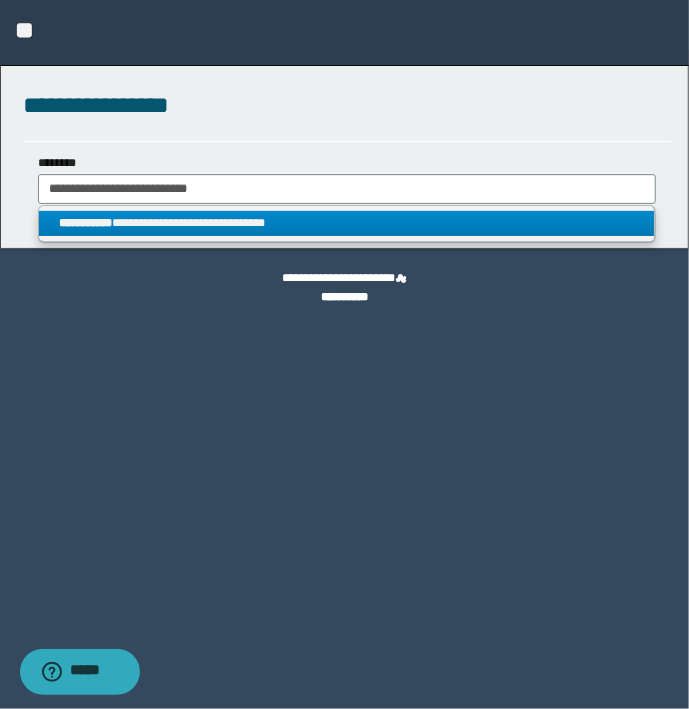 click on "**********" at bounding box center [347, 223] 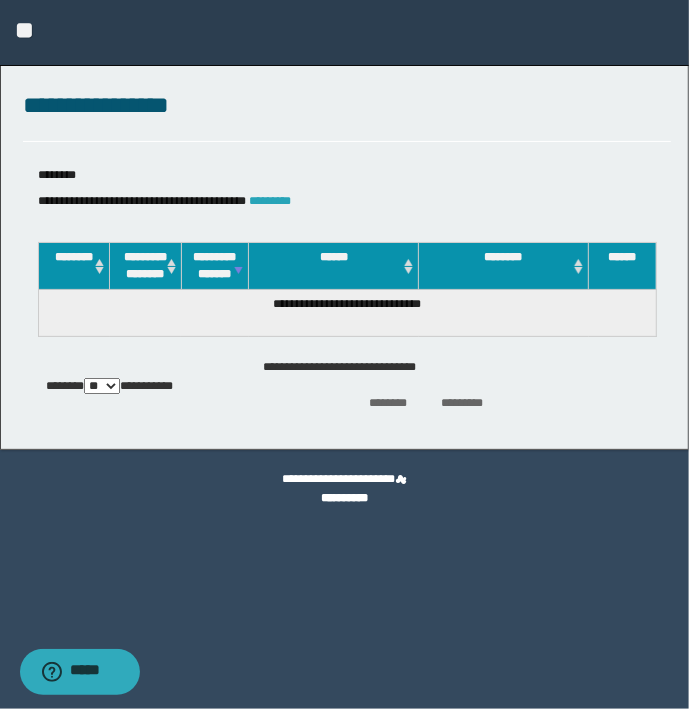 click on "*********" at bounding box center (270, 201) 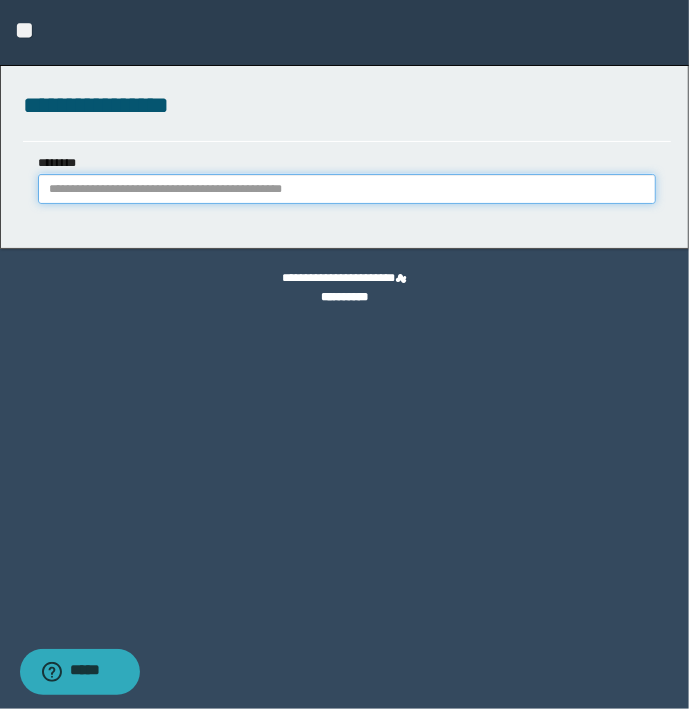click on "********" at bounding box center (347, 189) 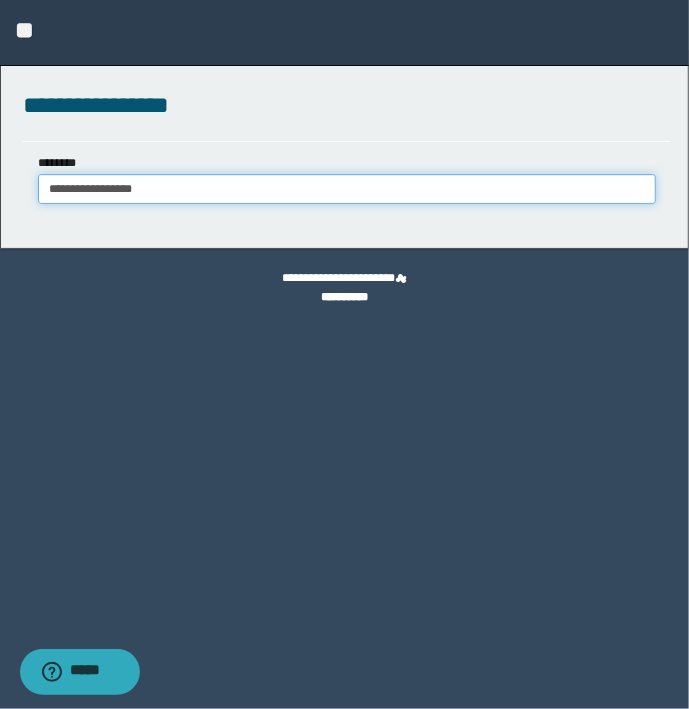 type on "**********" 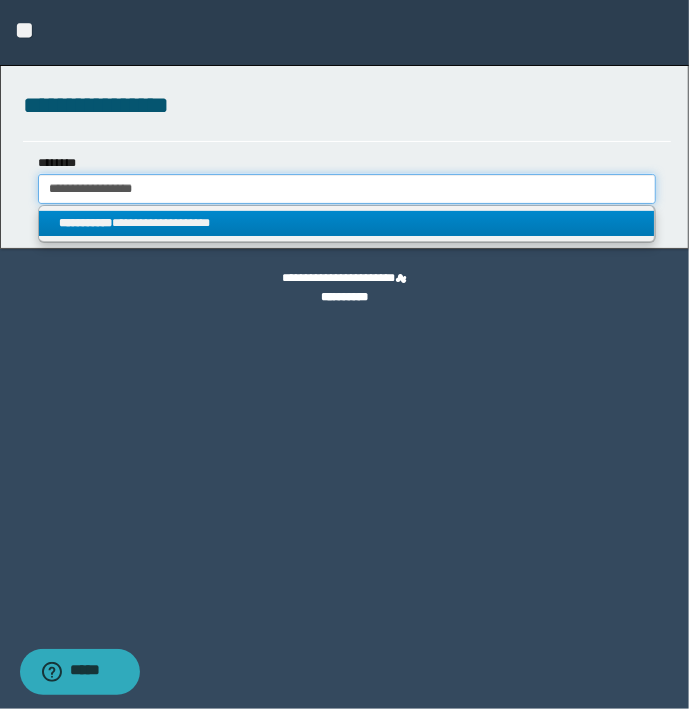 type on "**********" 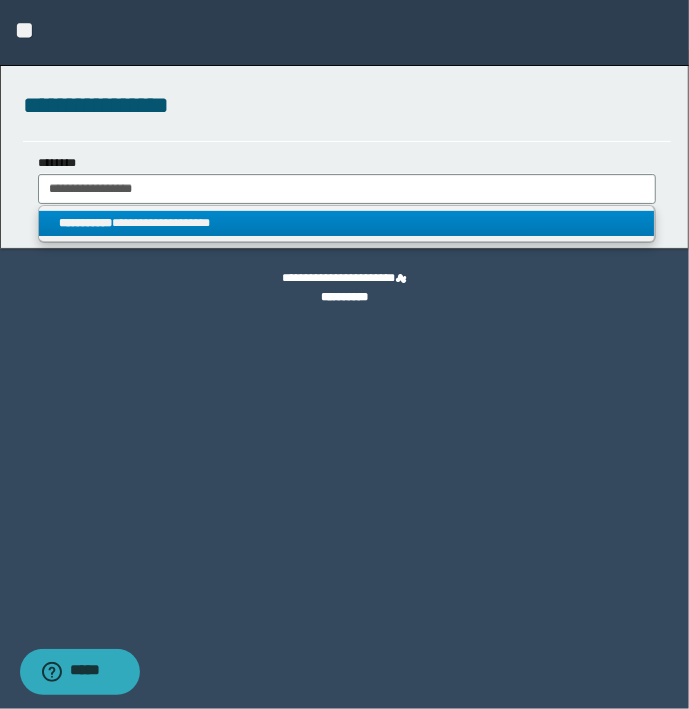 click on "**********" at bounding box center [347, 223] 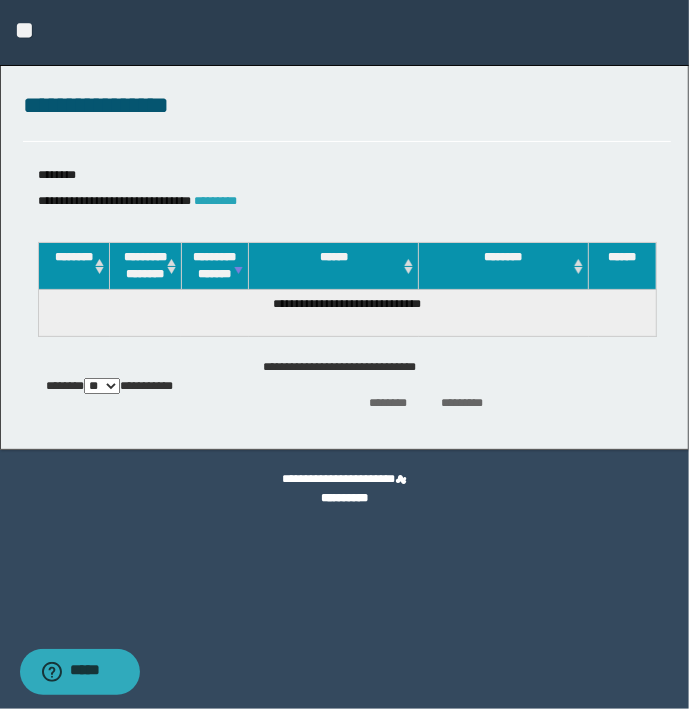 click on "*********" at bounding box center (215, 201) 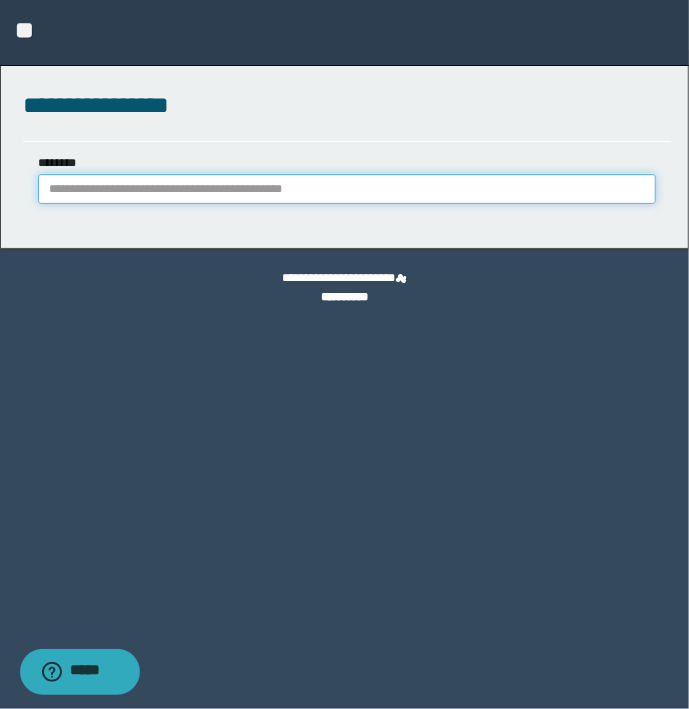 click on "********" at bounding box center (347, 189) 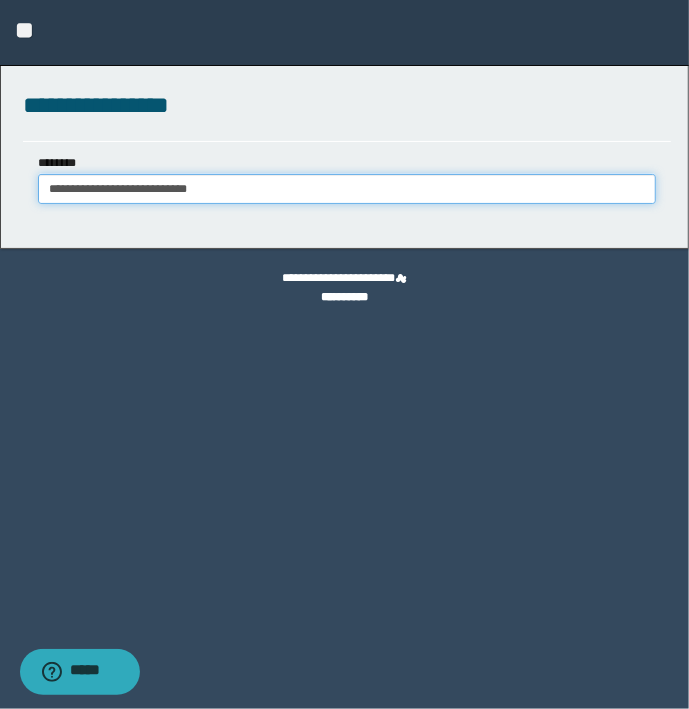 type on "**********" 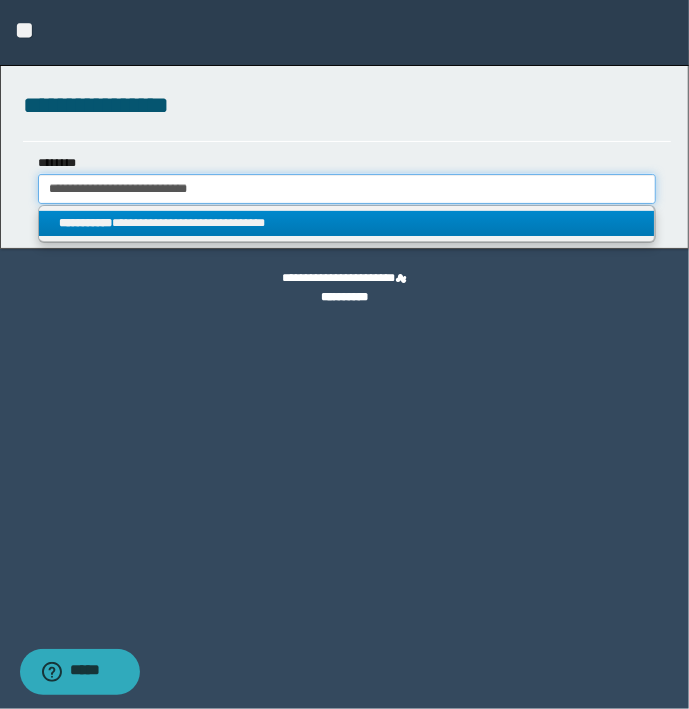type on "**********" 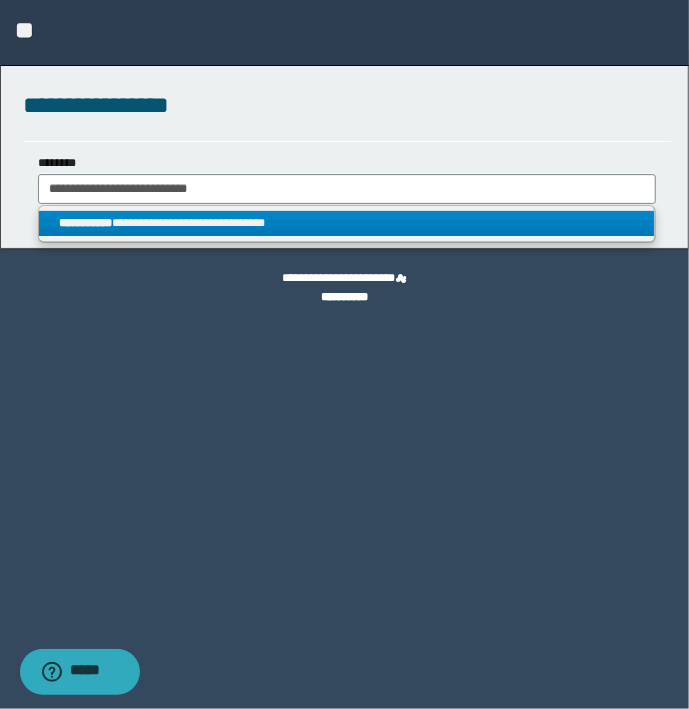 click on "**********" at bounding box center [347, 223] 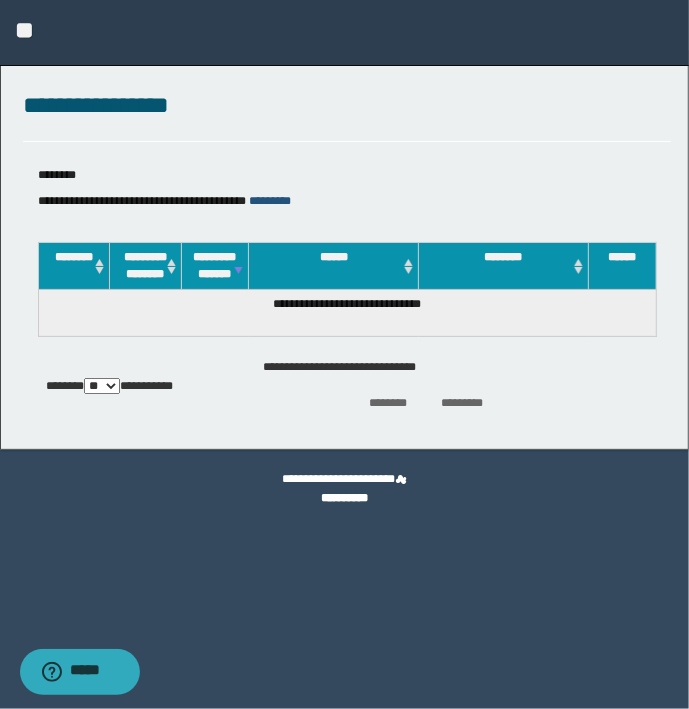 click on "*********" at bounding box center [270, 201] 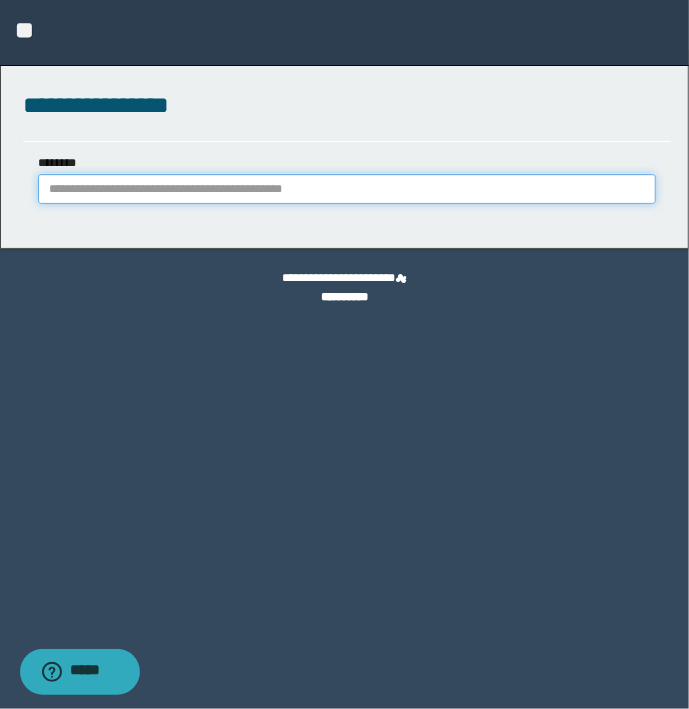 click on "********" at bounding box center (347, 189) 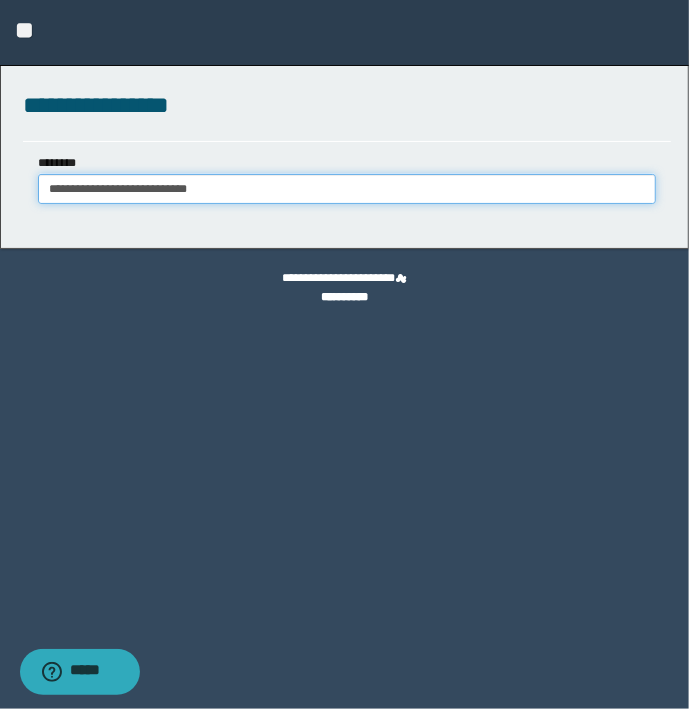type on "**********" 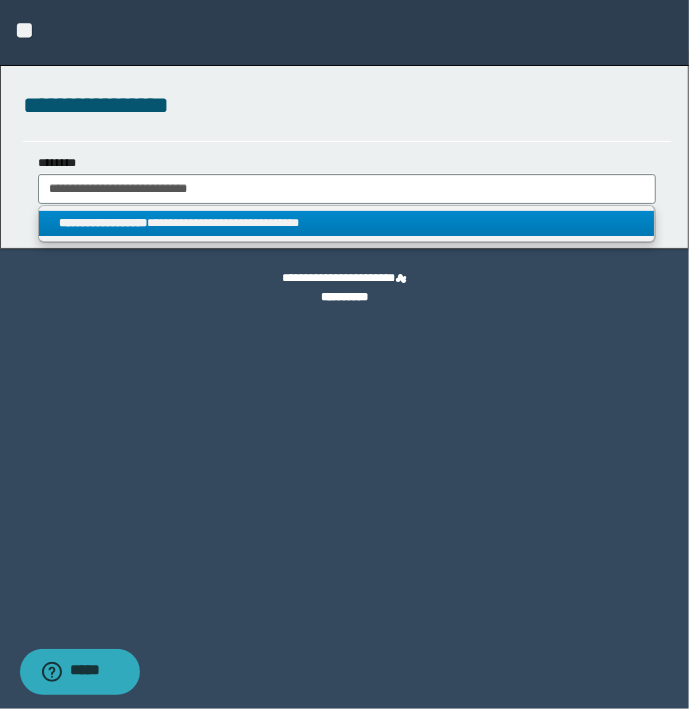 click on "**********" at bounding box center [347, 223] 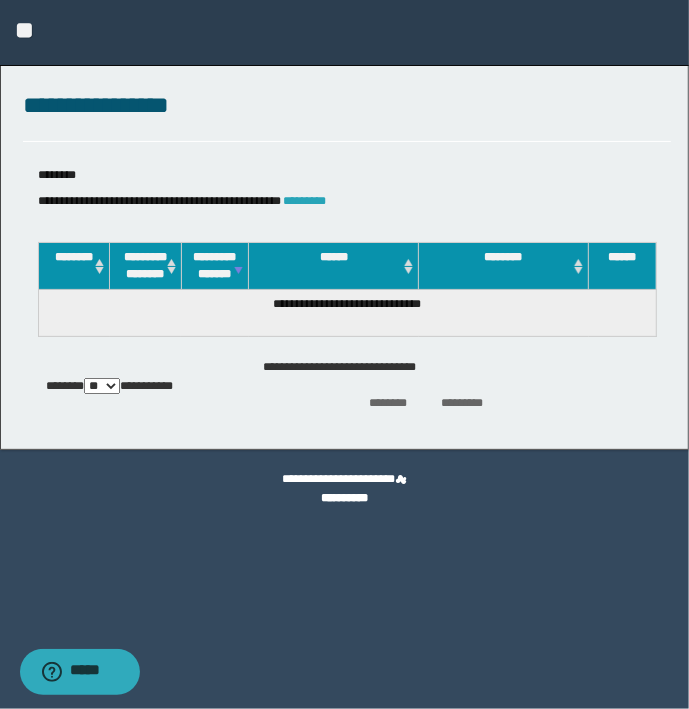 click on "*********" at bounding box center (305, 201) 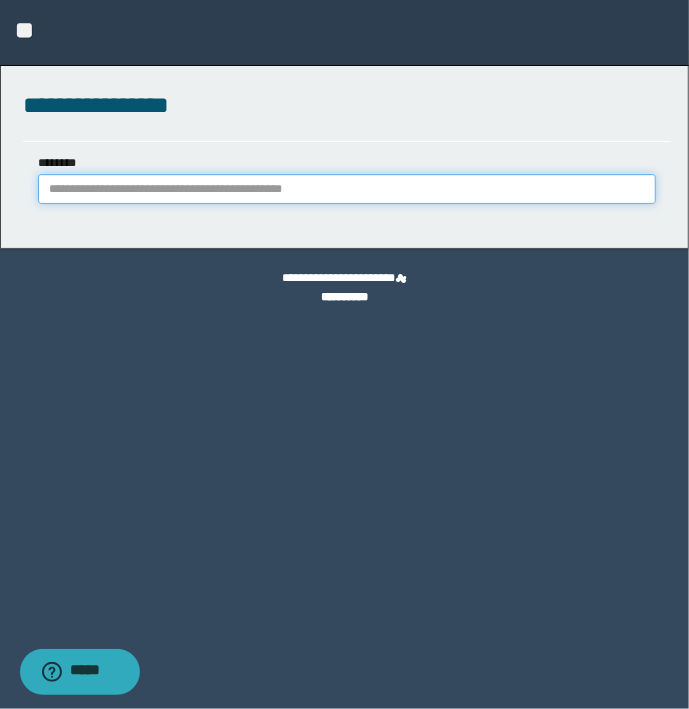 click on "********" at bounding box center [347, 189] 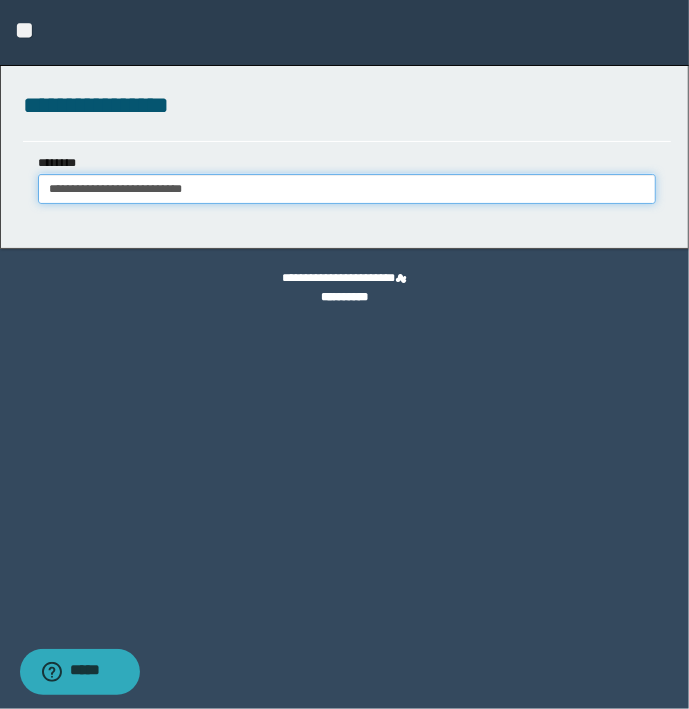 type on "**********" 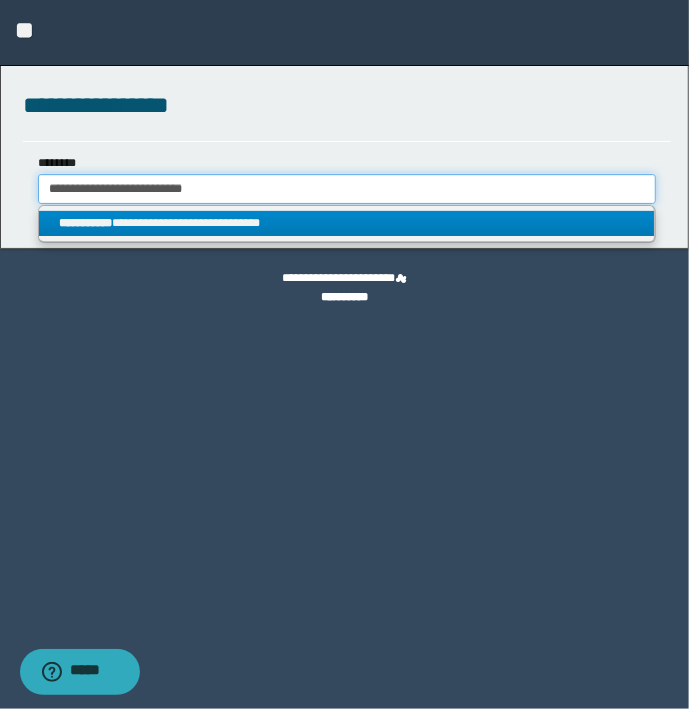 type on "**********" 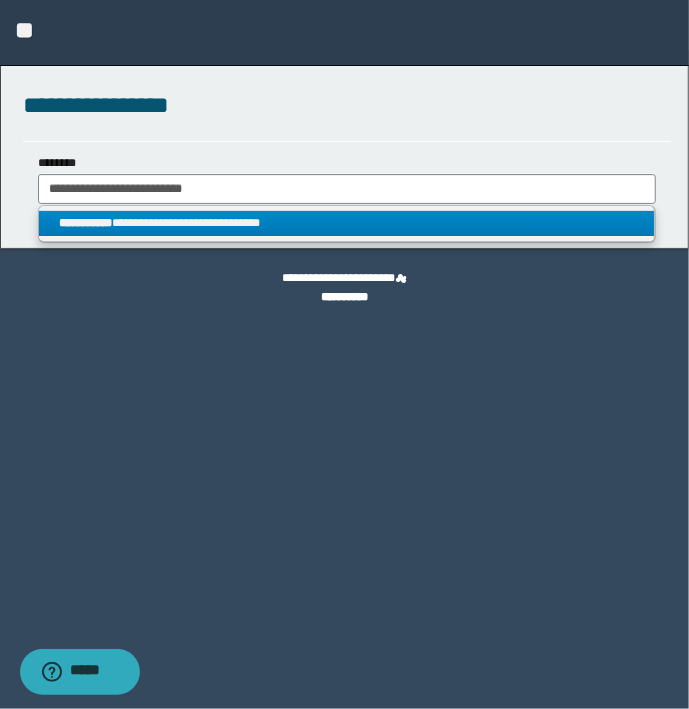 click on "**********" at bounding box center [347, 223] 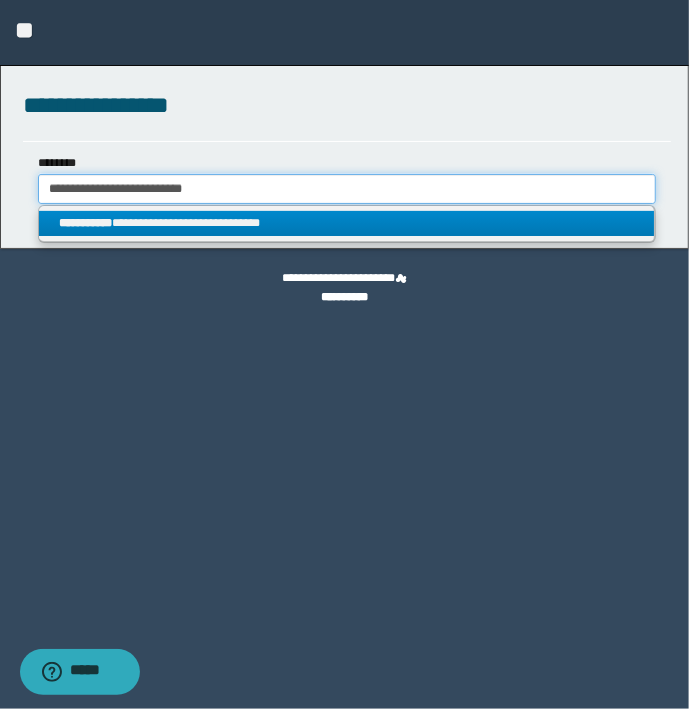 type 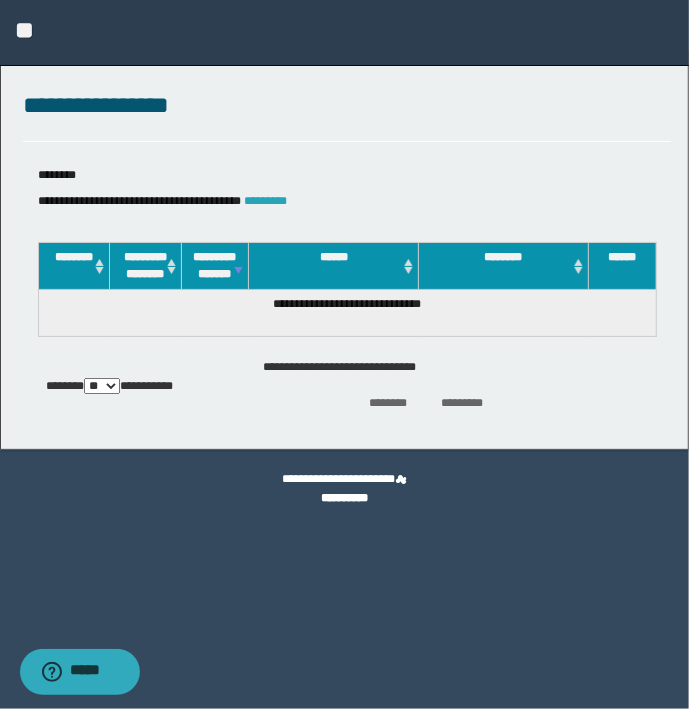 click on "*********" at bounding box center (265, 201) 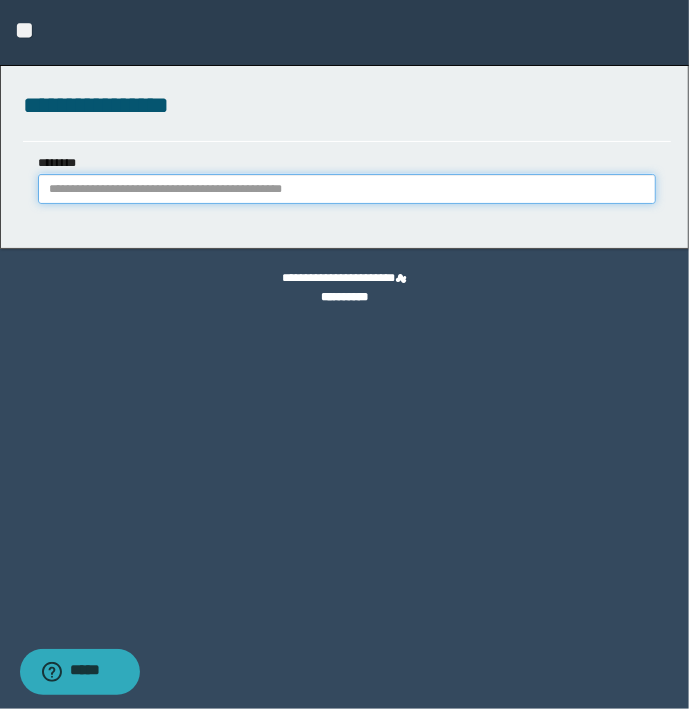 click on "********" at bounding box center [347, 189] 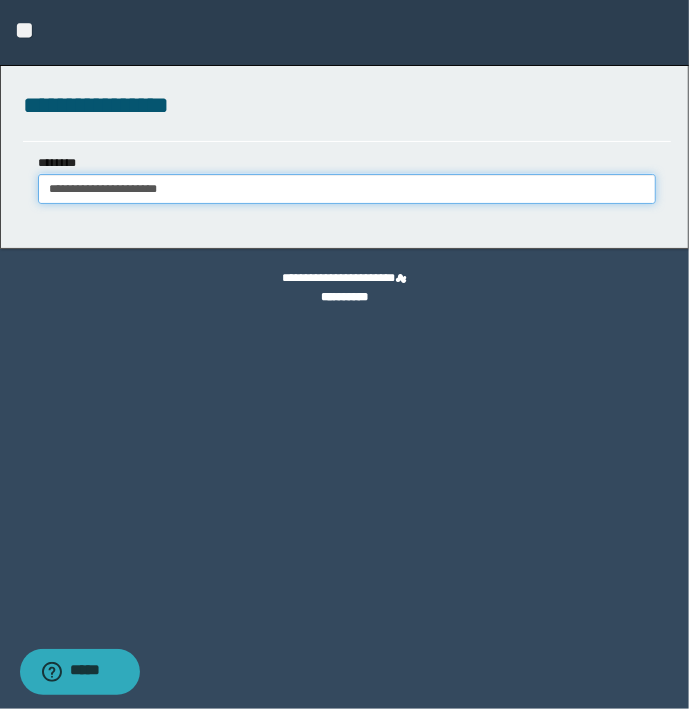 type on "**********" 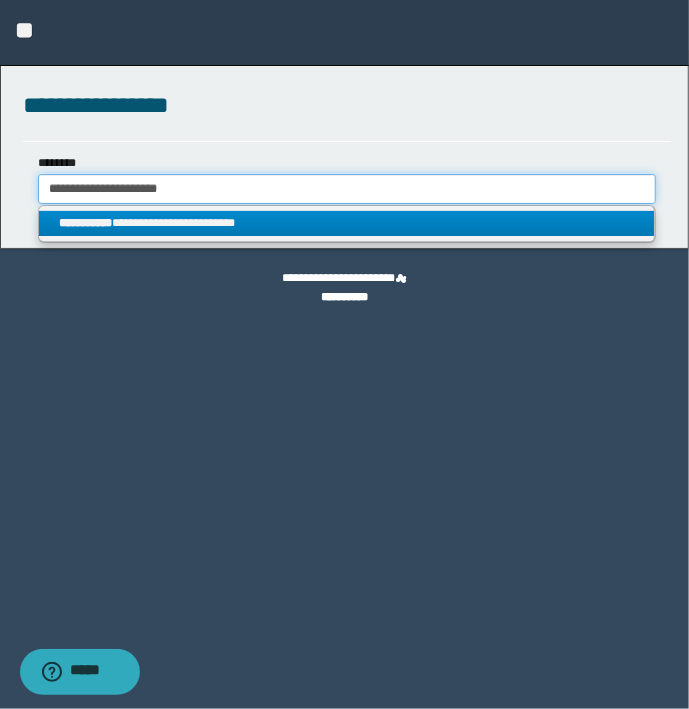 type on "**********" 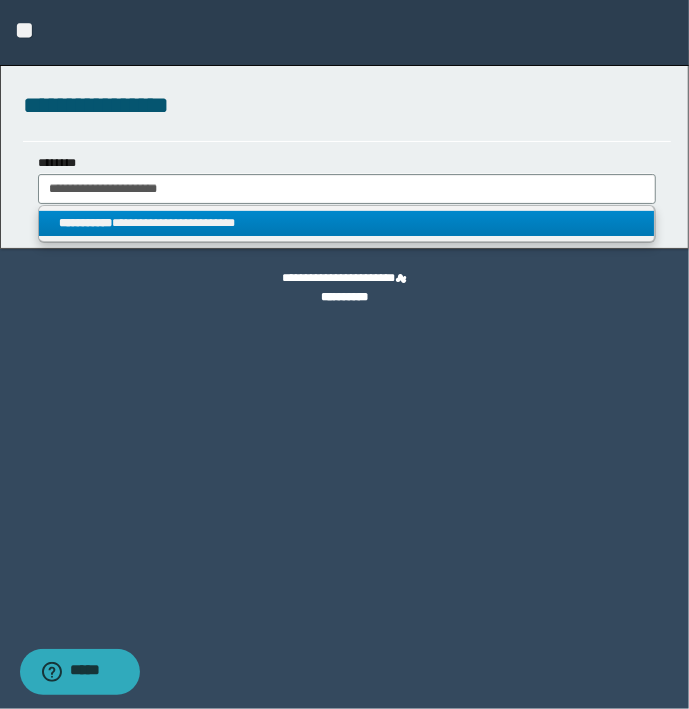 click on "**********" at bounding box center (347, 223) 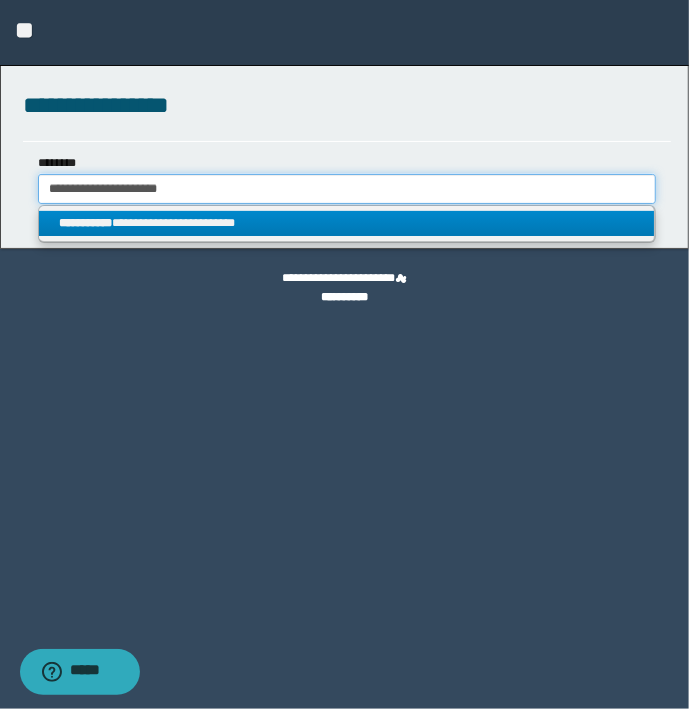 type 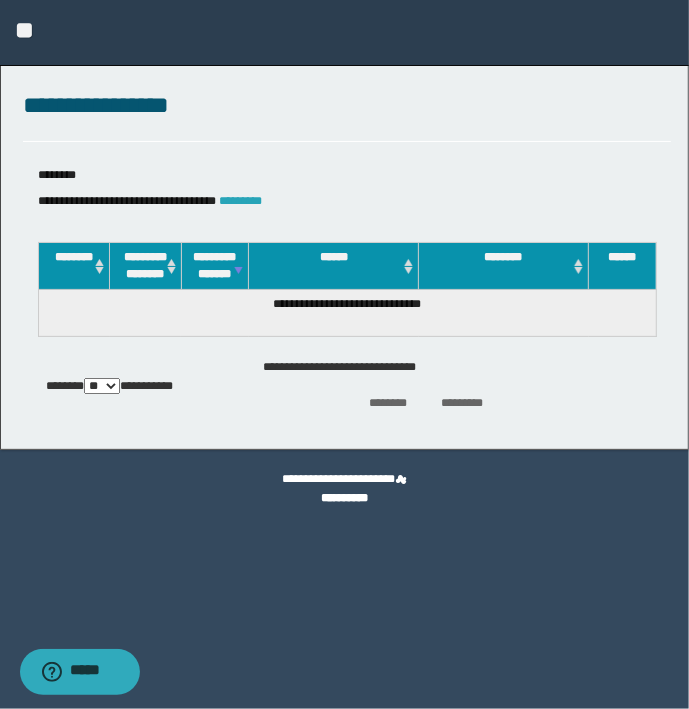 click on "*********" at bounding box center (240, 201) 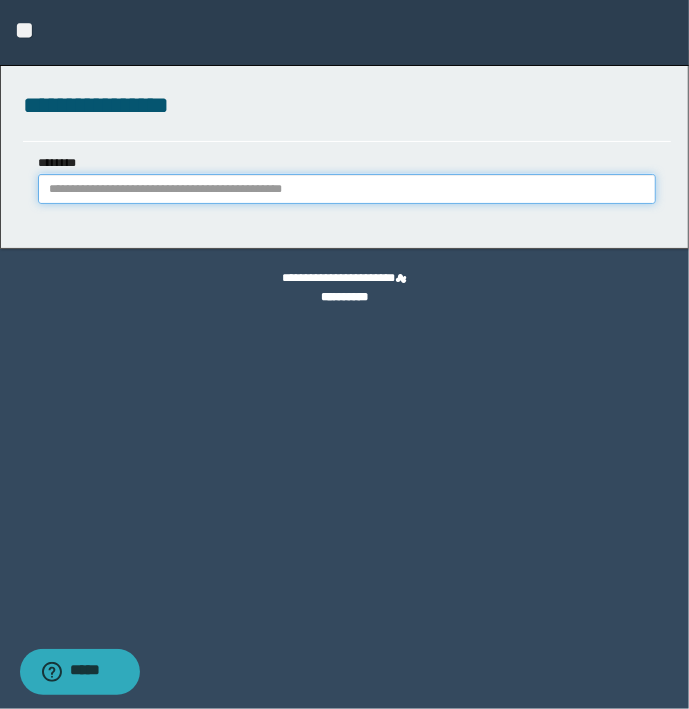 click on "********" at bounding box center [347, 189] 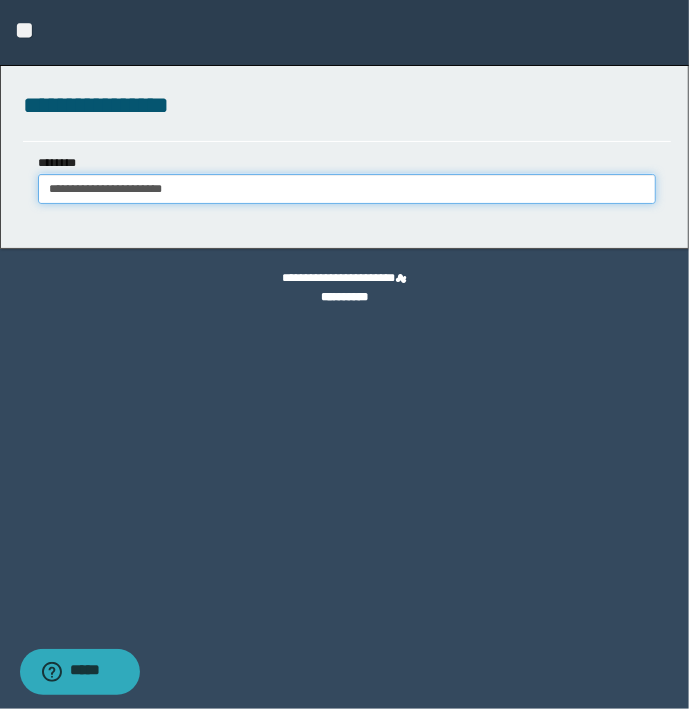 type on "**********" 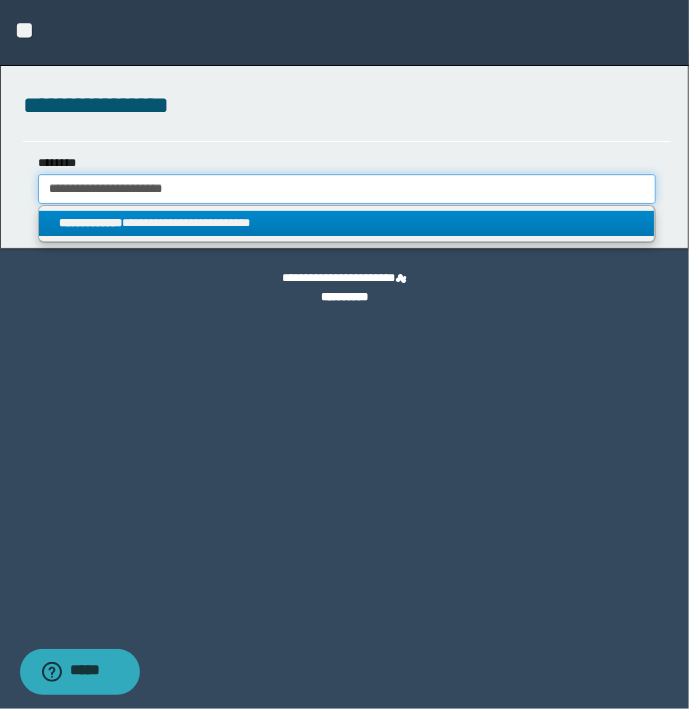 type on "**********" 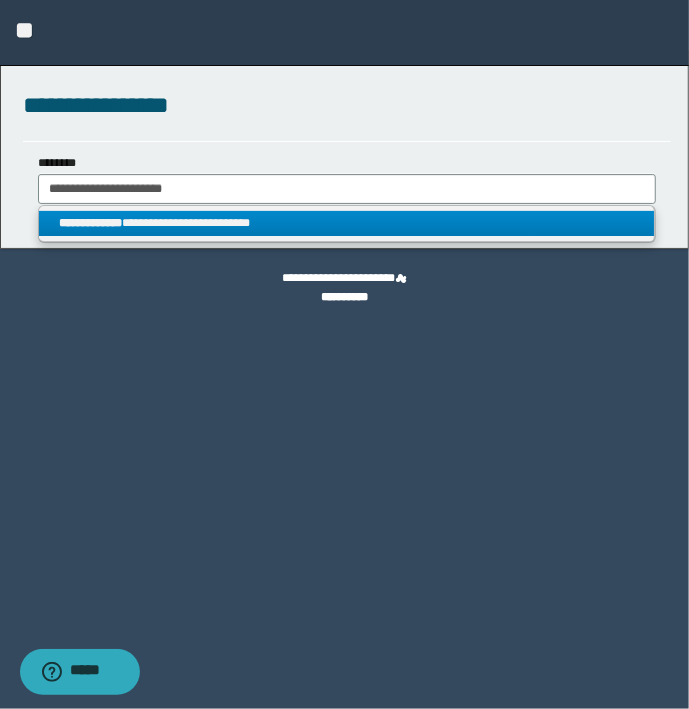 click on "**********" at bounding box center [347, 223] 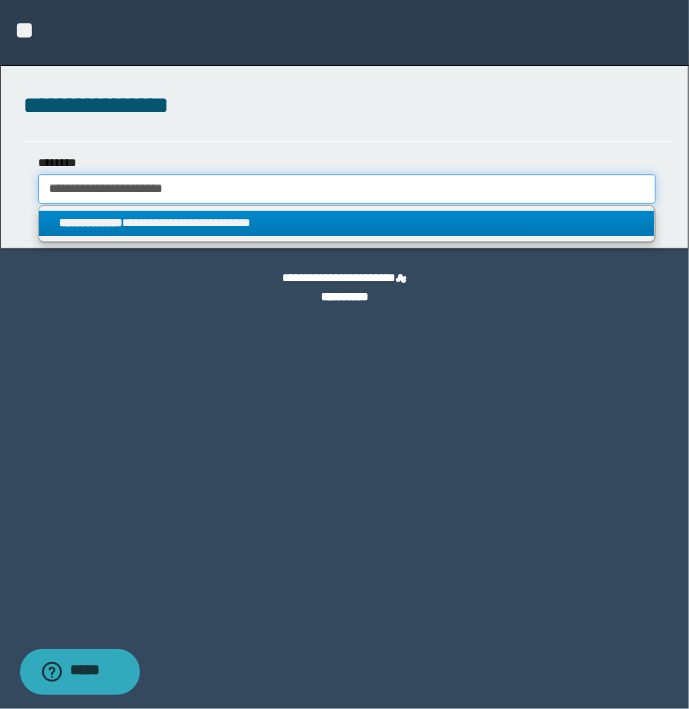 type 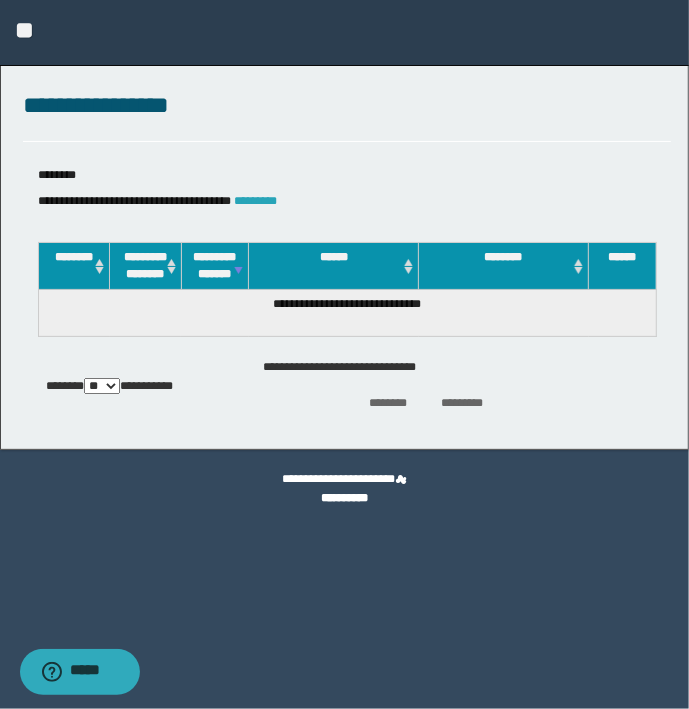 click on "*********" at bounding box center (255, 201) 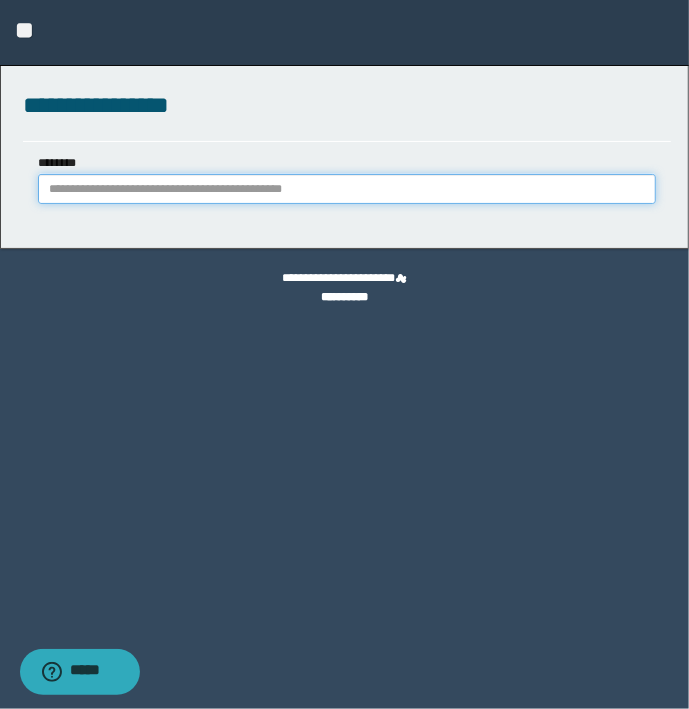 click on "********" at bounding box center (347, 189) 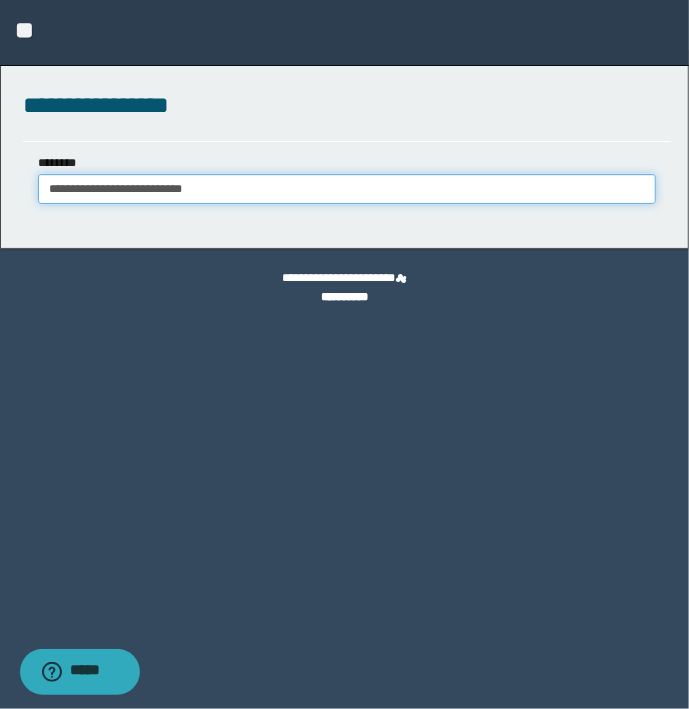 type on "**********" 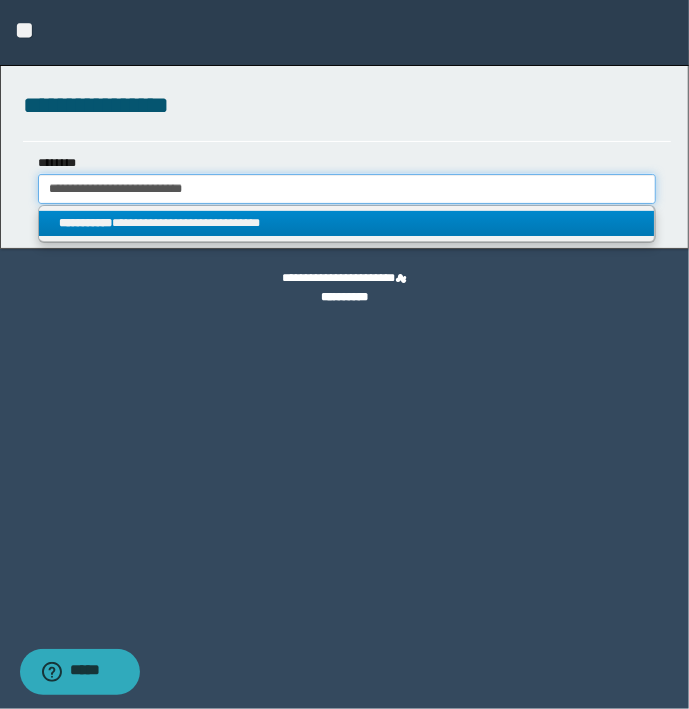 type on "**********" 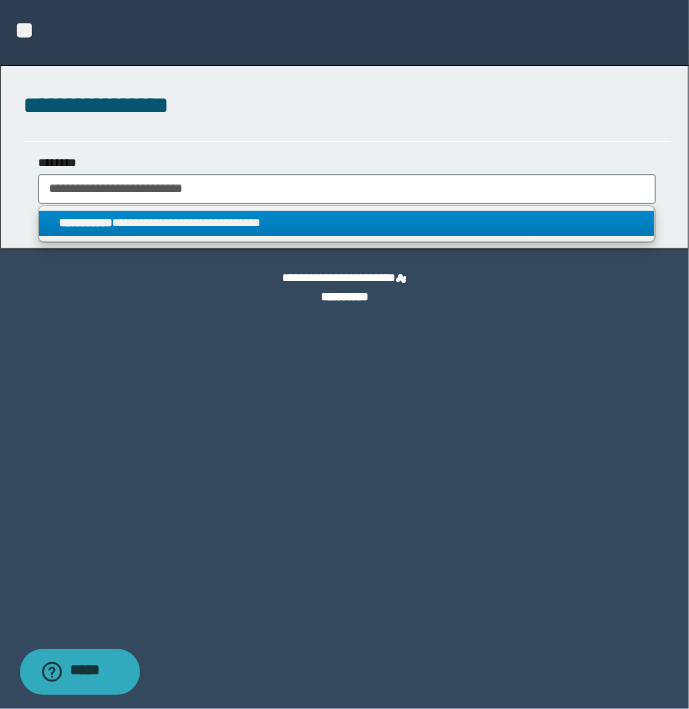 click on "**********" at bounding box center (347, 223) 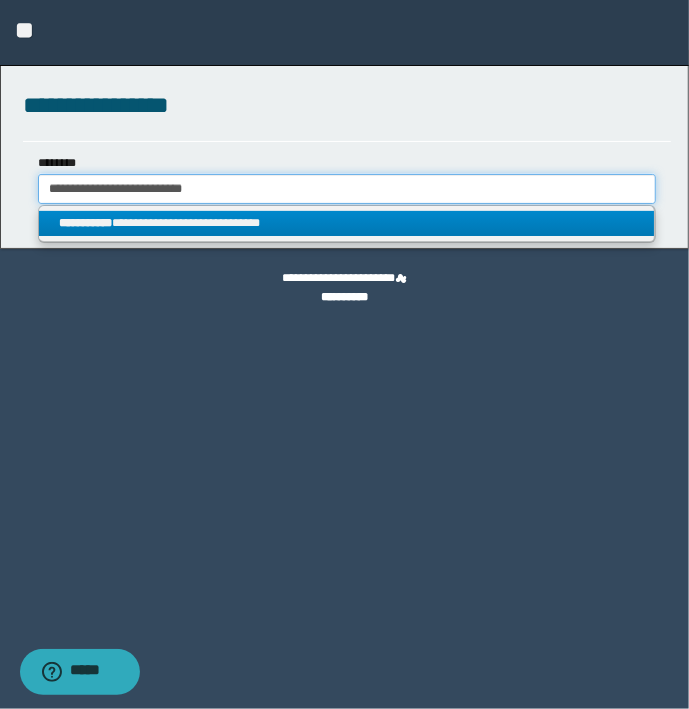 type 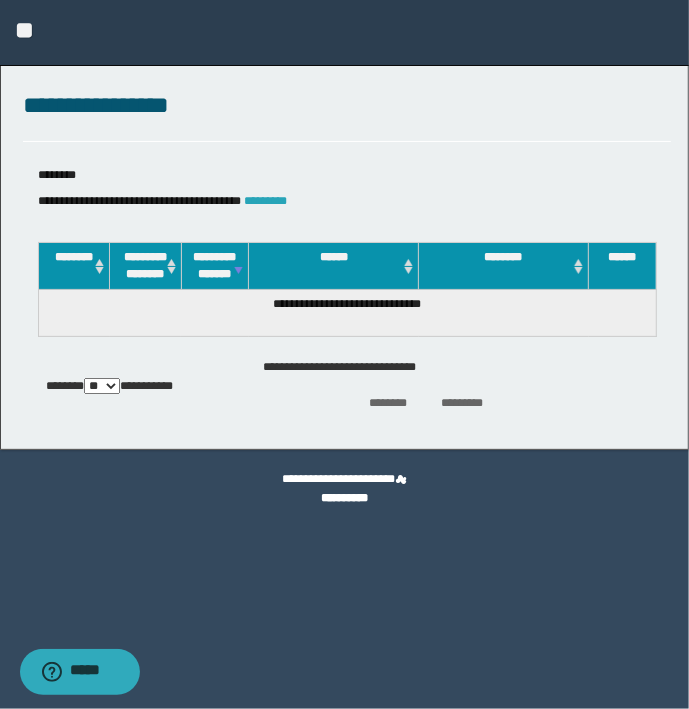 click on "*********" at bounding box center (265, 201) 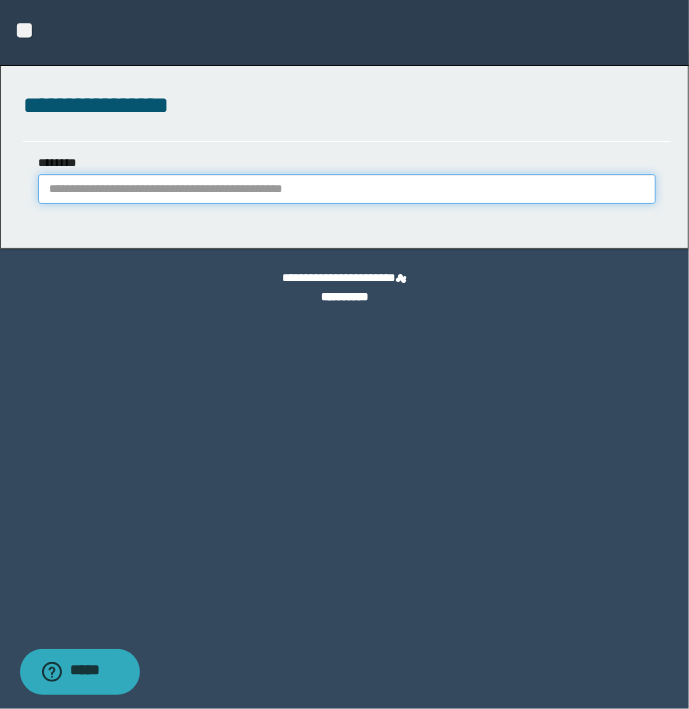 click on "********" at bounding box center [347, 189] 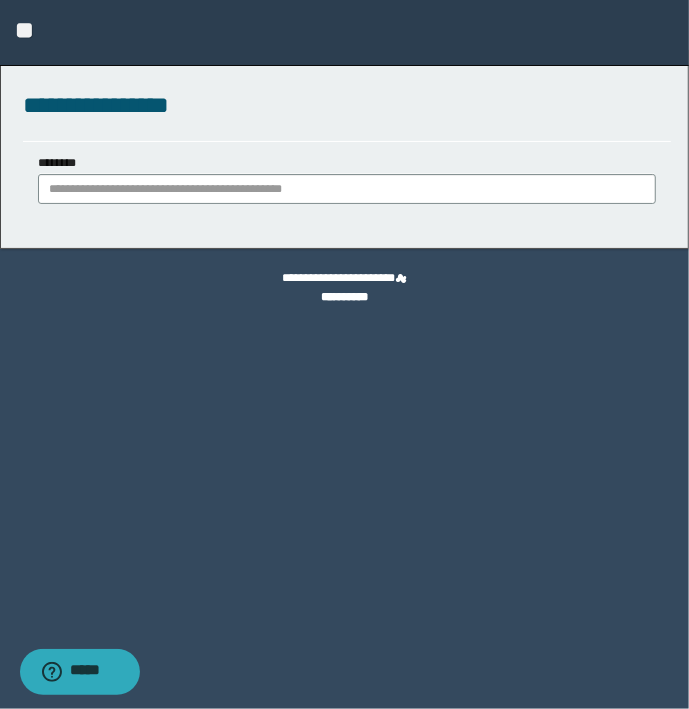 click on "**********" at bounding box center [347, 186] 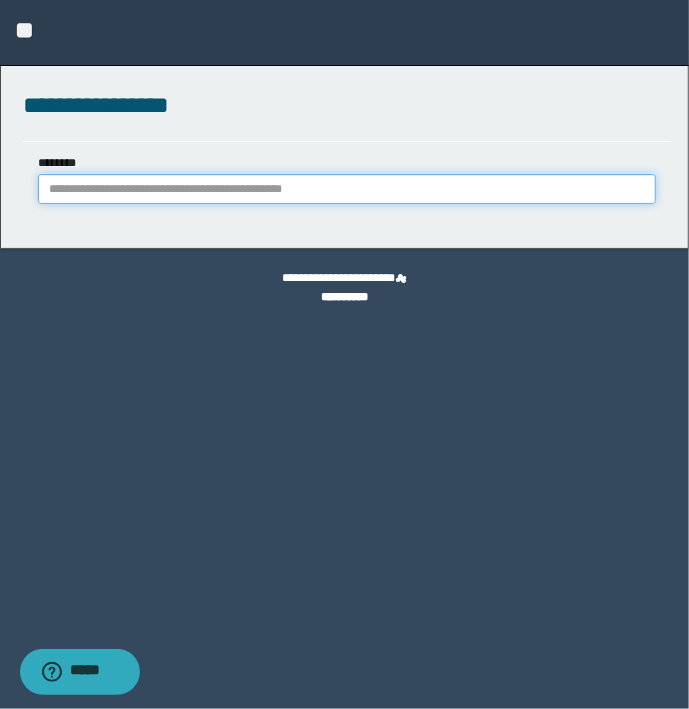 click on "********" at bounding box center (347, 189) 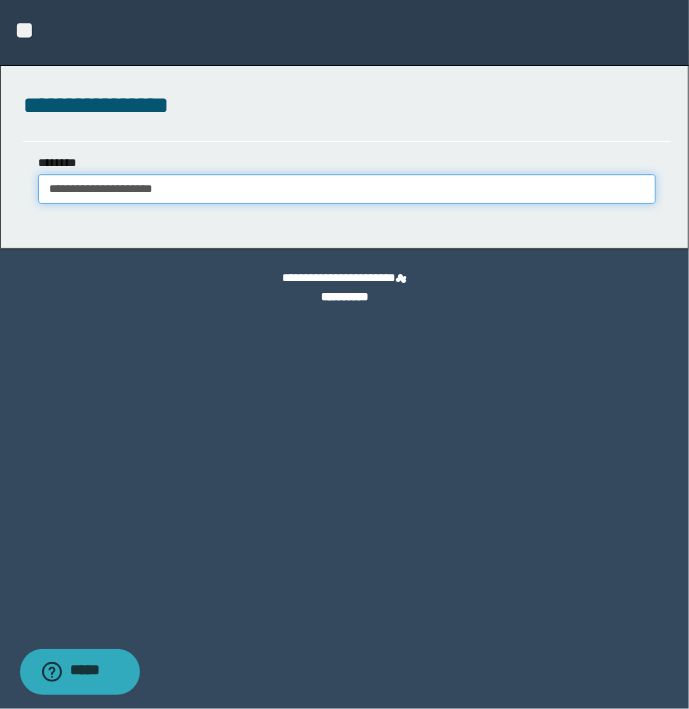 type on "**********" 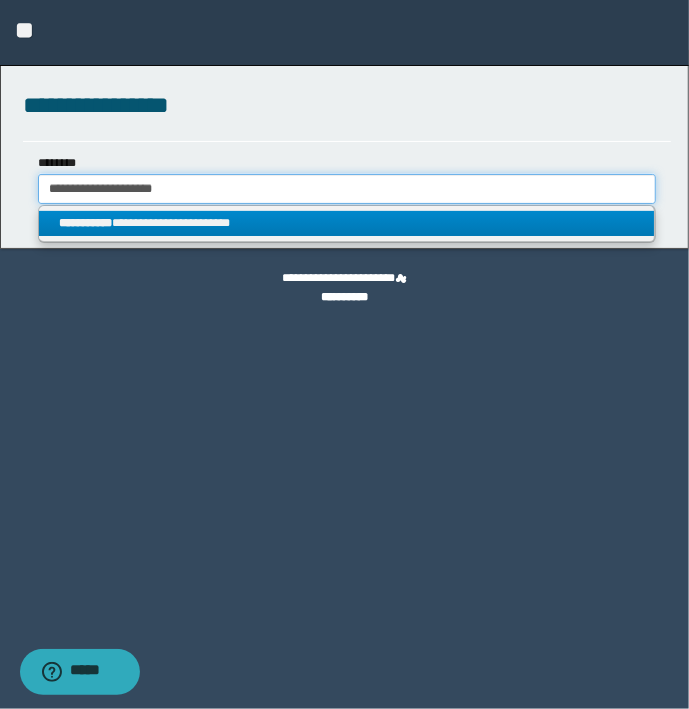 type on "**********" 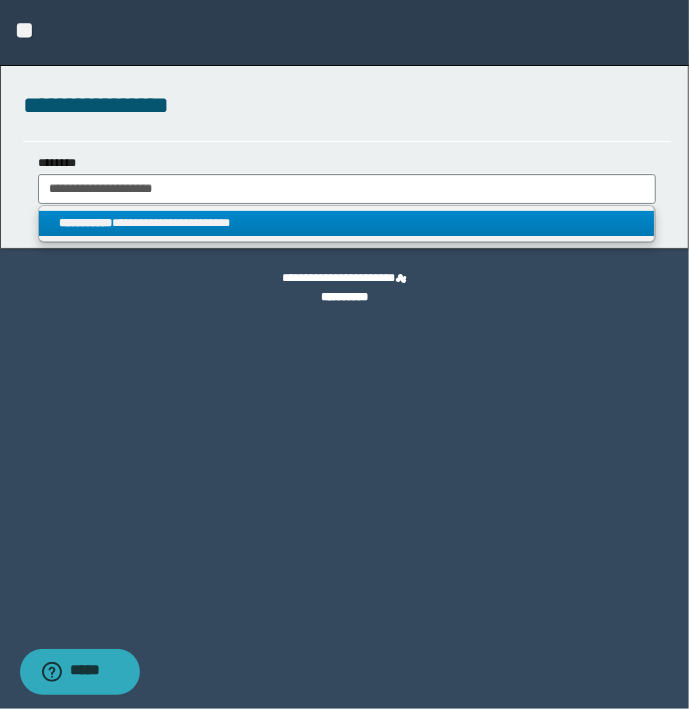 click on "**********" at bounding box center [347, 223] 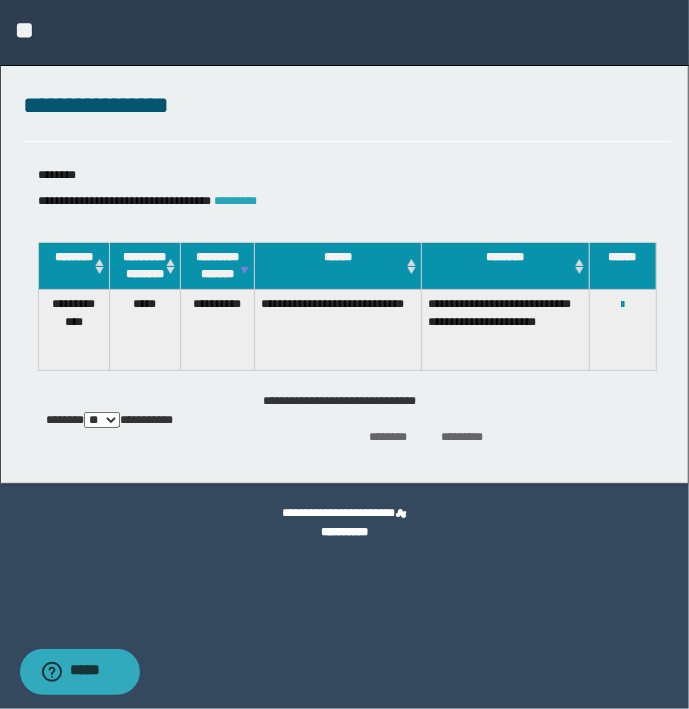 click on "*********" at bounding box center (235, 201) 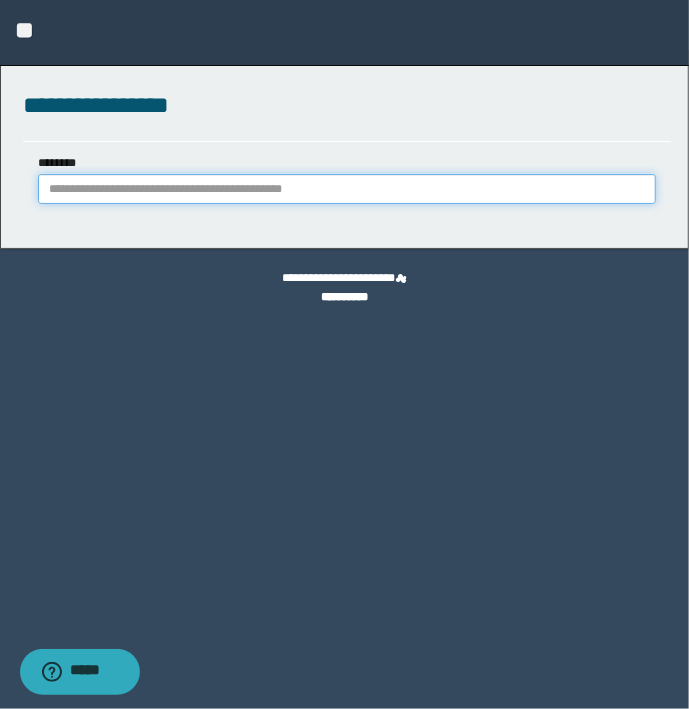 click on "********" at bounding box center [347, 189] 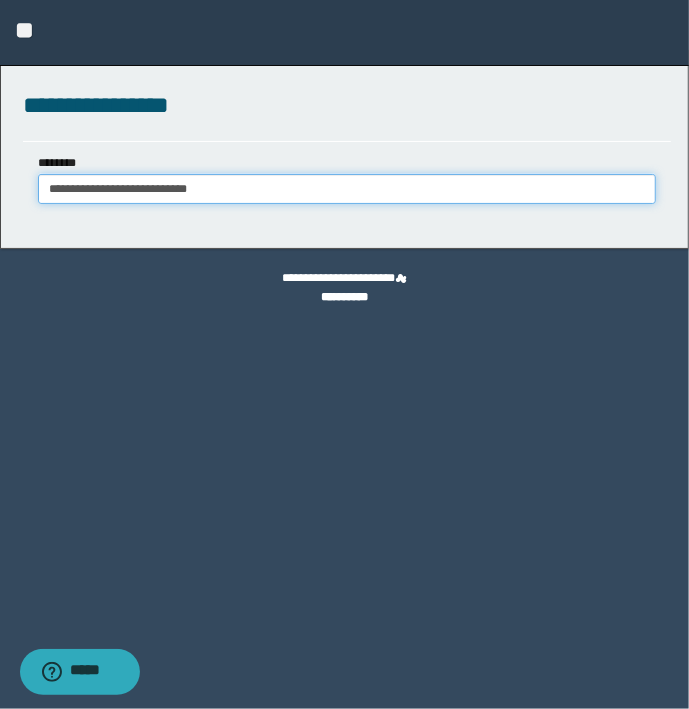 type on "**********" 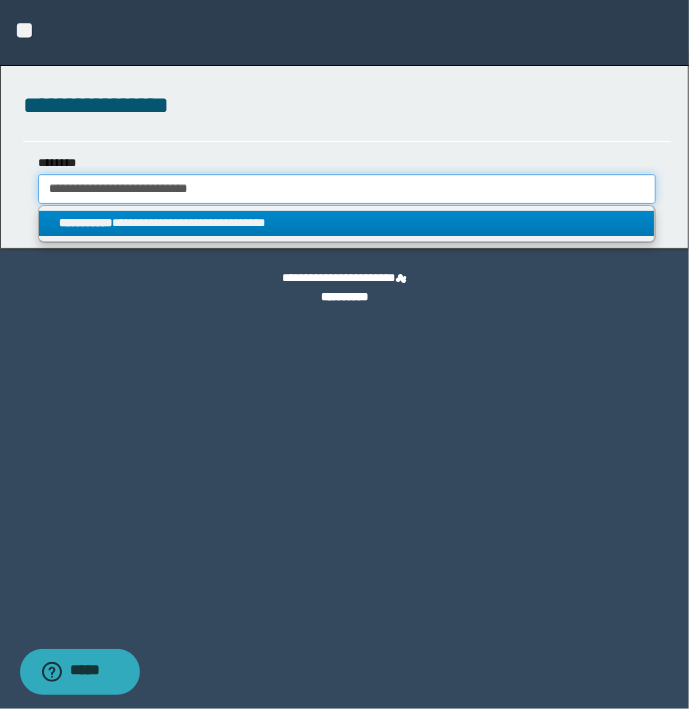 type on "**********" 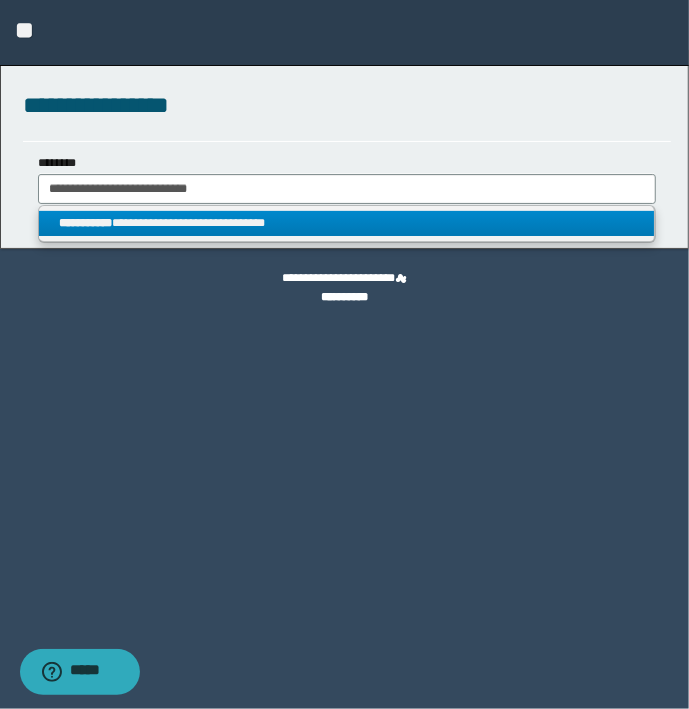 click on "**********" at bounding box center (347, 223) 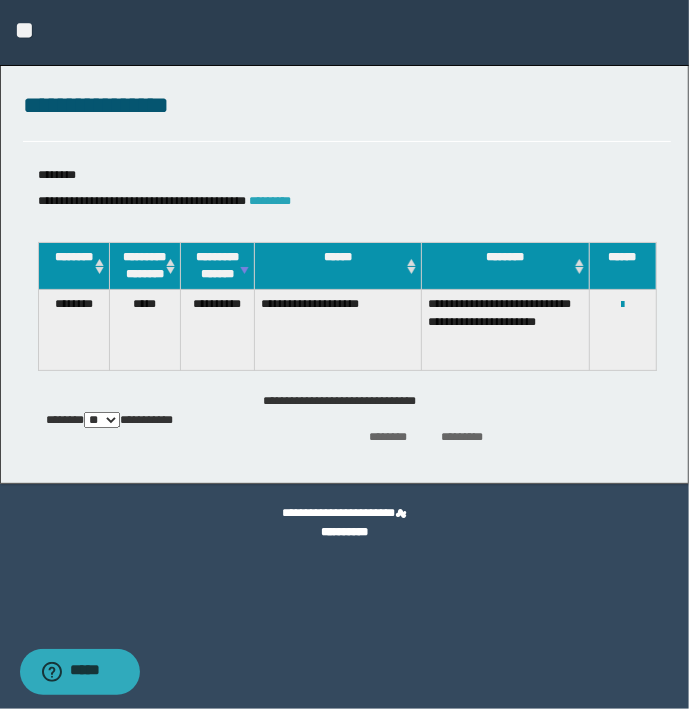 click on "*********" at bounding box center [270, 201] 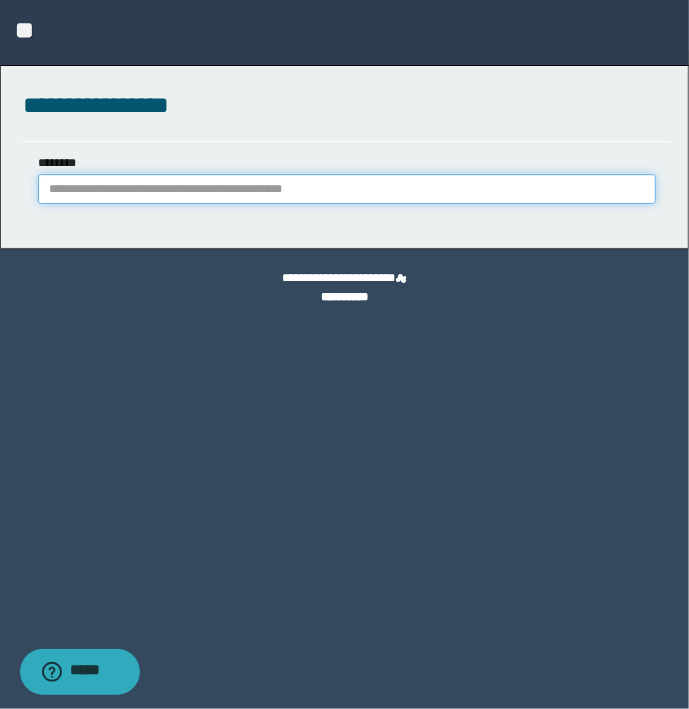 click on "********" at bounding box center [347, 189] 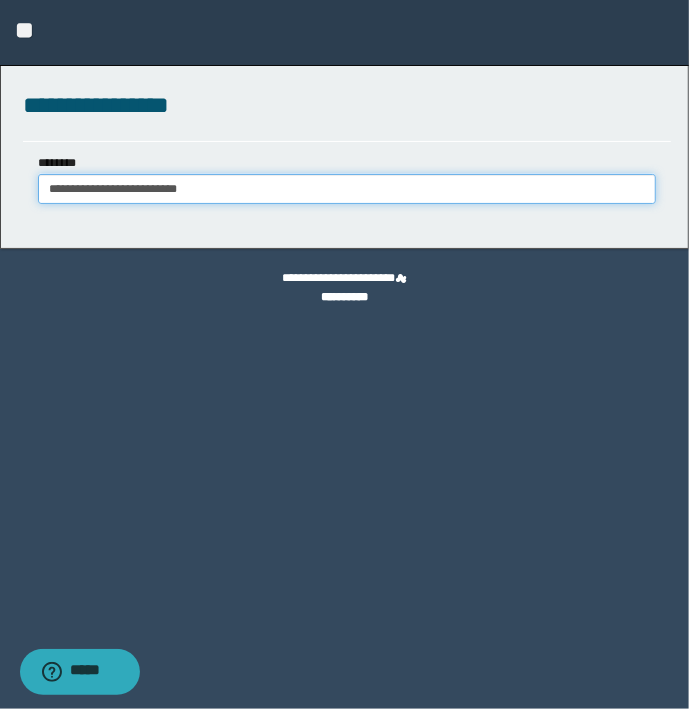 type on "**********" 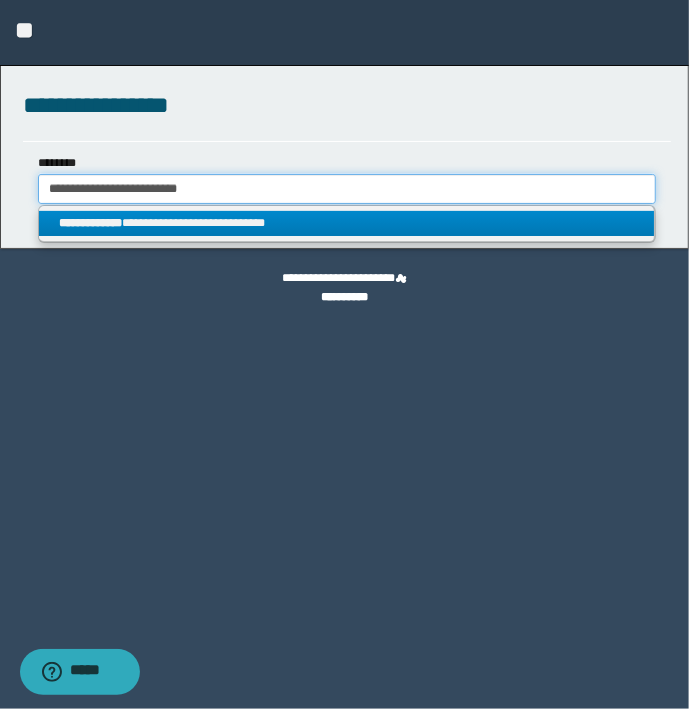 type on "**********" 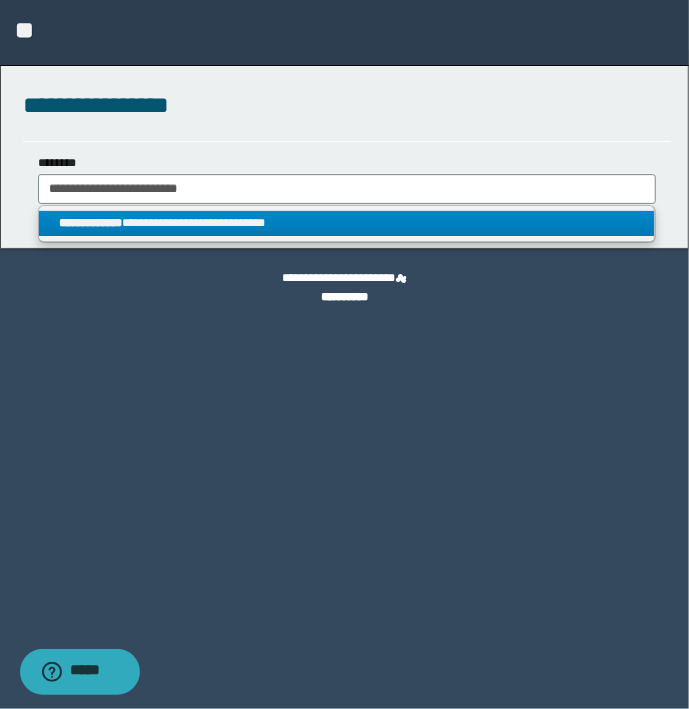 click on "**********" at bounding box center [347, 223] 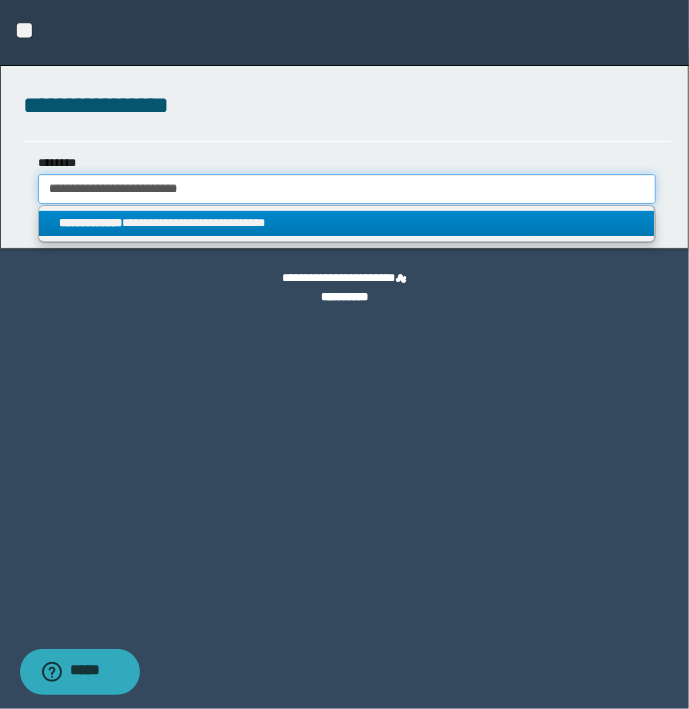 type 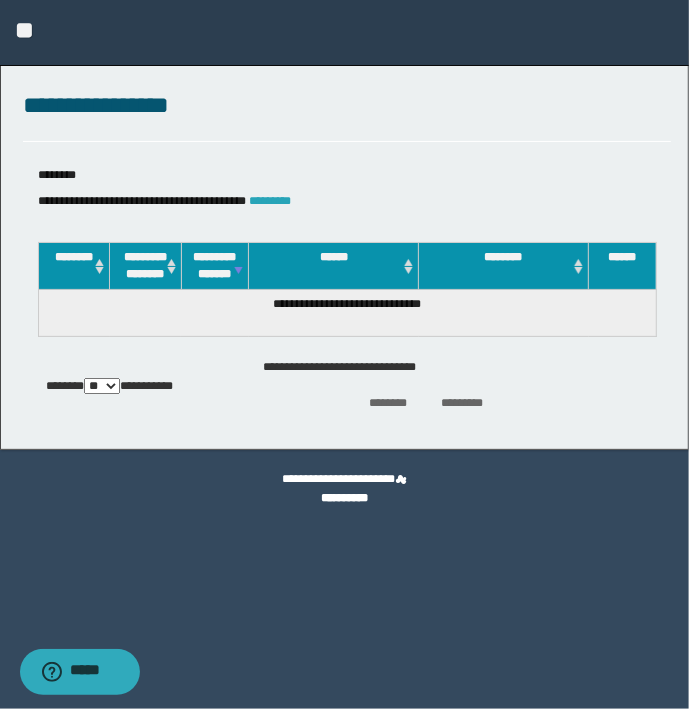 click on "*********" at bounding box center (270, 201) 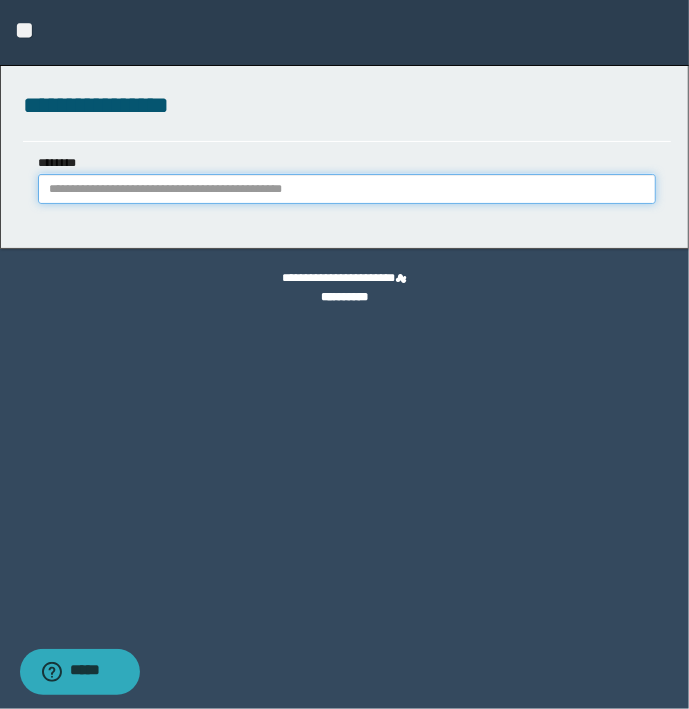 click on "********" at bounding box center [347, 189] 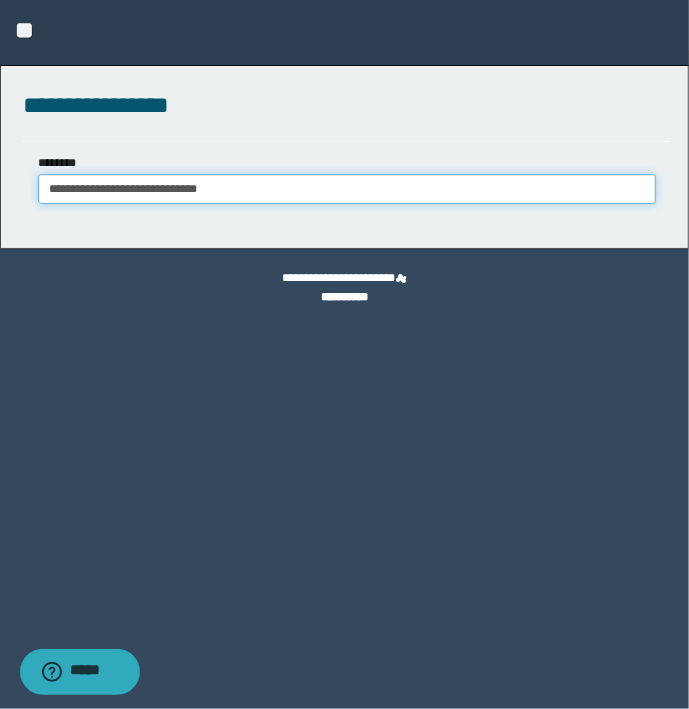 type on "**********" 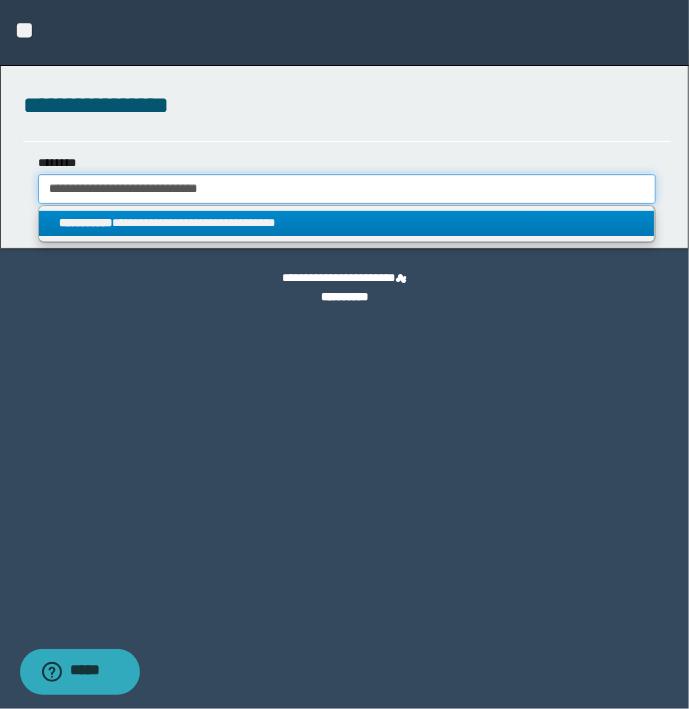 type on "**********" 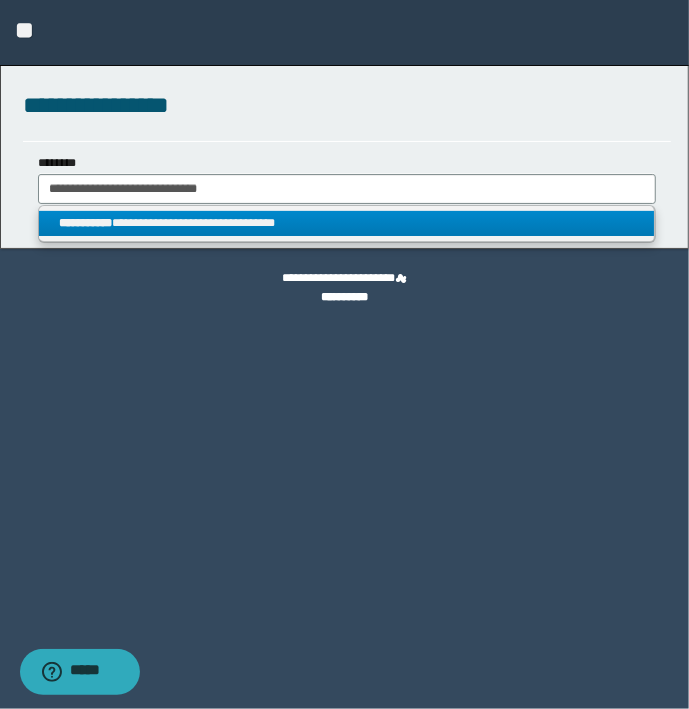 click on "**********" at bounding box center [347, 223] 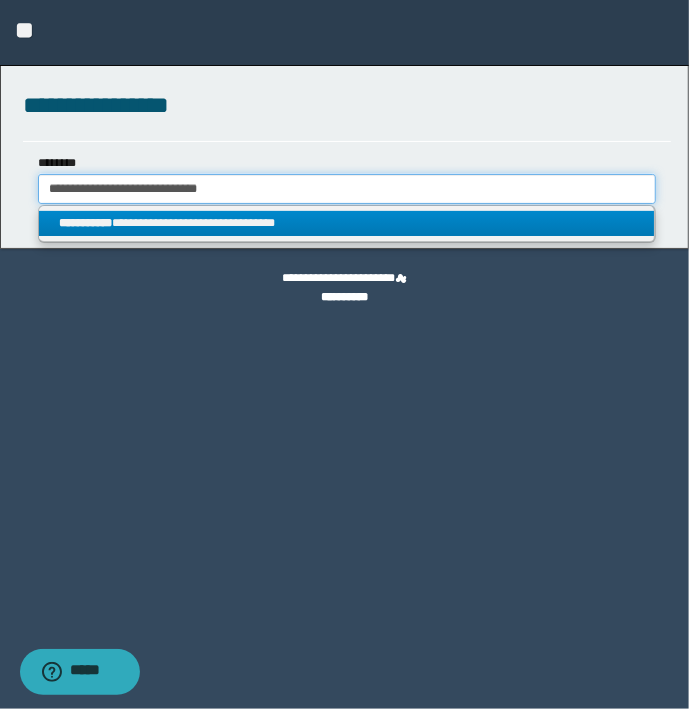 type 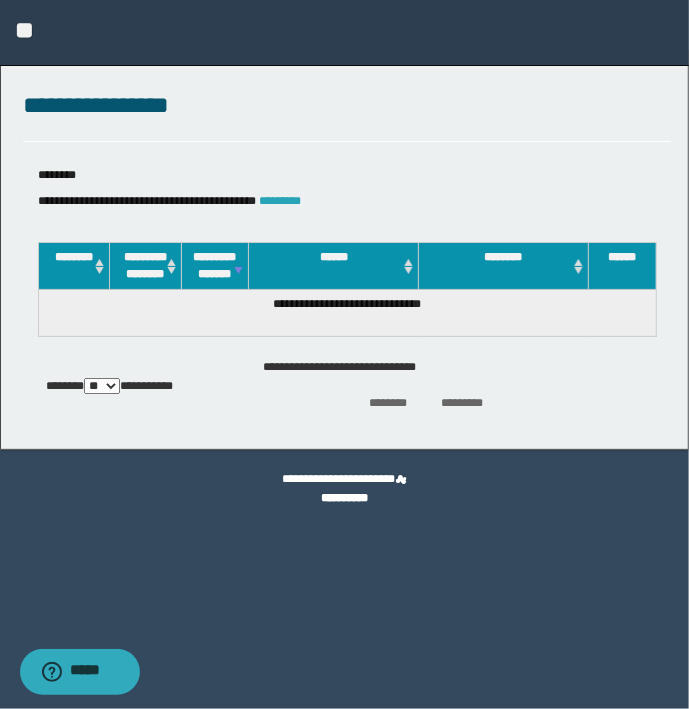 click on "*********" at bounding box center [280, 201] 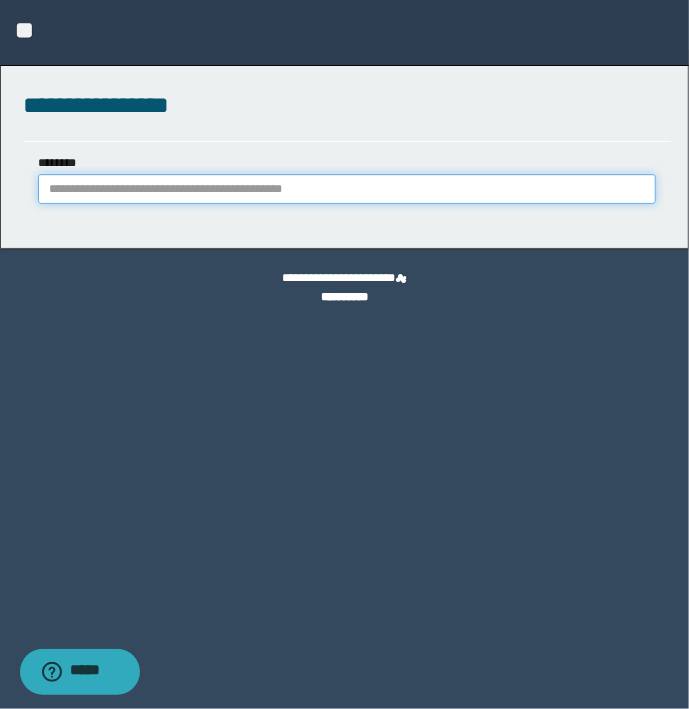 click on "********" at bounding box center (347, 189) 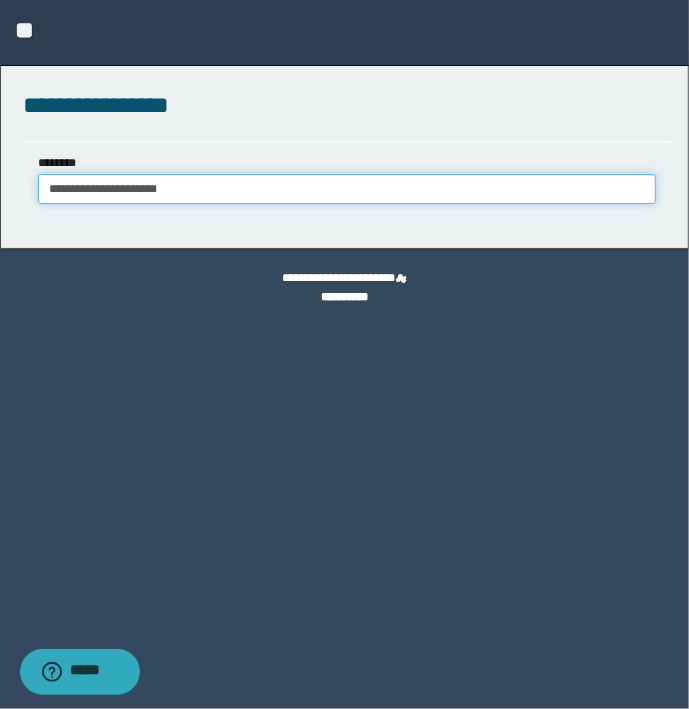 type on "**********" 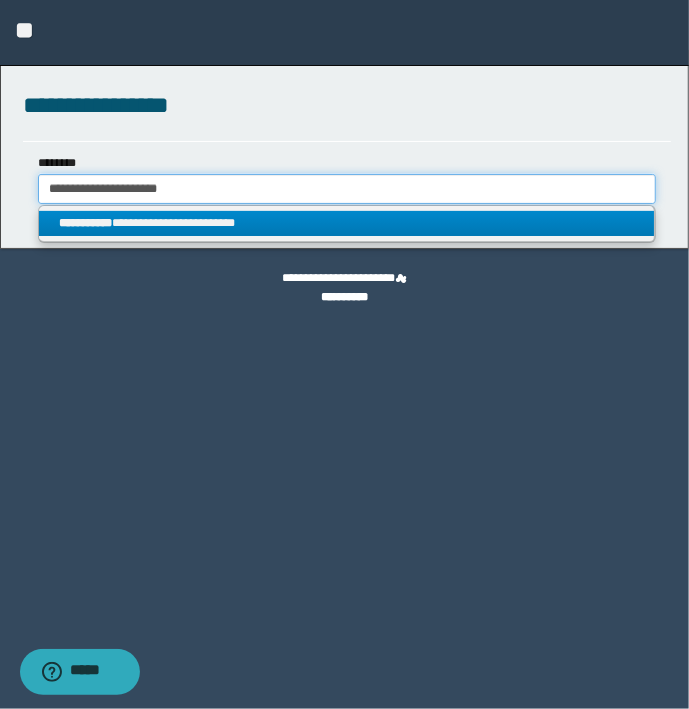 type on "**********" 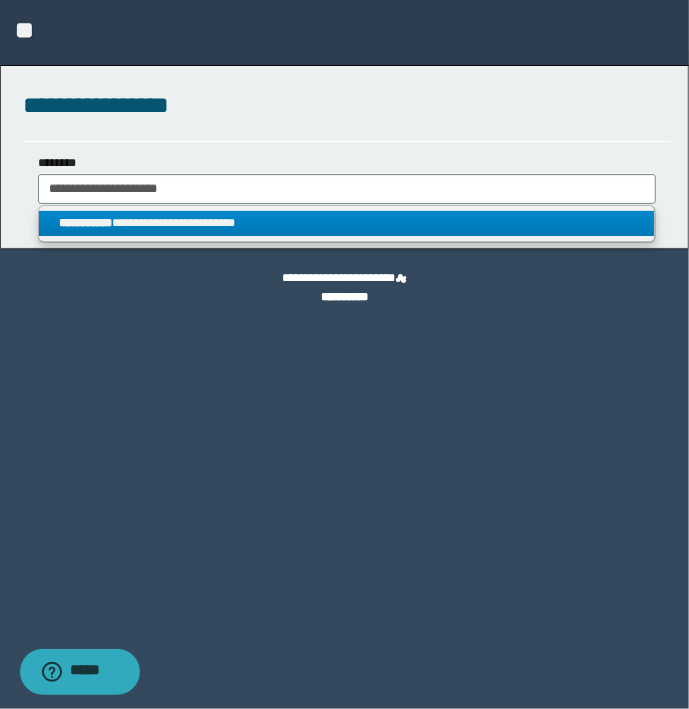 click on "**********" at bounding box center [347, 223] 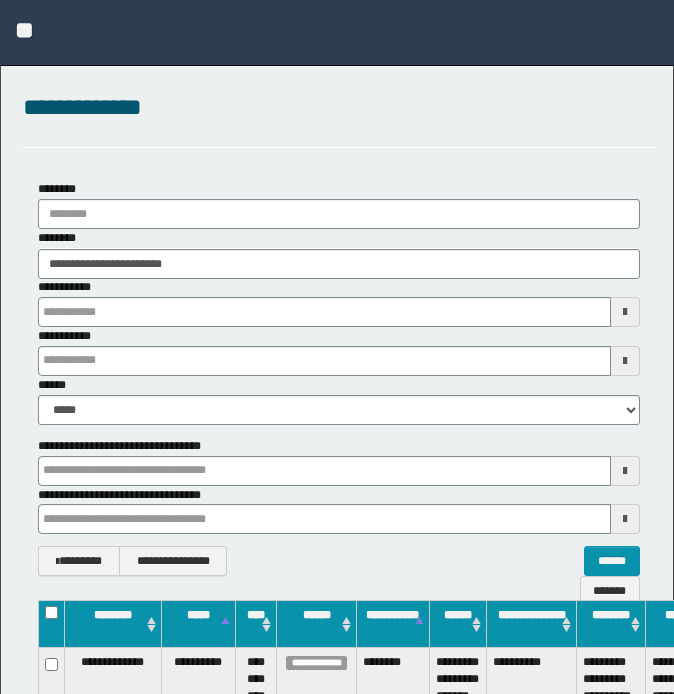scroll, scrollTop: 0, scrollLeft: 0, axis: both 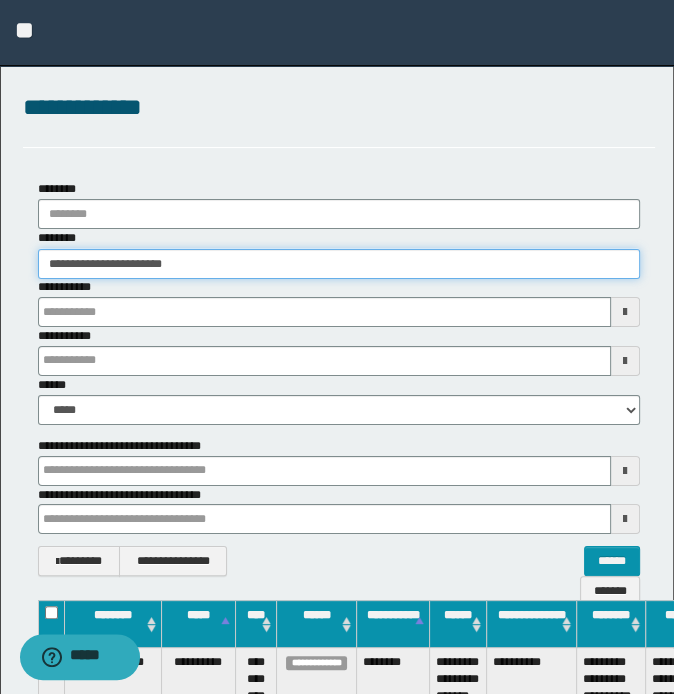 drag, startPoint x: 281, startPoint y: 265, endPoint x: -5, endPoint y: 252, distance: 286.2953 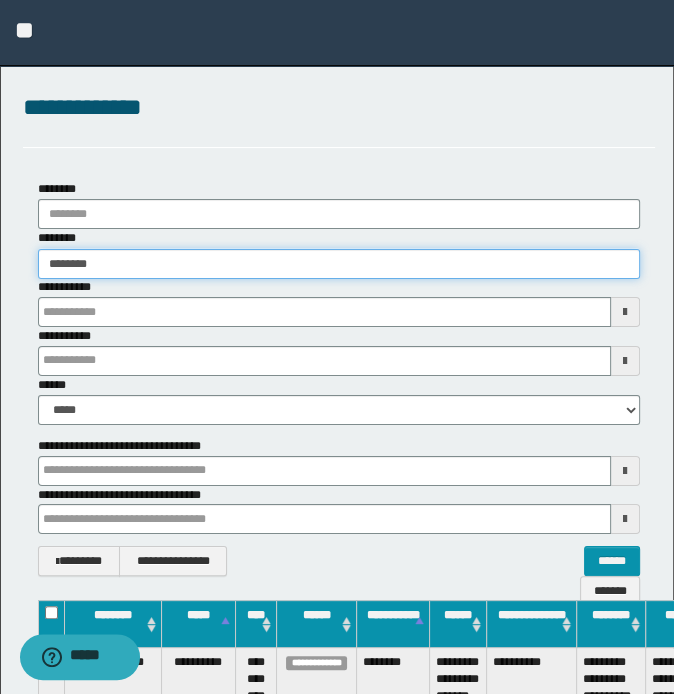 type on "********" 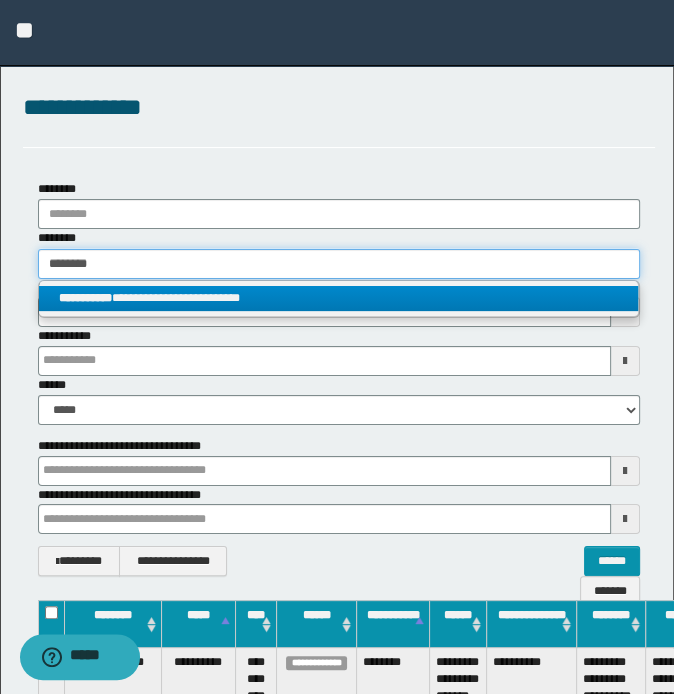 type on "********" 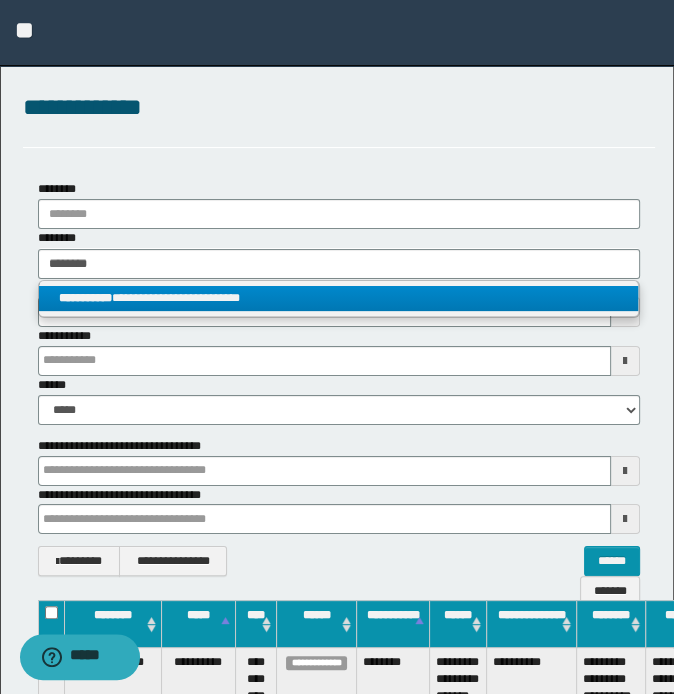click on "**********" at bounding box center (339, 298) 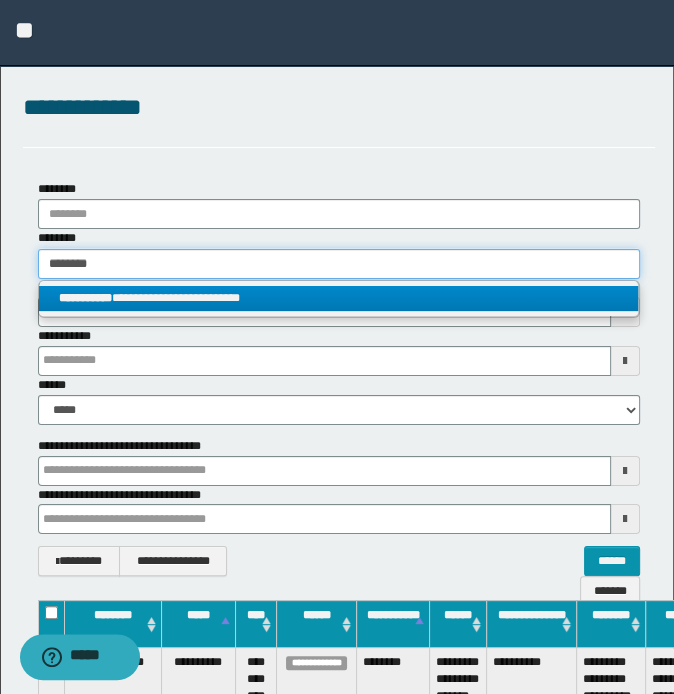 type 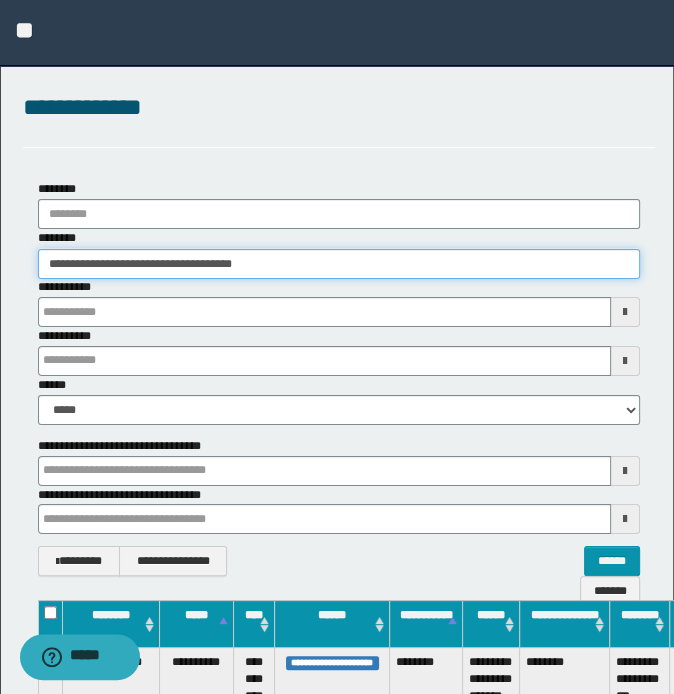 scroll, scrollTop: 0, scrollLeft: 156, axis: horizontal 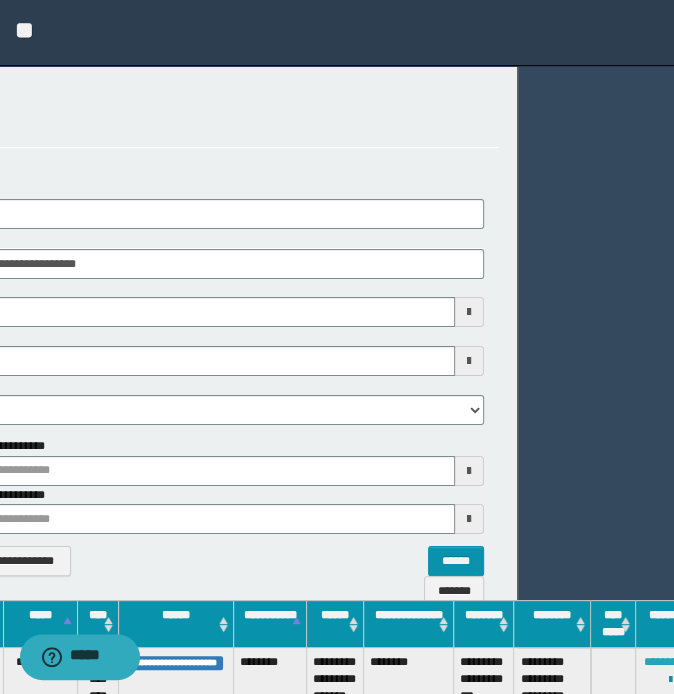 click on "********" at bounding box center (663, 662) 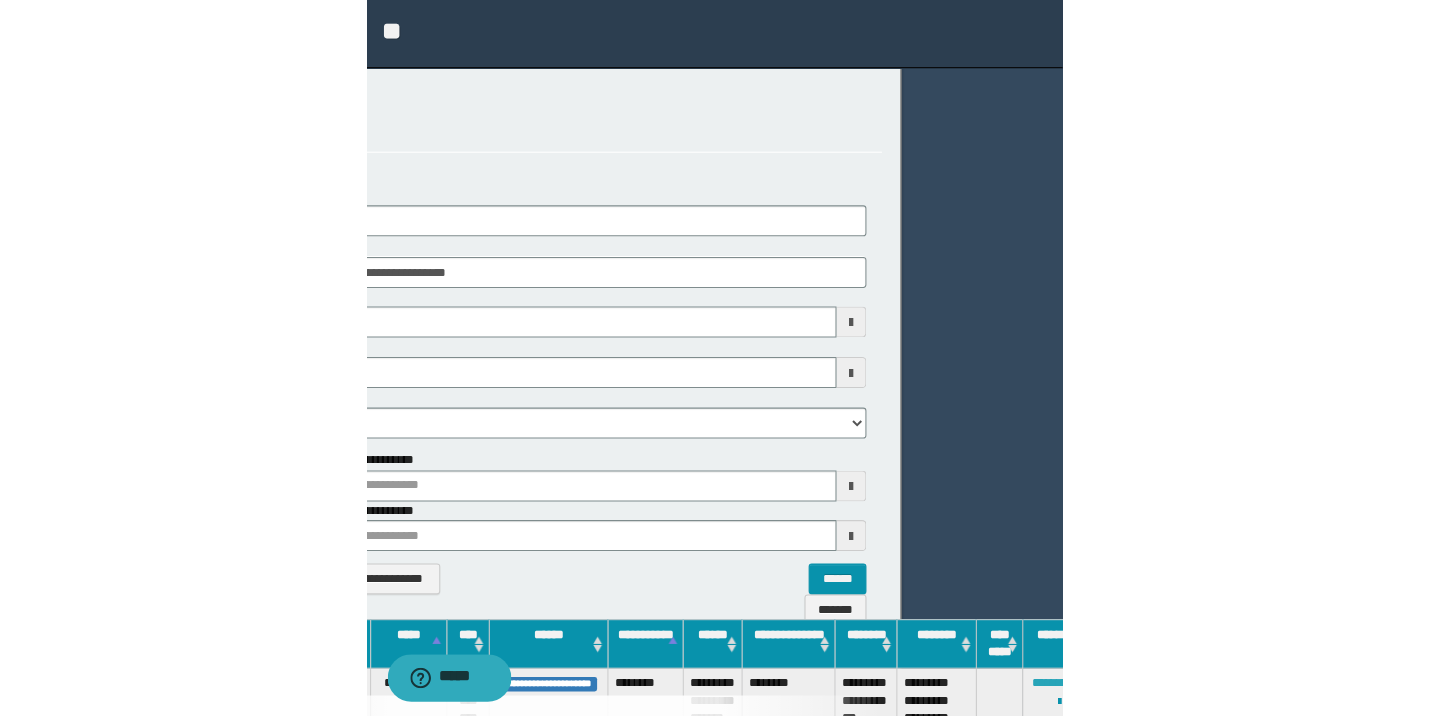 scroll, scrollTop: 0, scrollLeft: 0, axis: both 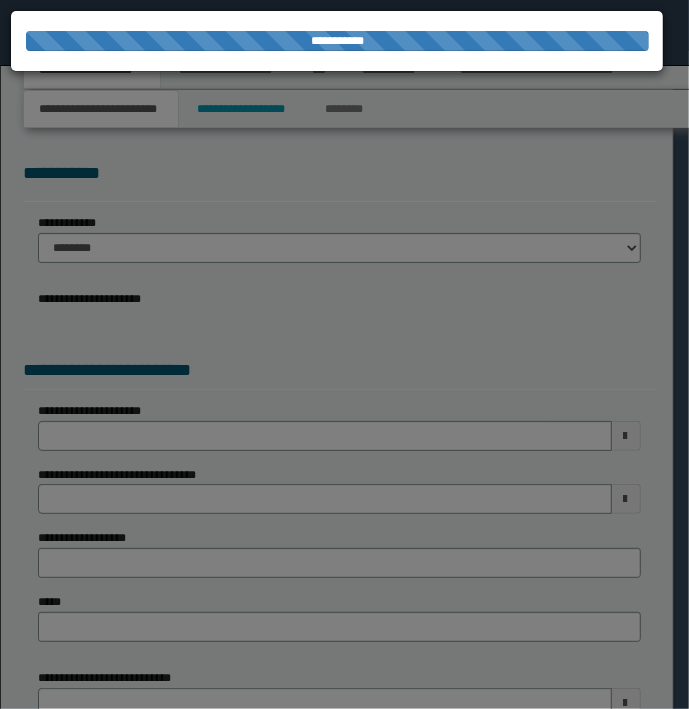 select on "**" 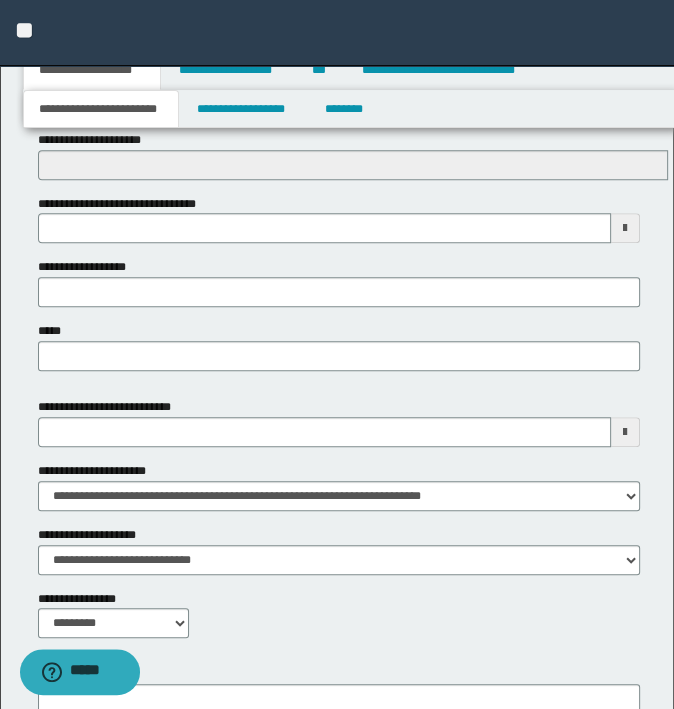 scroll, scrollTop: 700, scrollLeft: 0, axis: vertical 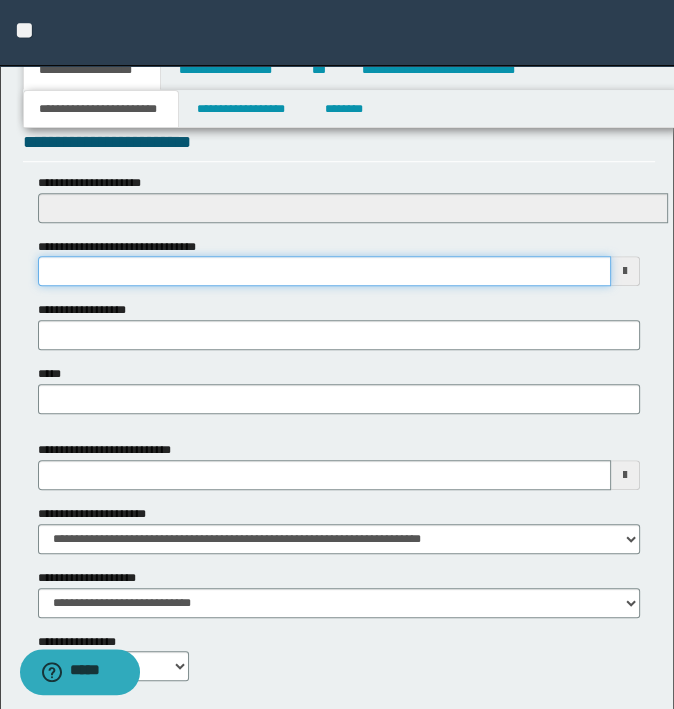 click on "**********" at bounding box center [325, 271] 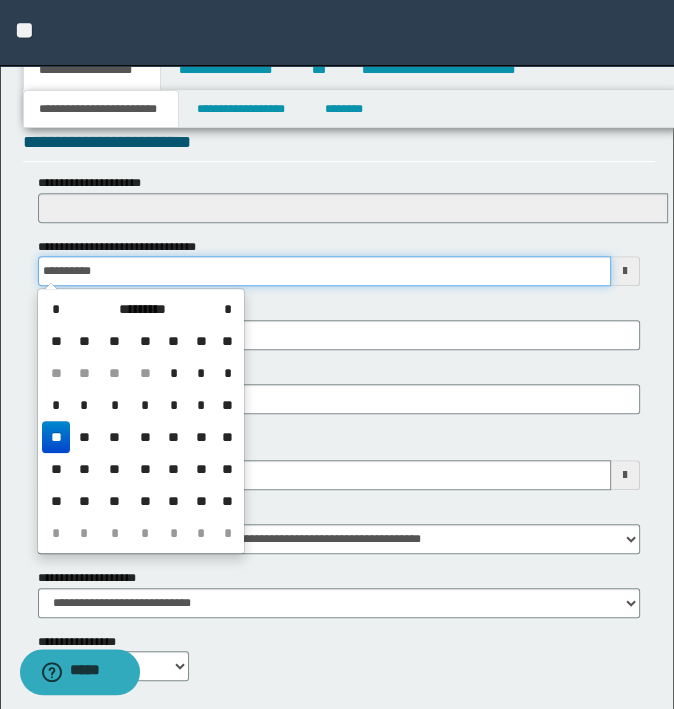type on "**********" 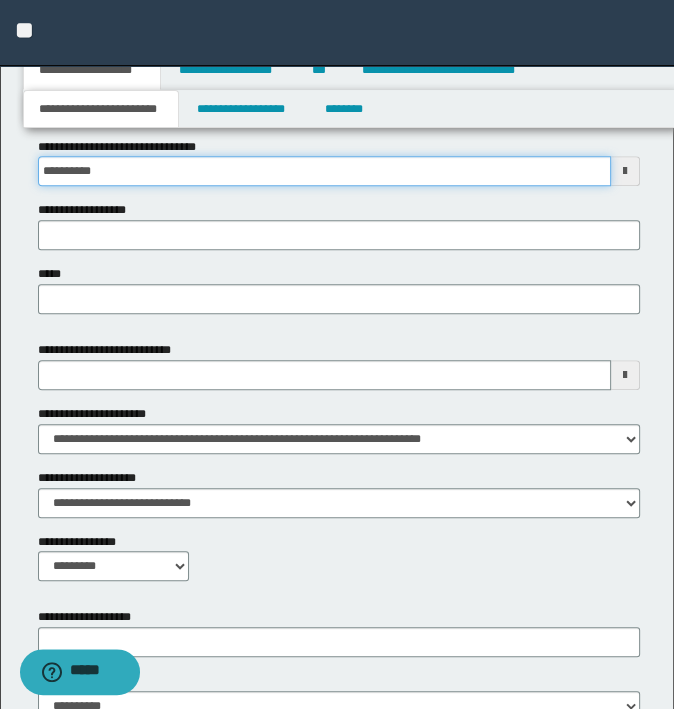scroll, scrollTop: 935, scrollLeft: 0, axis: vertical 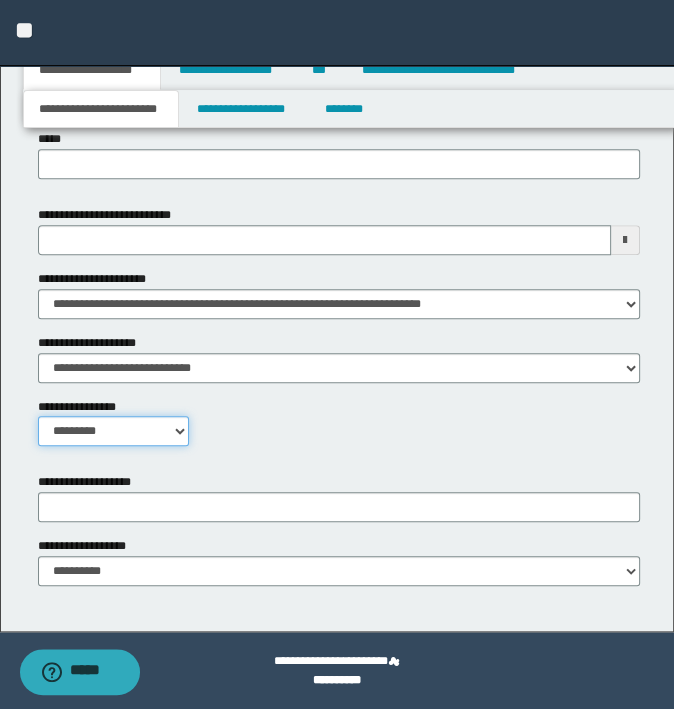 click on "**********" at bounding box center (114, 431) 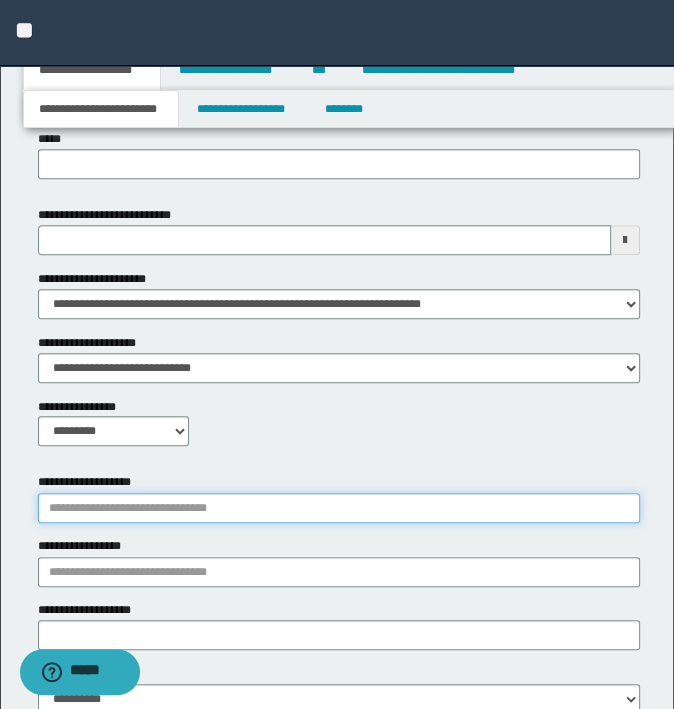 click on "**********" at bounding box center (339, 508) 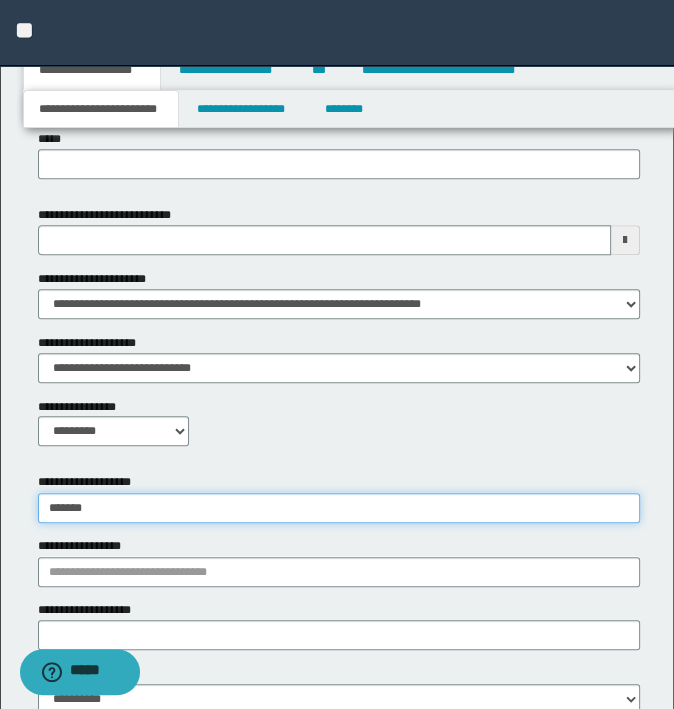 type on "********" 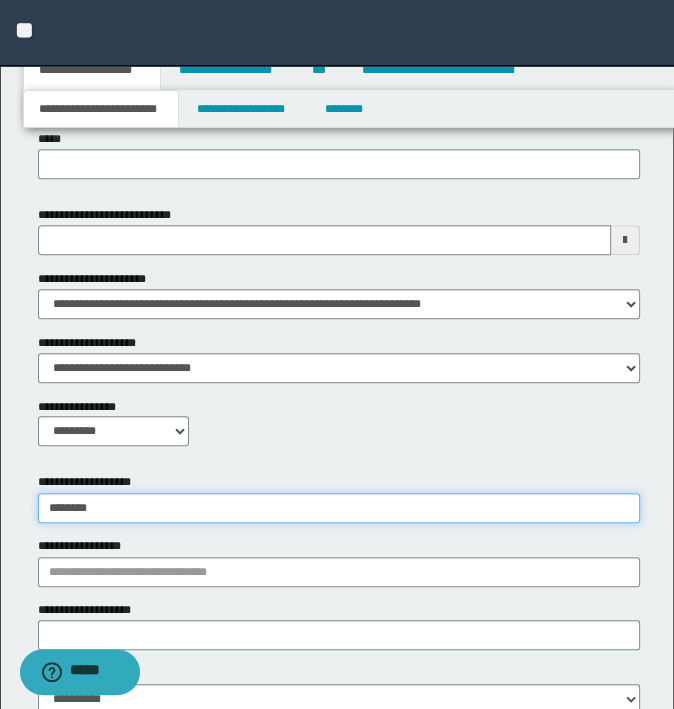 type on "********" 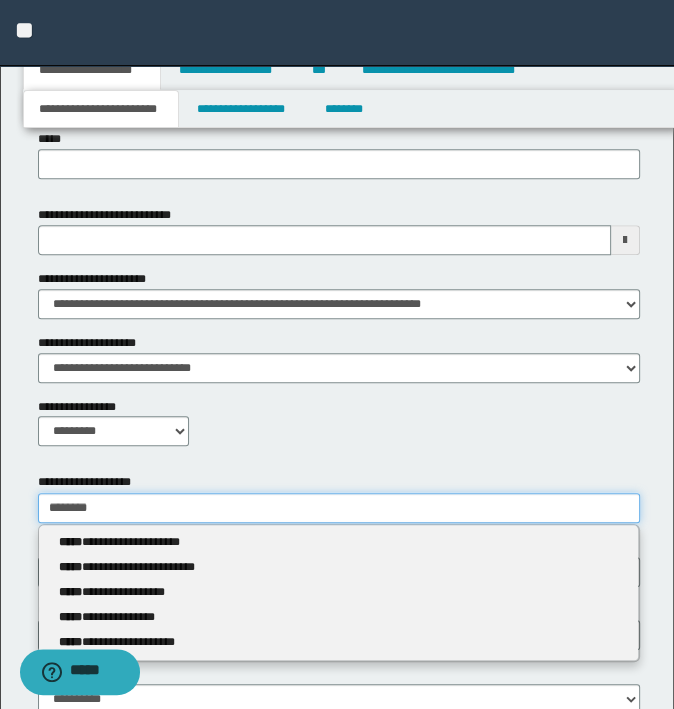 type 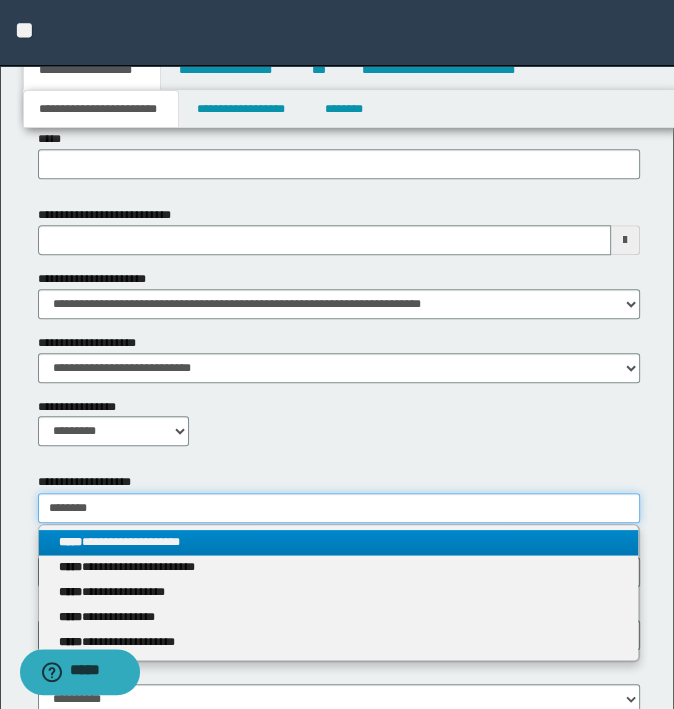 type on "********" 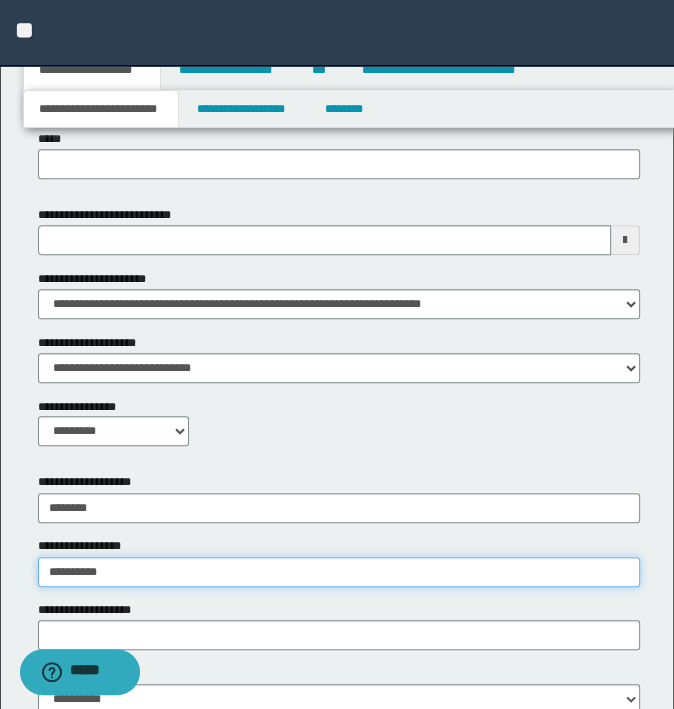 type on "**********" 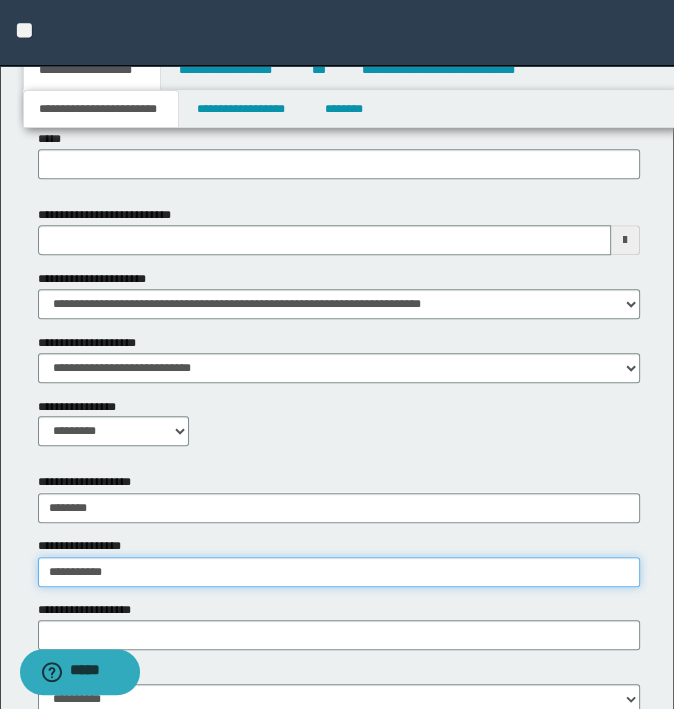 type on "**********" 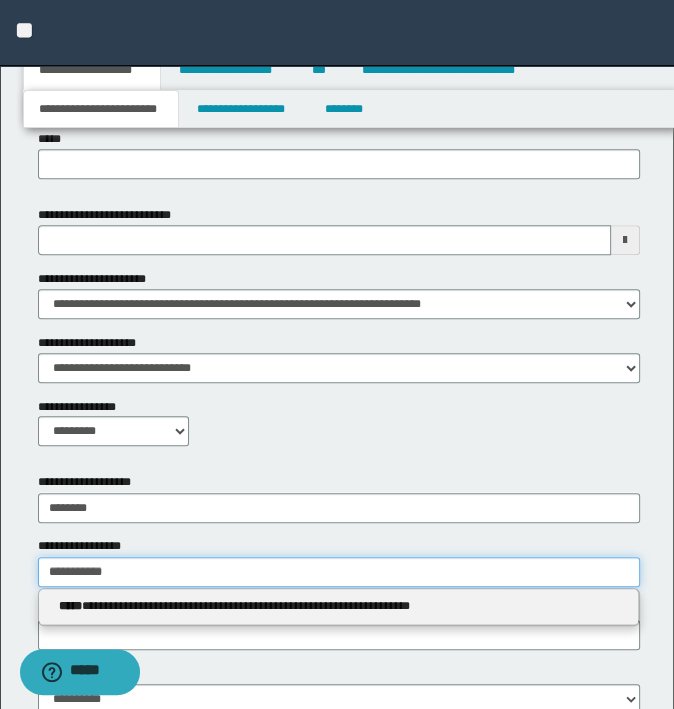 type 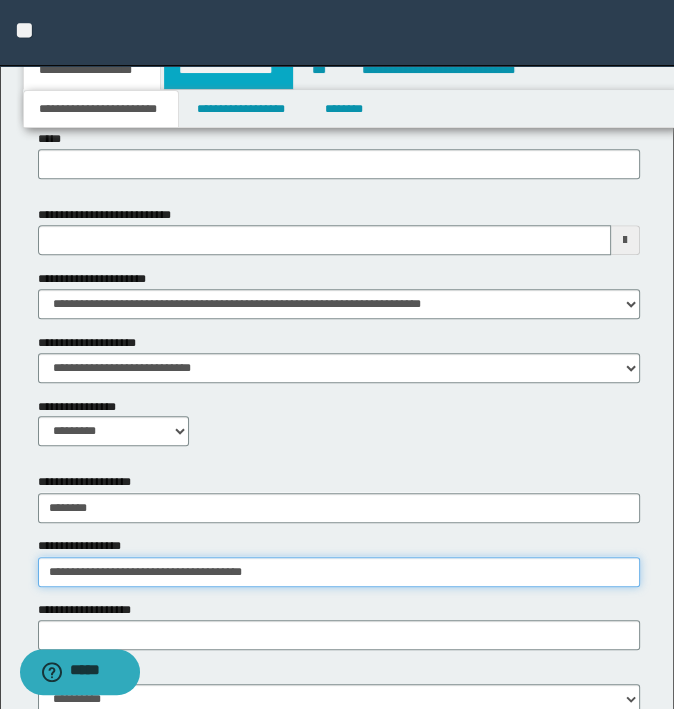 type on "**********" 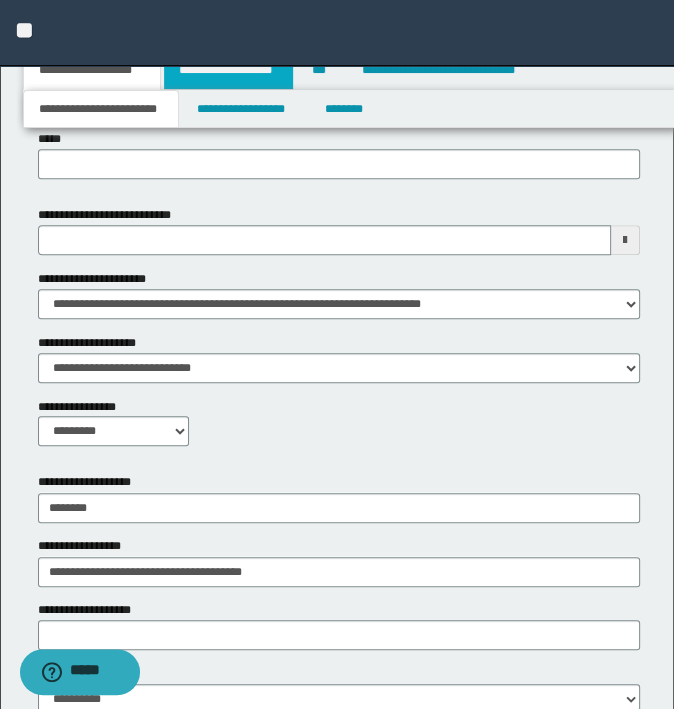 click on "**********" at bounding box center [228, 70] 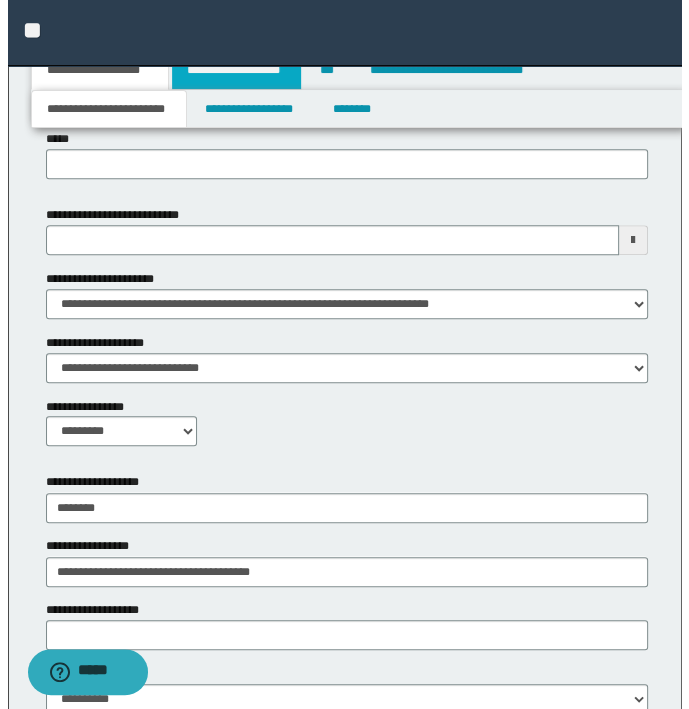 scroll, scrollTop: 0, scrollLeft: 0, axis: both 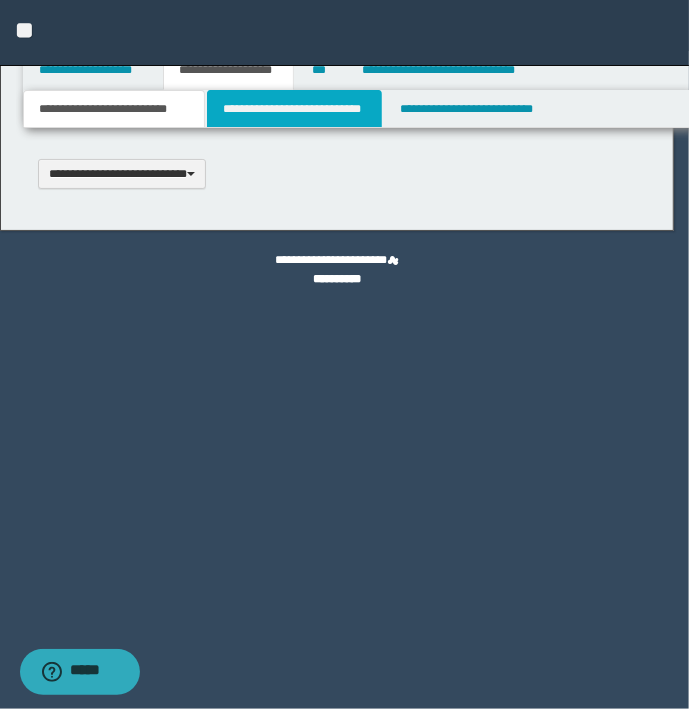 click on "**********" at bounding box center [294, 109] 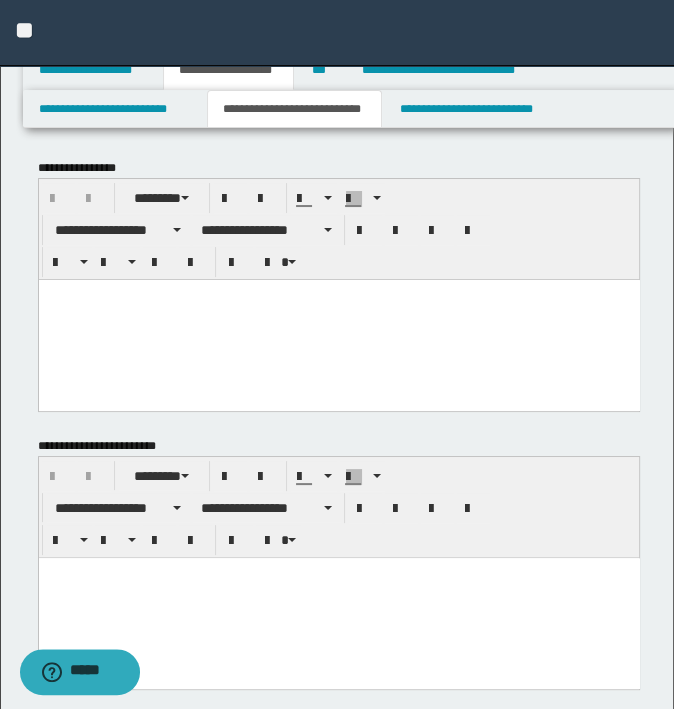 scroll, scrollTop: 0, scrollLeft: 0, axis: both 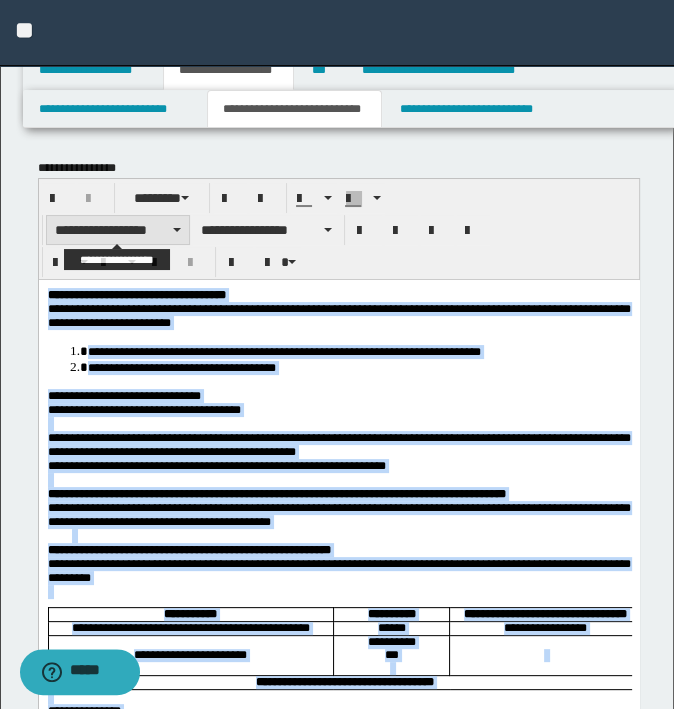 click on "**********" at bounding box center (118, 230) 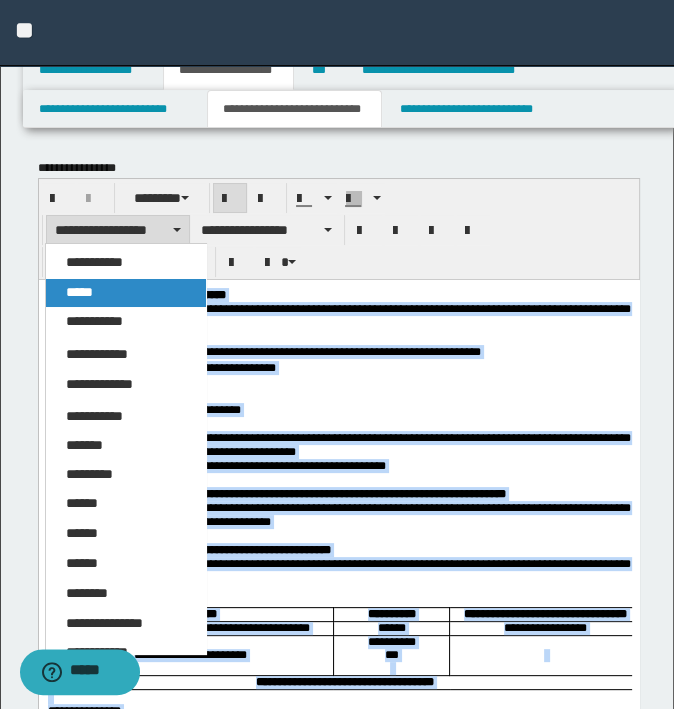 click on "*****" at bounding box center [126, 293] 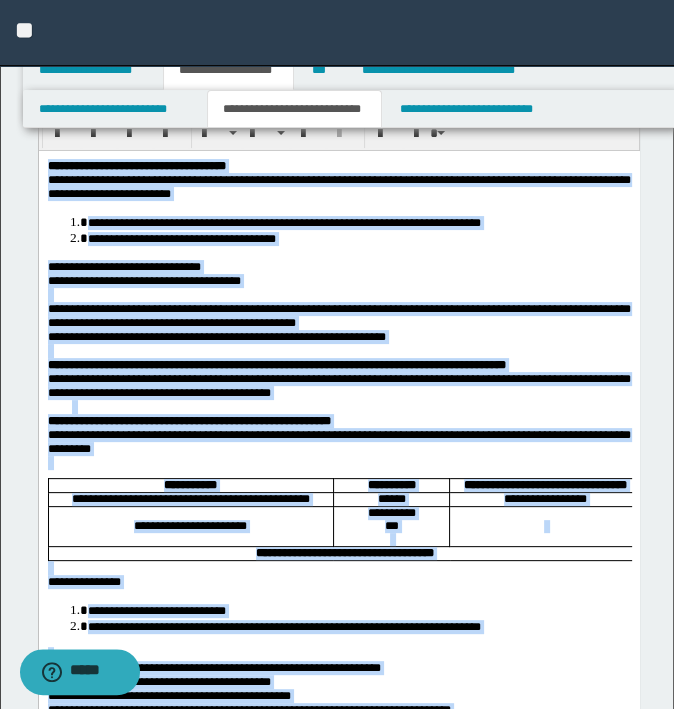 scroll, scrollTop: 0, scrollLeft: 0, axis: both 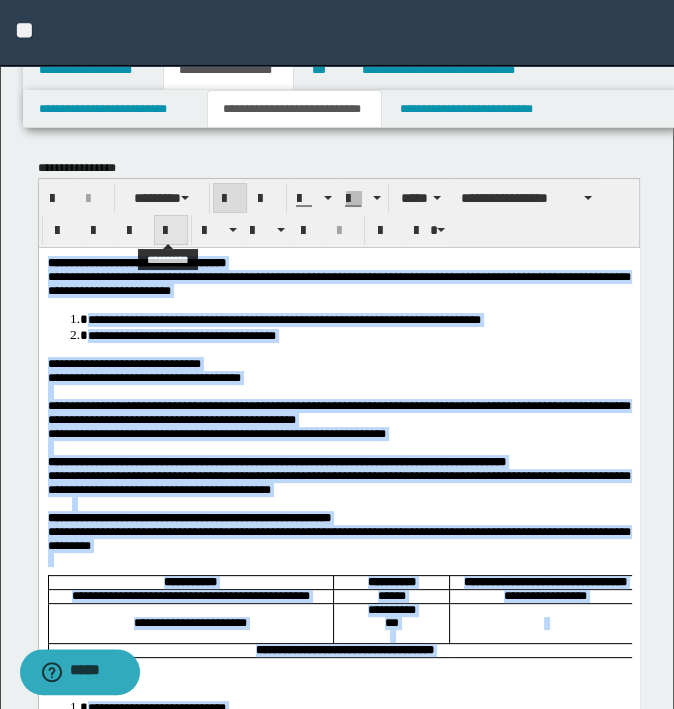 click at bounding box center [171, 230] 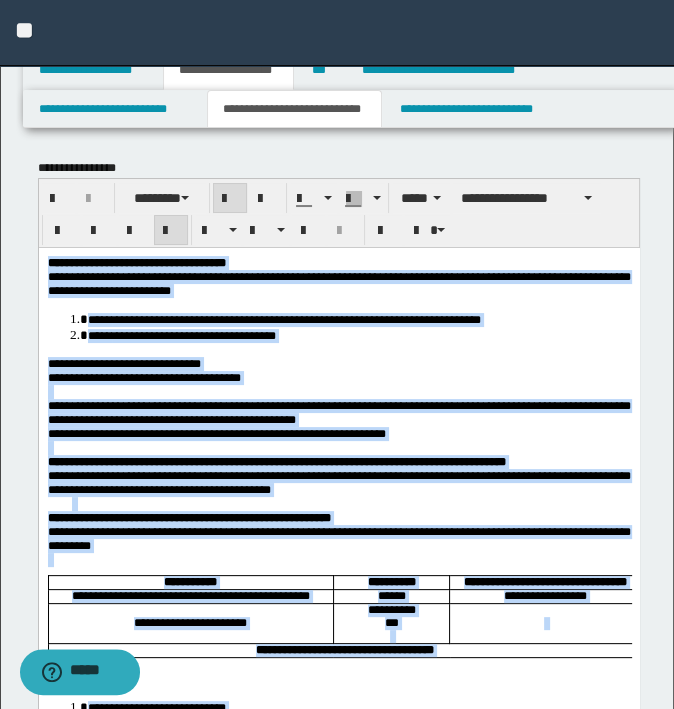 click at bounding box center [338, 447] 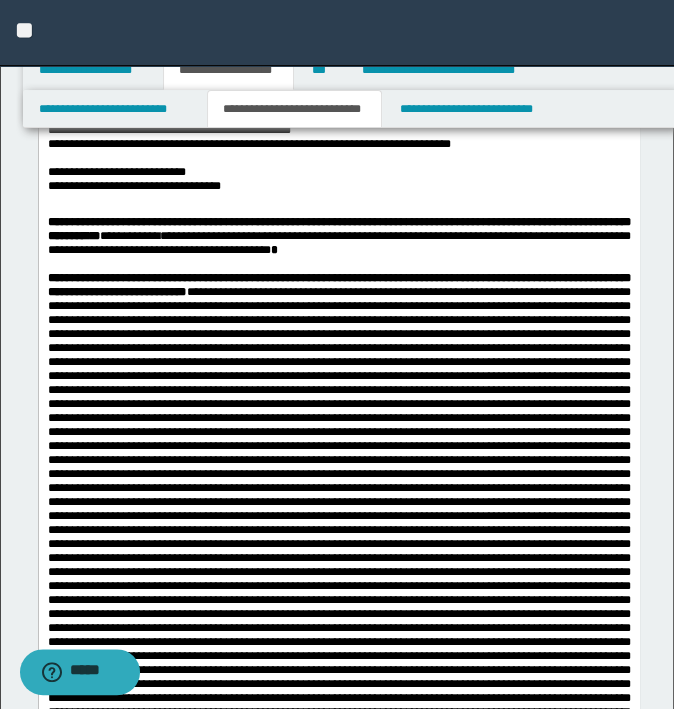 scroll, scrollTop: 700, scrollLeft: 0, axis: vertical 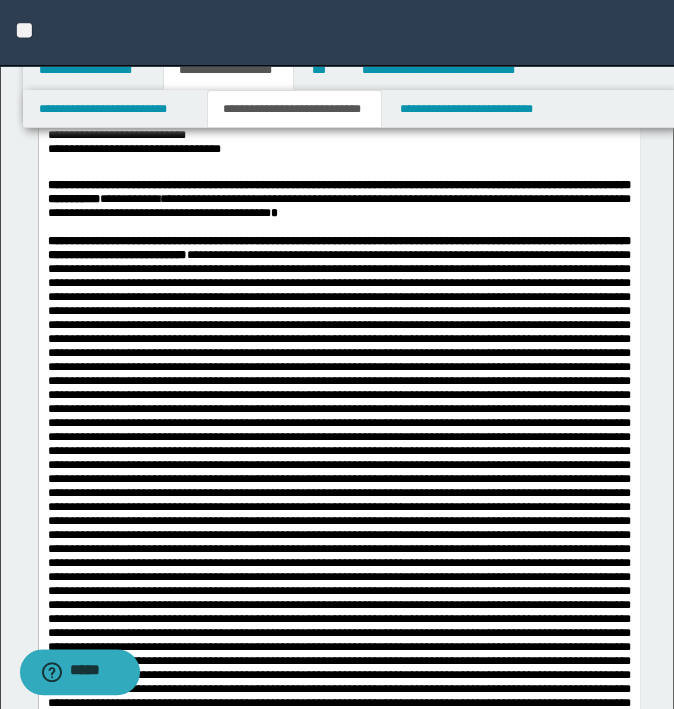 click on "**********" at bounding box center (248, 107) 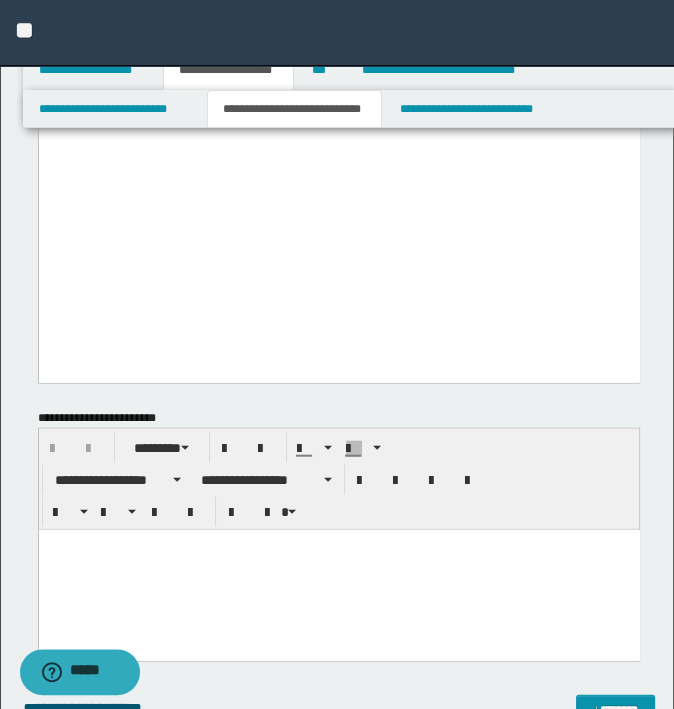 scroll, scrollTop: 2900, scrollLeft: 0, axis: vertical 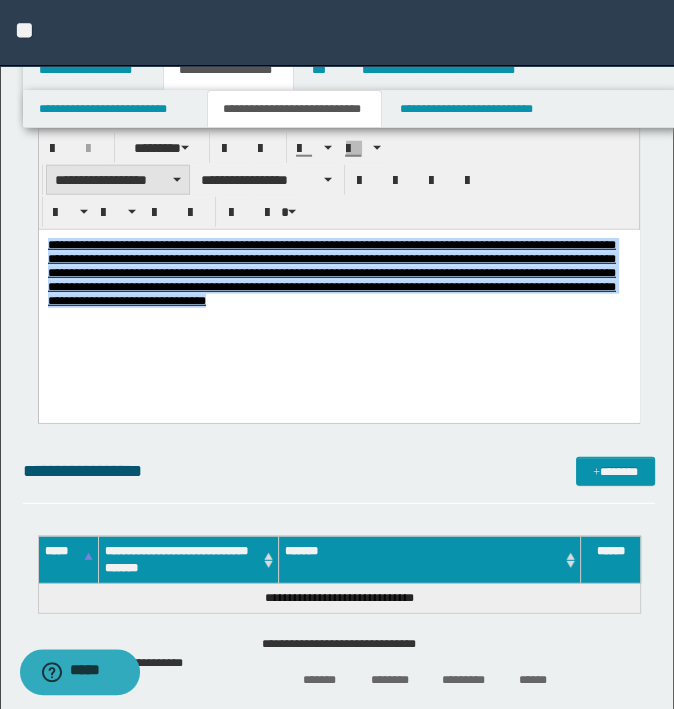 click on "**********" at bounding box center [118, 180] 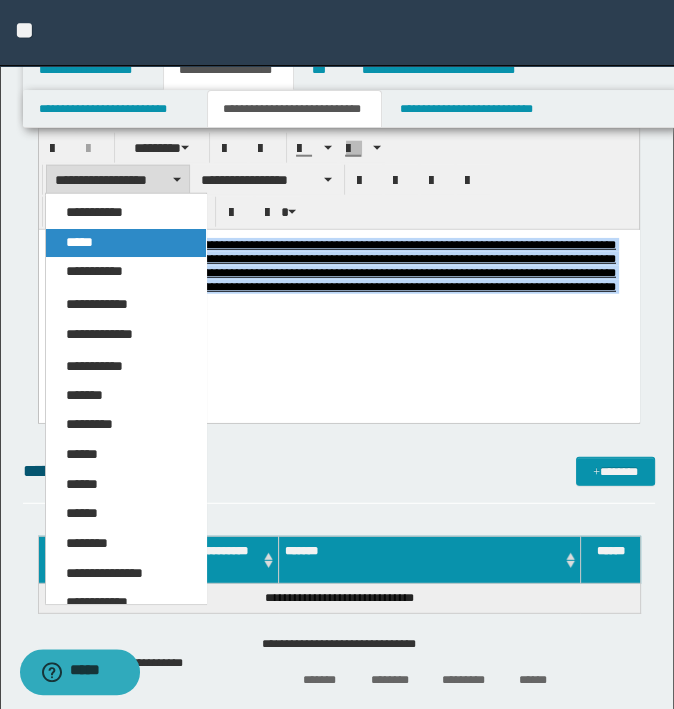 click on "*****" at bounding box center (126, 243) 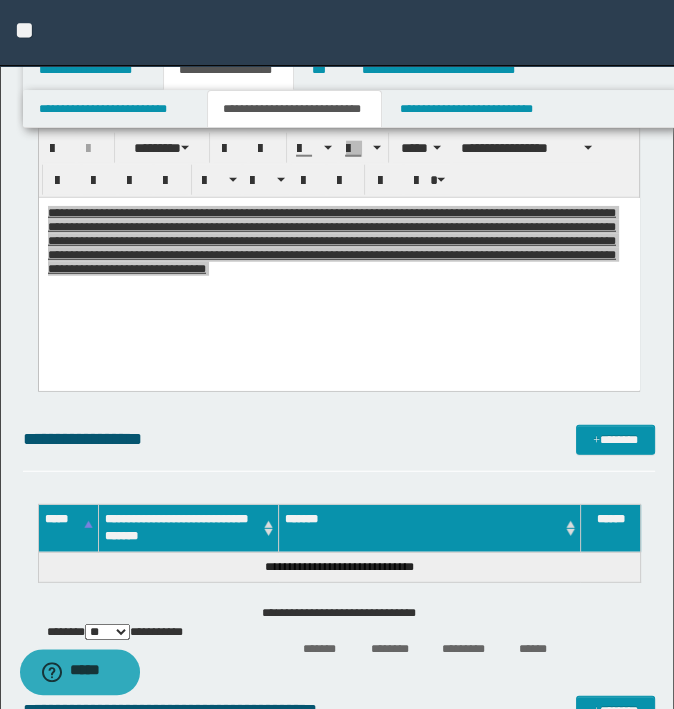 click on "**********" at bounding box center (339, 163) 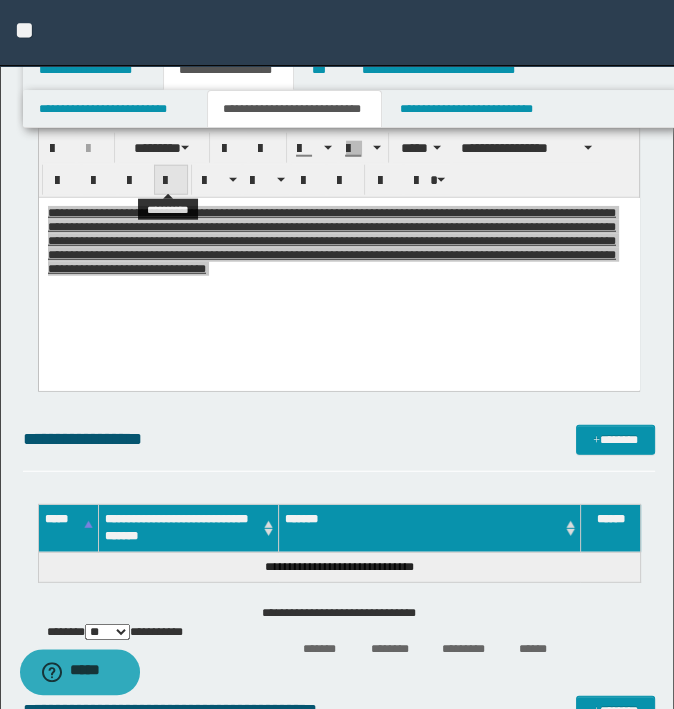 click at bounding box center [171, 180] 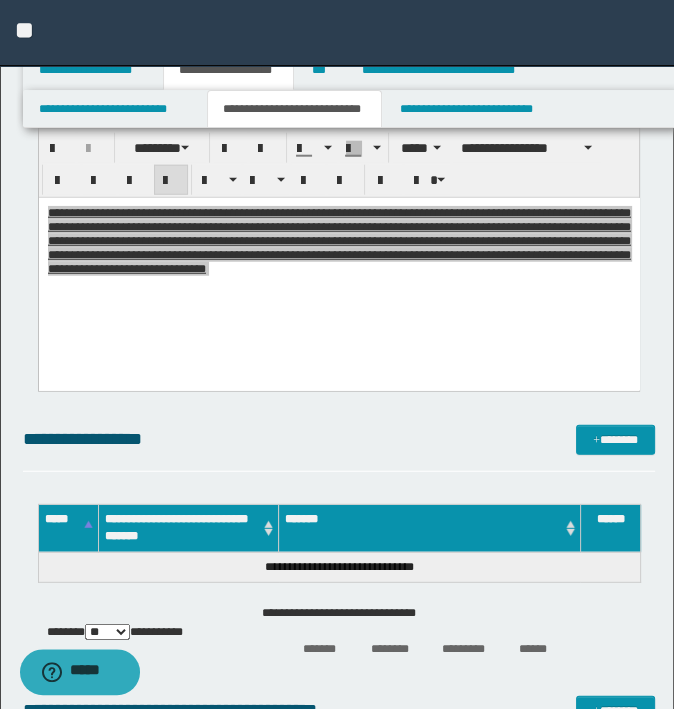 click on "**********" at bounding box center (339, 257) 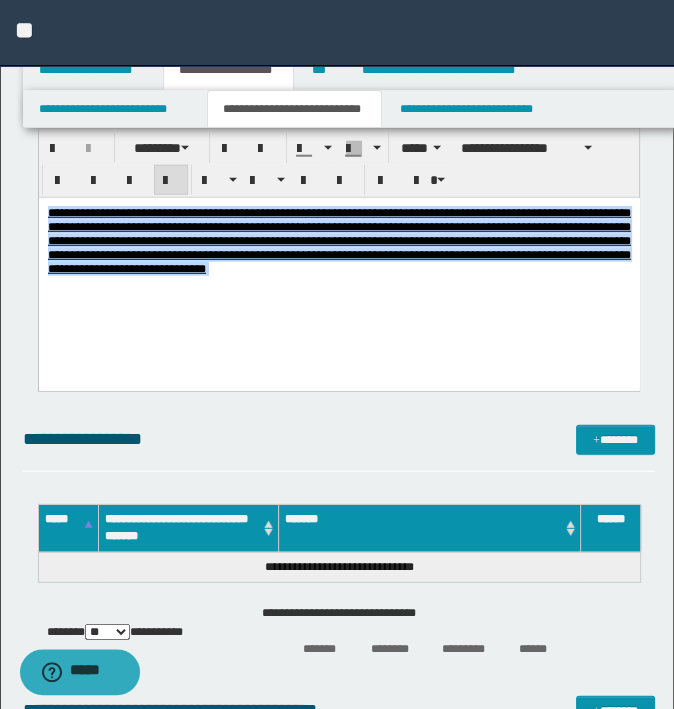 click on "**********" at bounding box center [338, 266] 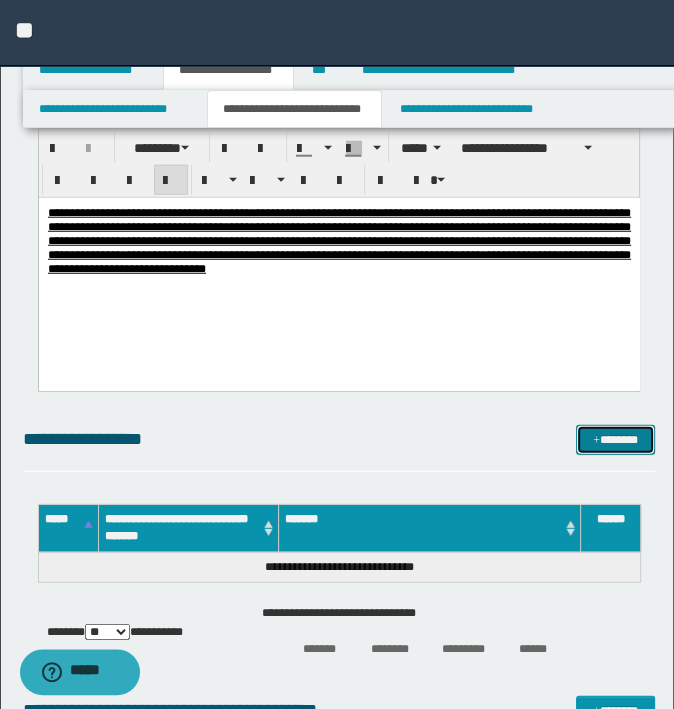 drag, startPoint x: 638, startPoint y: 440, endPoint x: 686, endPoint y: 434, distance: 48.373547 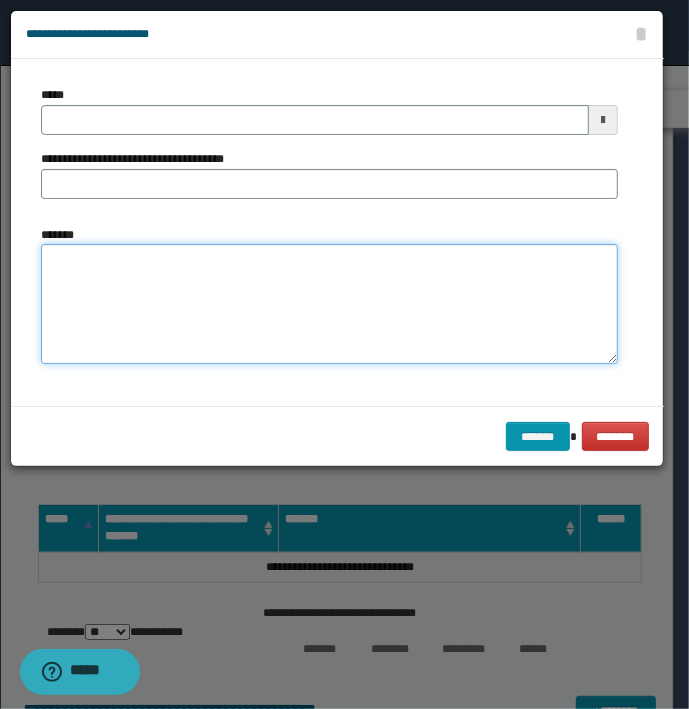 type on "**********" 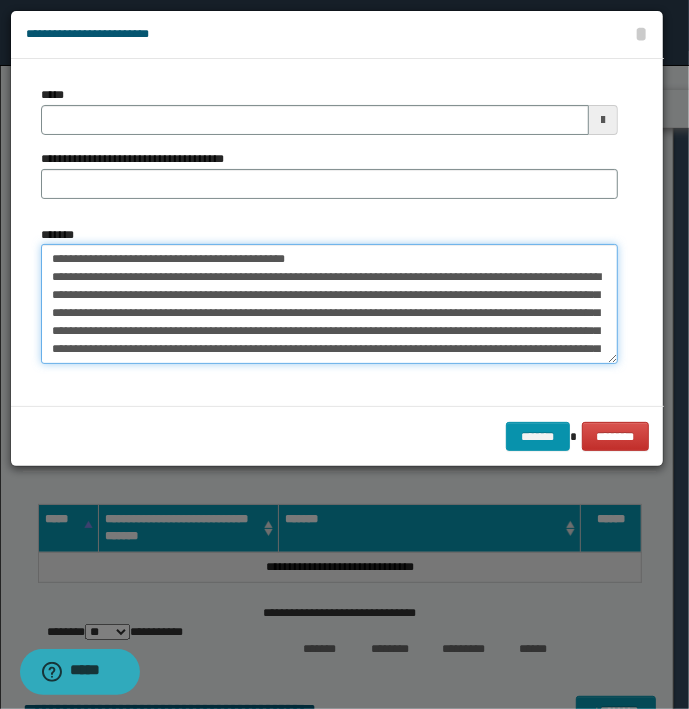 type 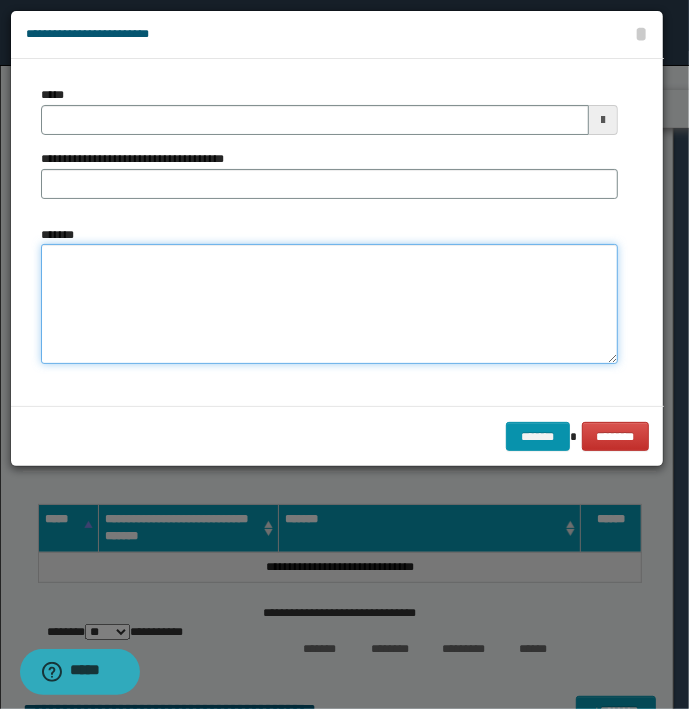 type 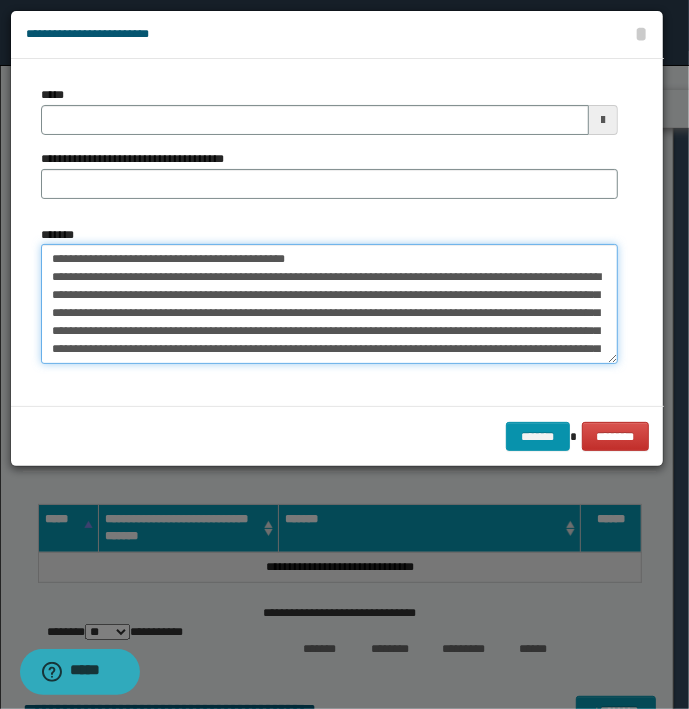 click on "*******" at bounding box center [329, 304] 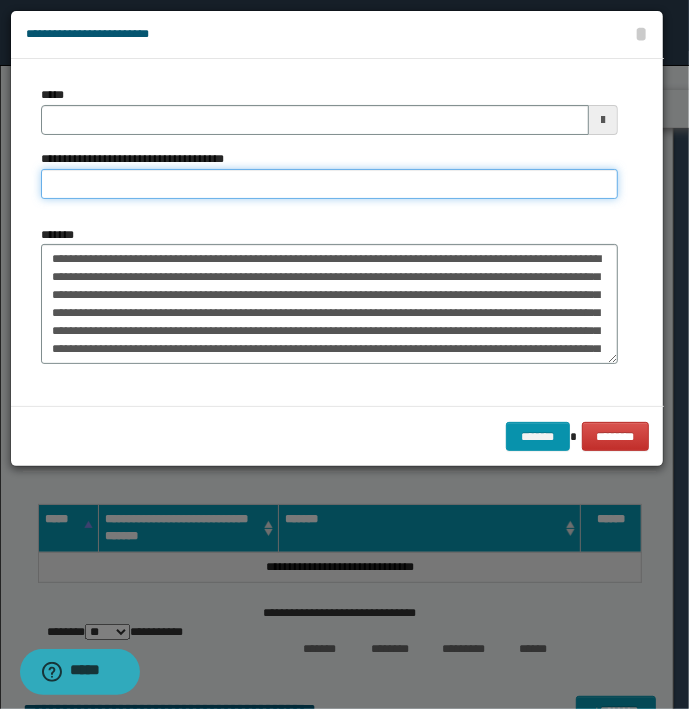 type on "**********" 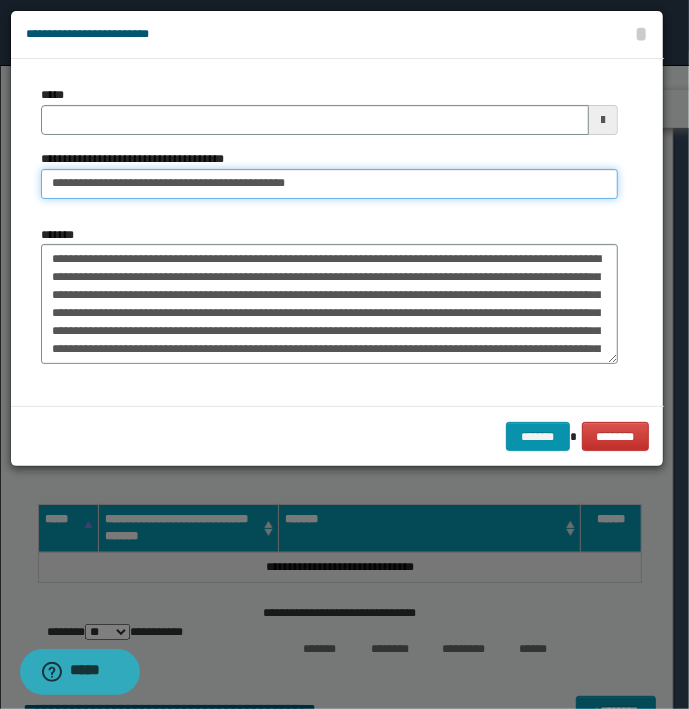 type 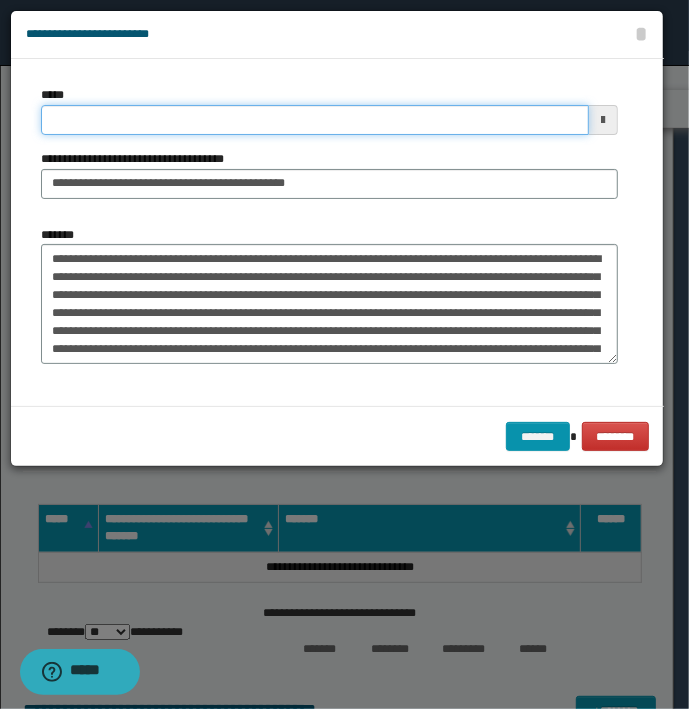 click on "*****" at bounding box center [315, 120] 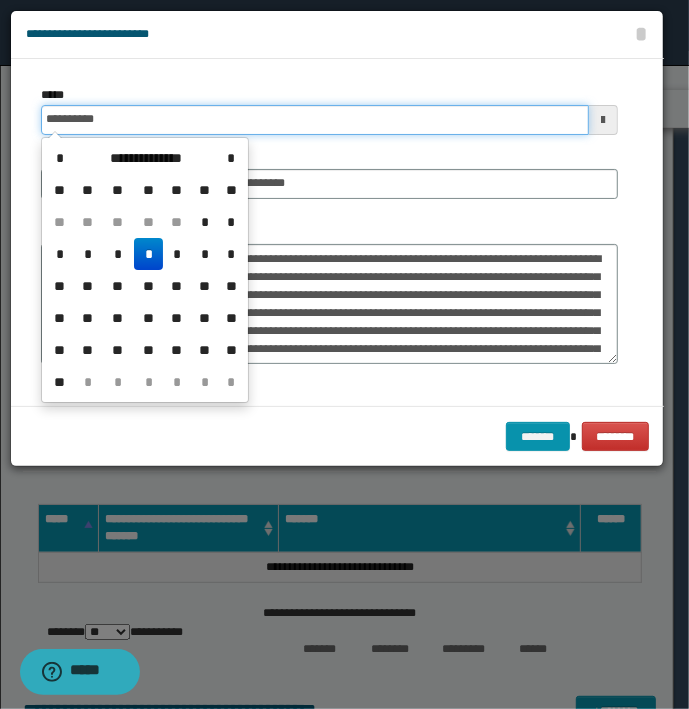 type on "**********" 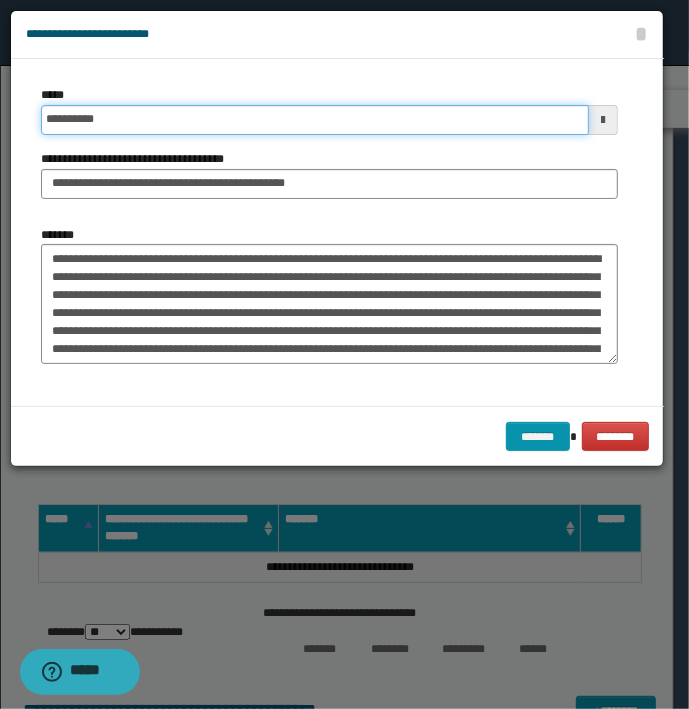 click on "*******" at bounding box center (538, 437) 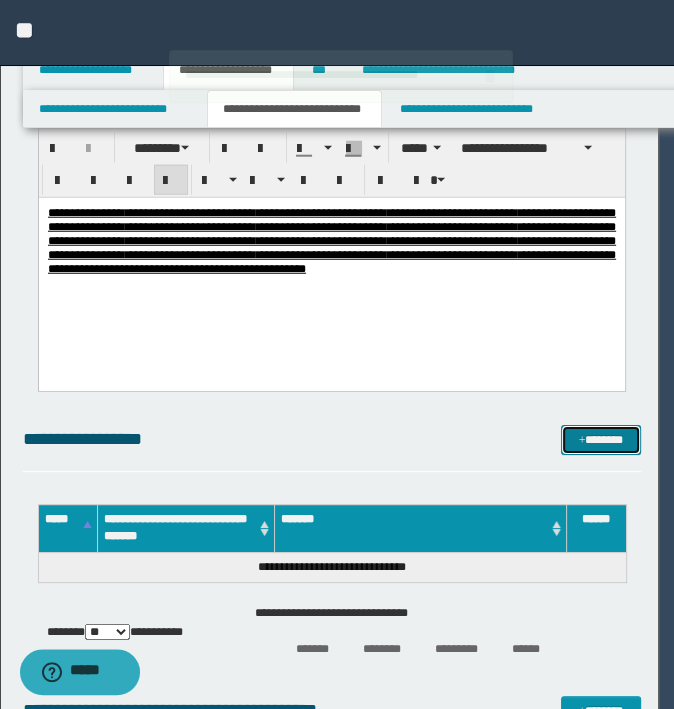 type 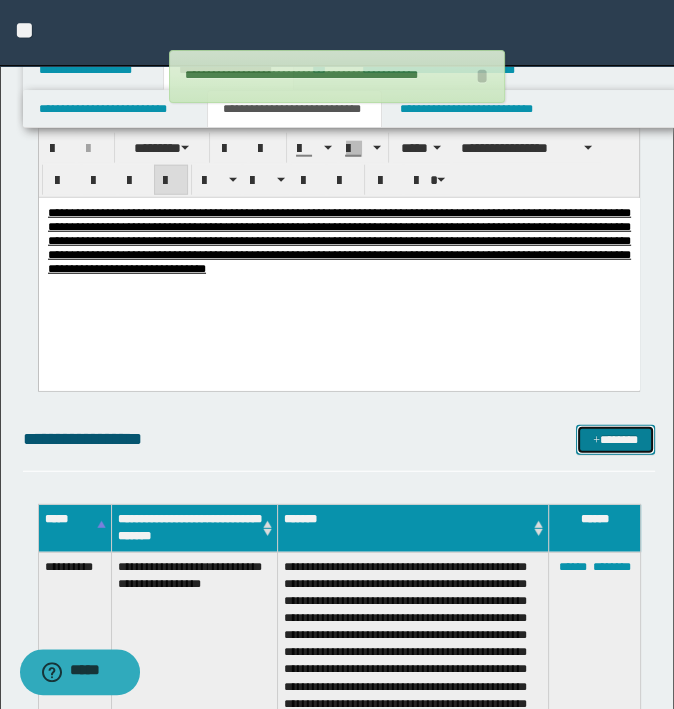 click on "*******" at bounding box center (615, 440) 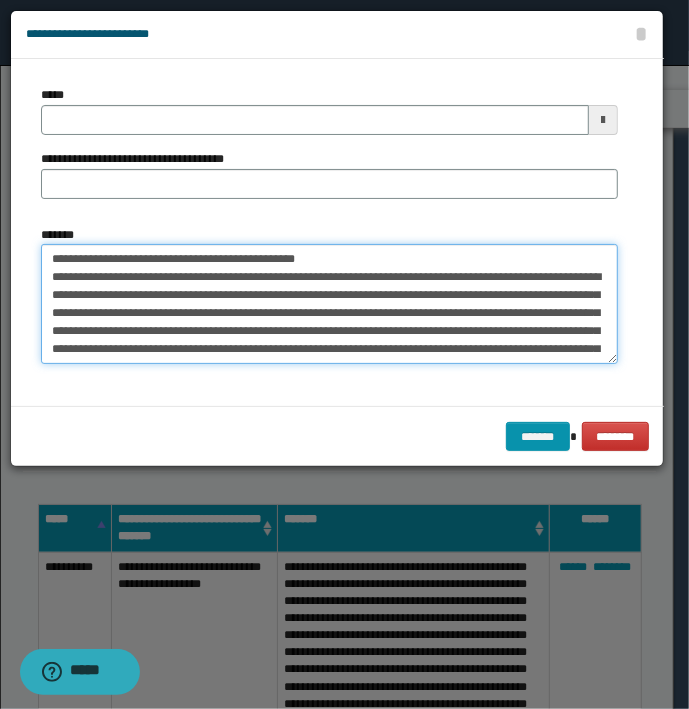 click on "*******" at bounding box center [329, 304] 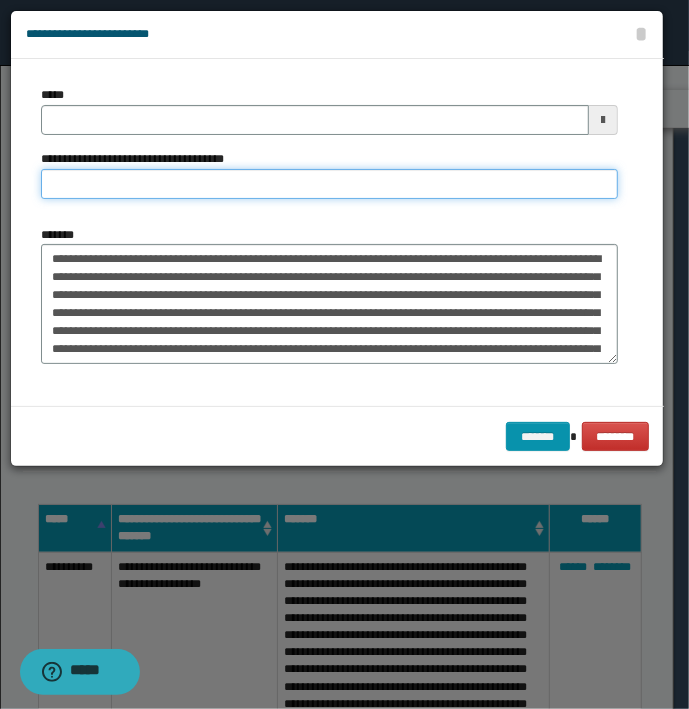 type on "**********" 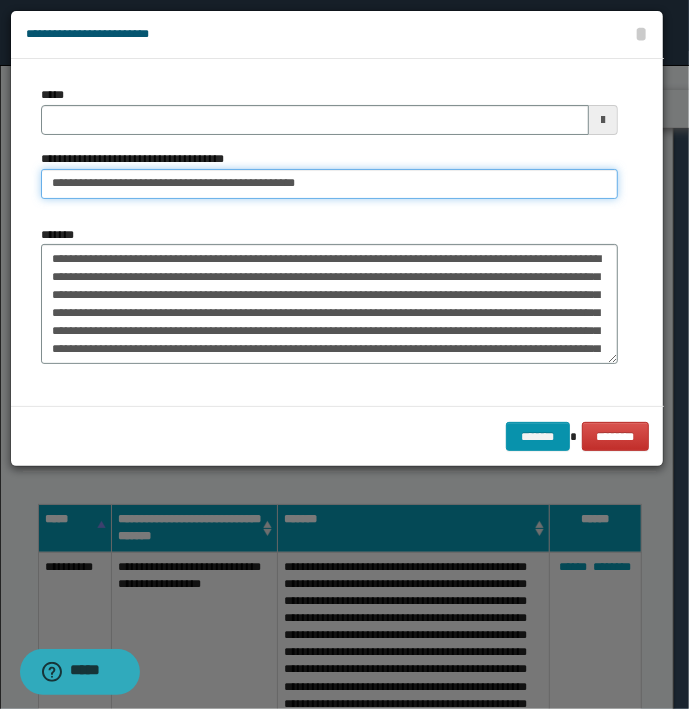 type 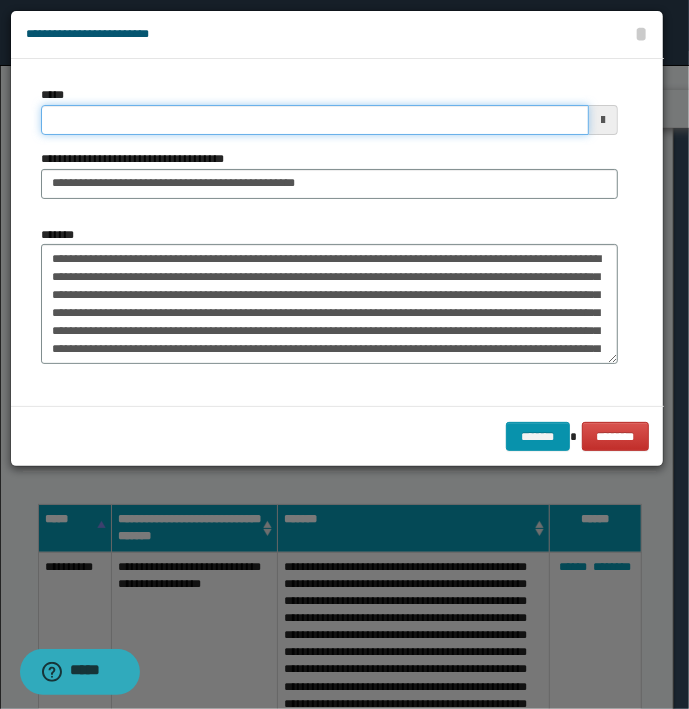 click on "*****" at bounding box center (315, 120) 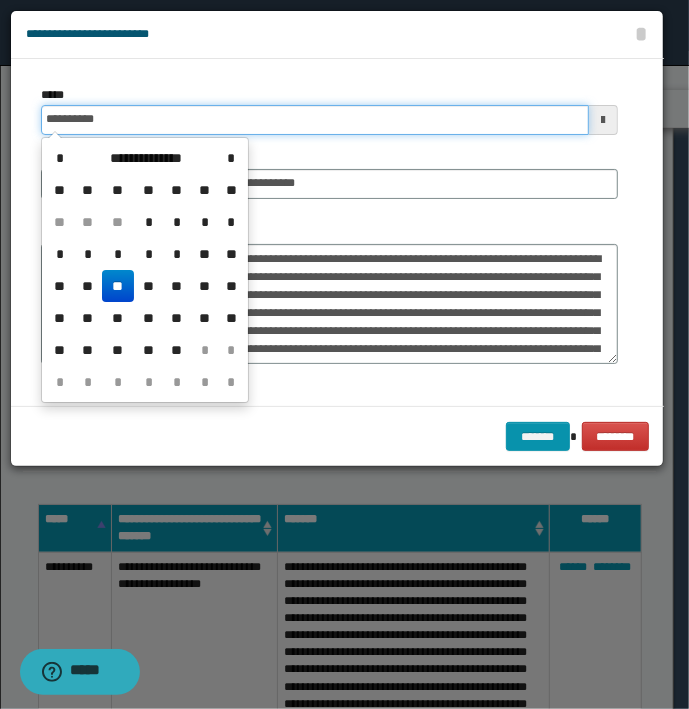 type on "**********" 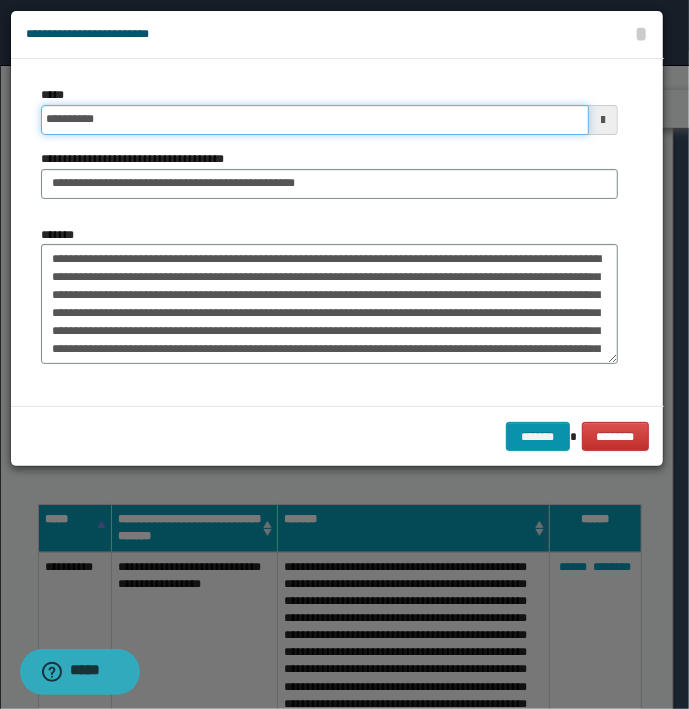 click on "*******" at bounding box center [538, 437] 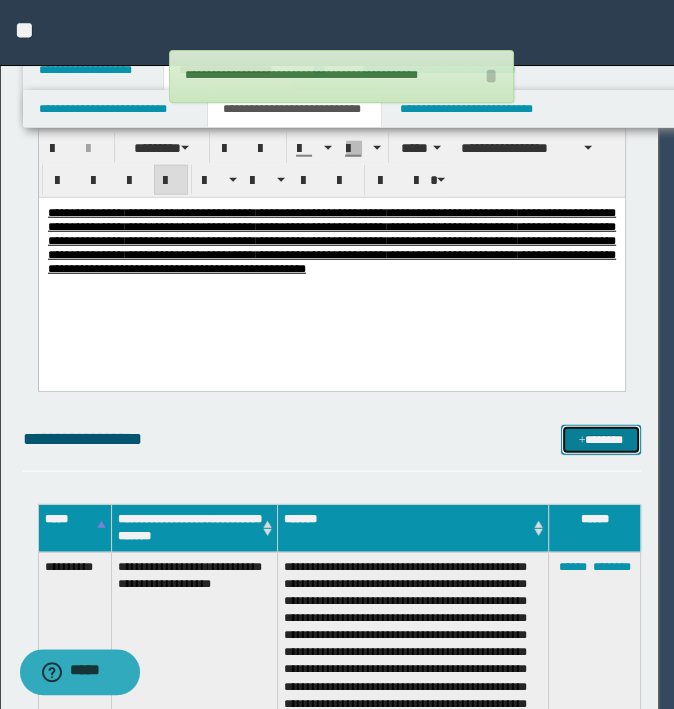 click on "*******" at bounding box center (600, 440) 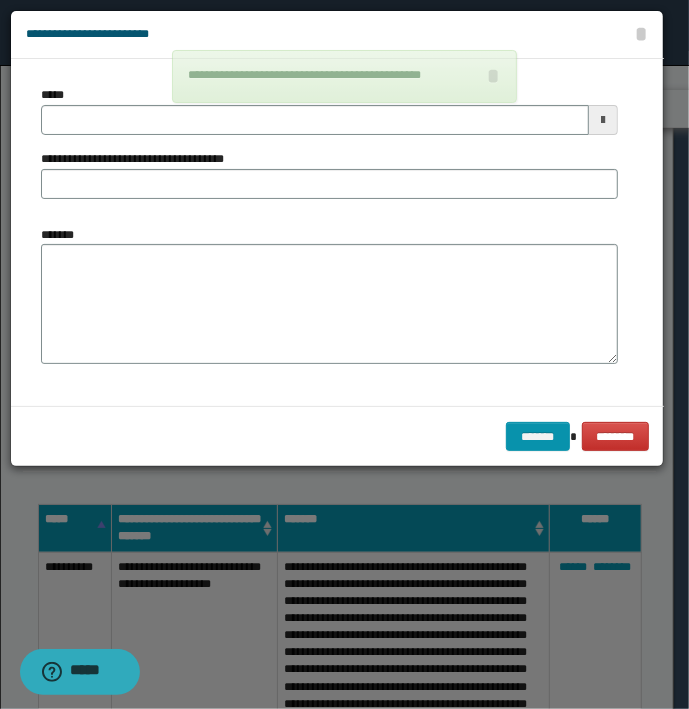 type 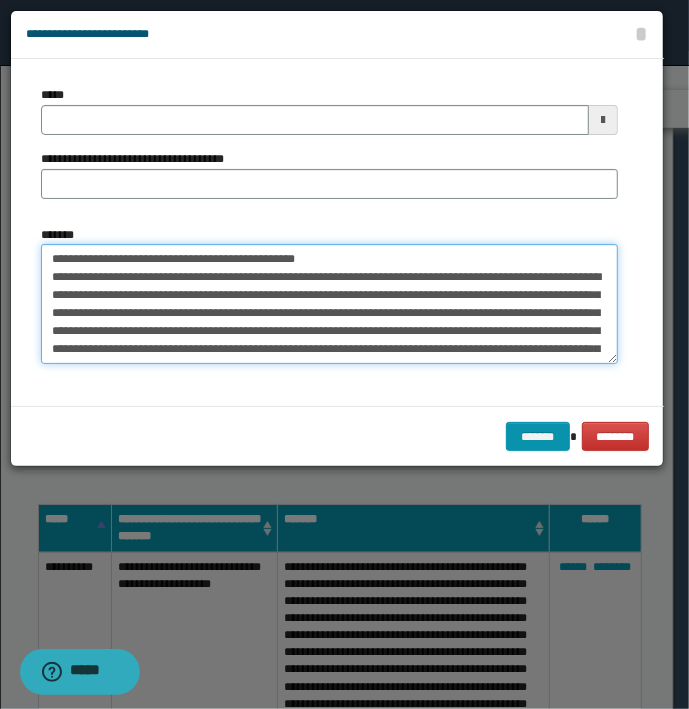 click on "*******" at bounding box center (329, 304) 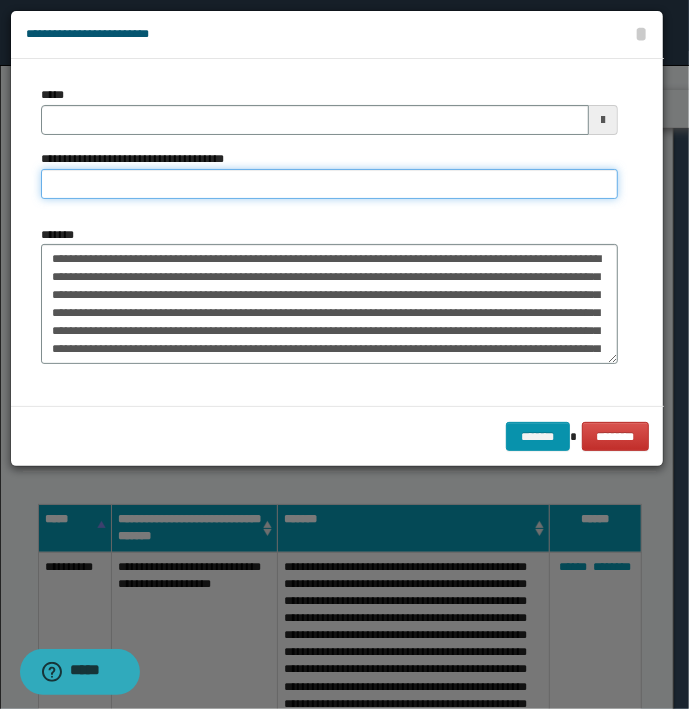 type on "**********" 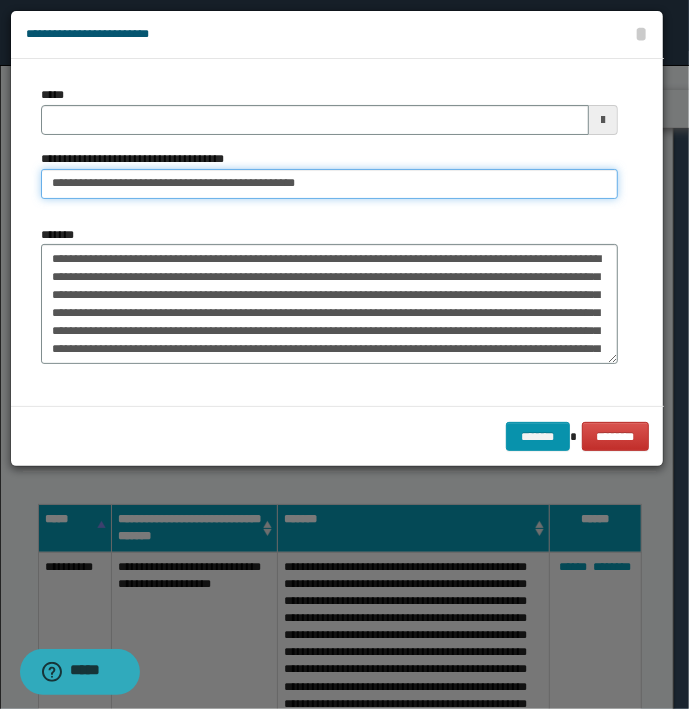 type 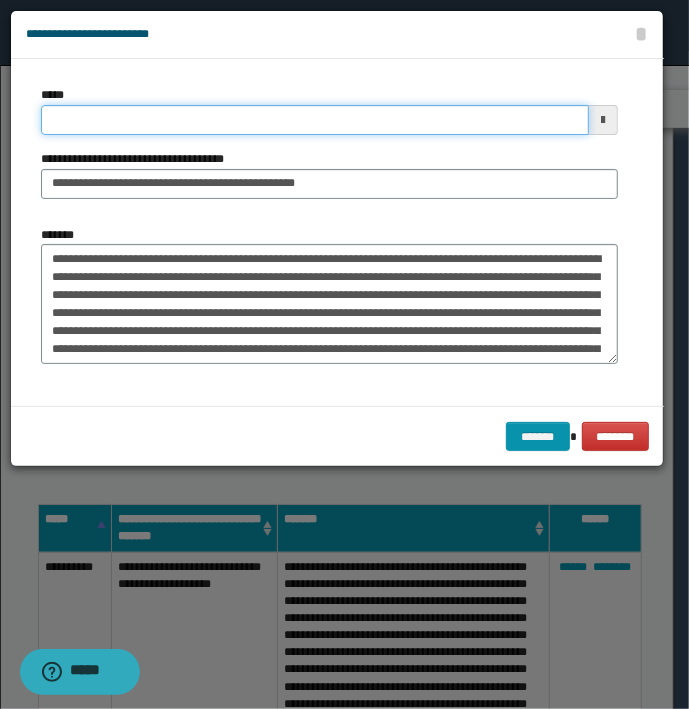 click on "*****" at bounding box center [315, 120] 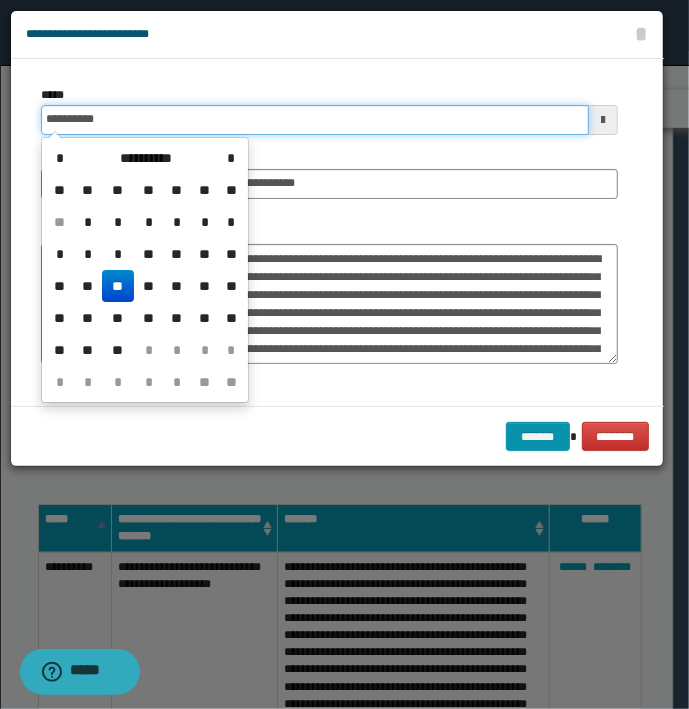 type on "**********" 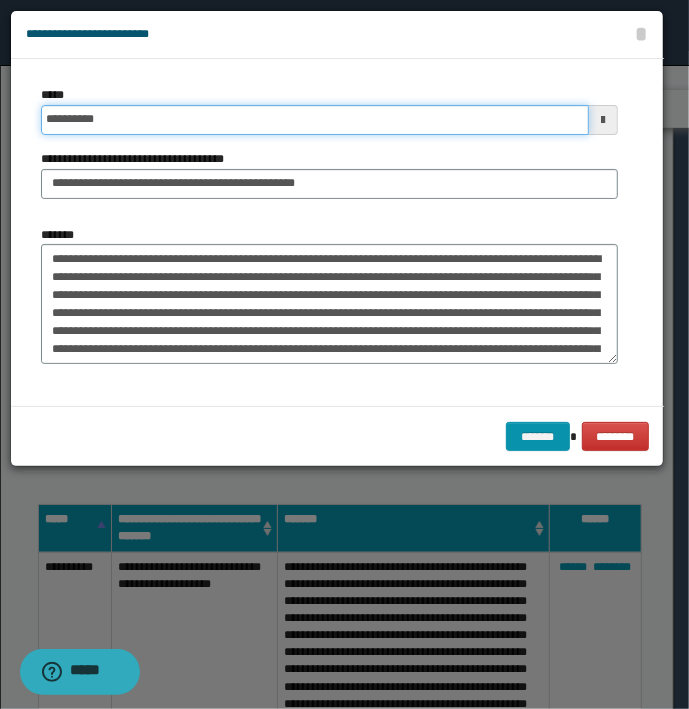 click on "*******" at bounding box center (538, 437) 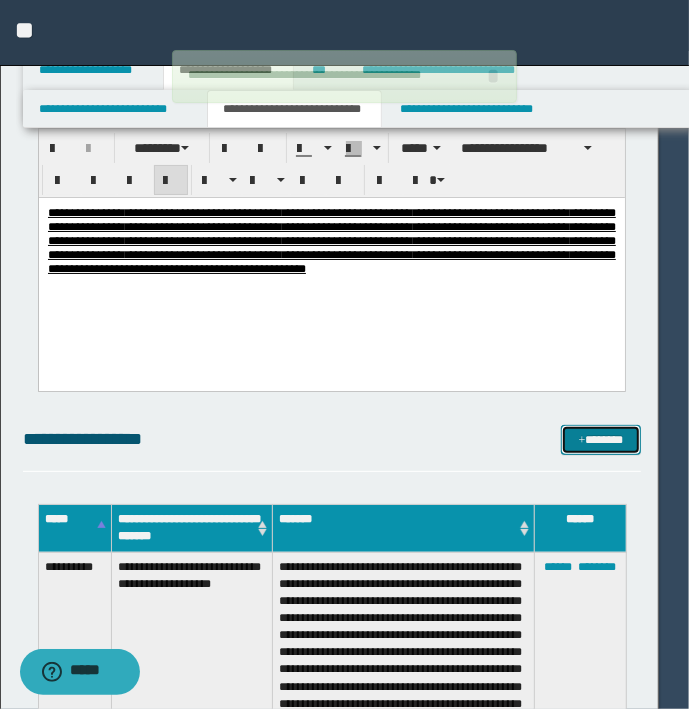 type 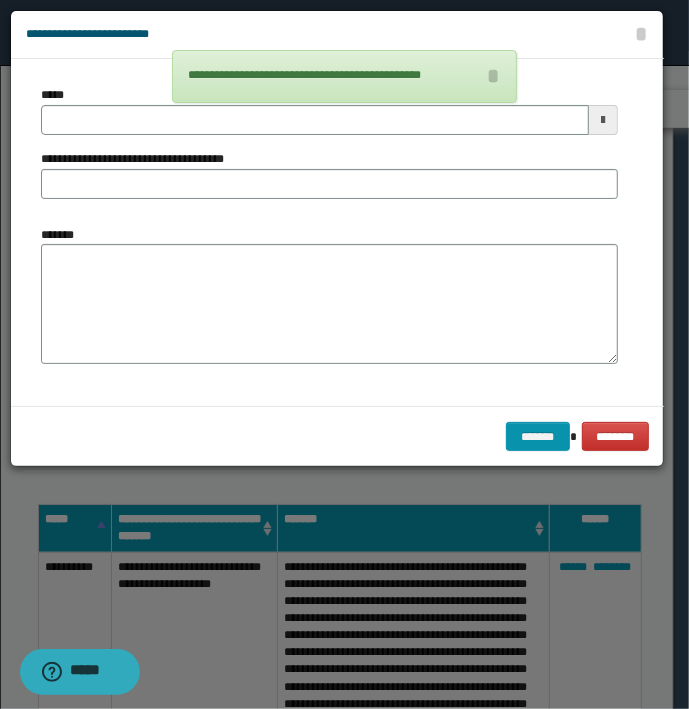 type 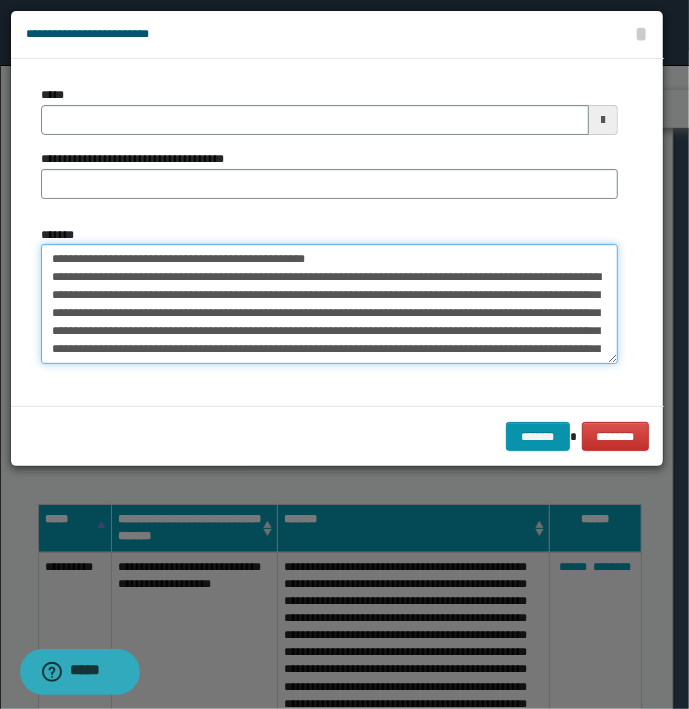 click on "*******" at bounding box center [329, 304] 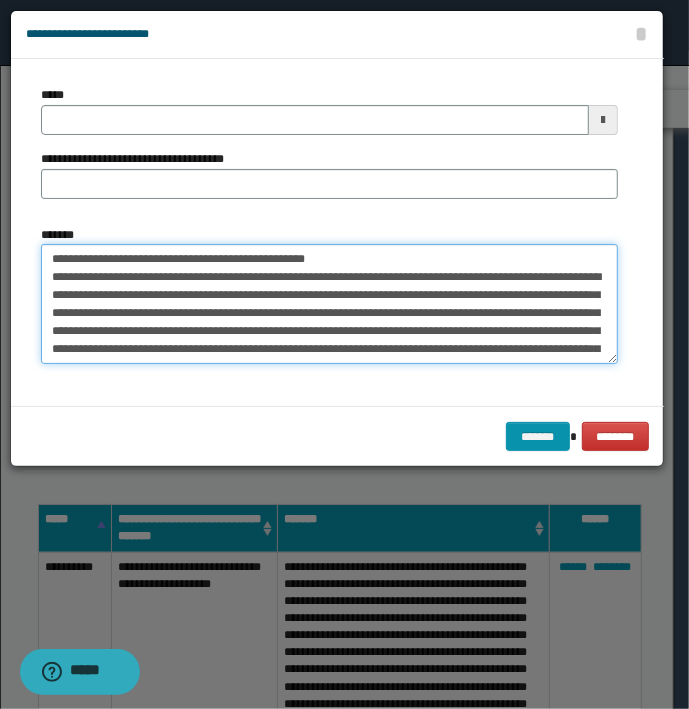 drag, startPoint x: 378, startPoint y: 257, endPoint x: -5, endPoint y: 267, distance: 383.13052 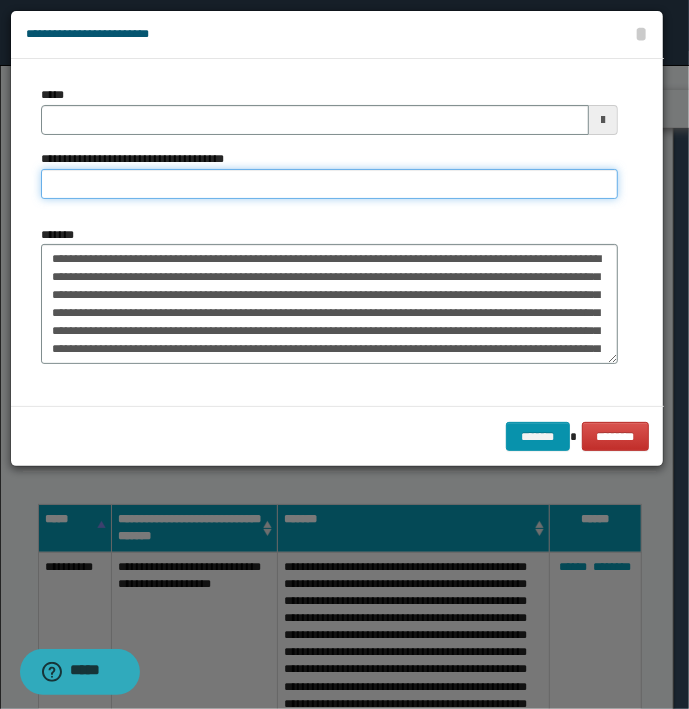 type on "**********" 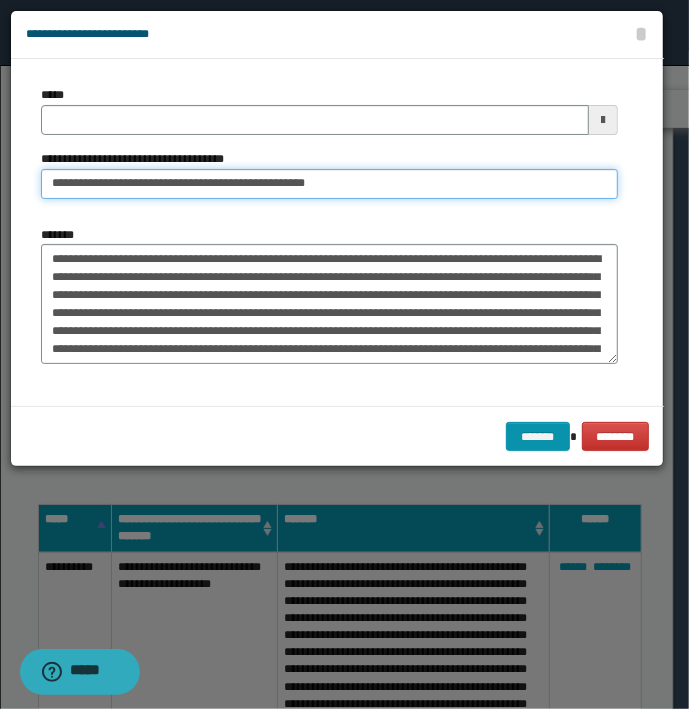 type 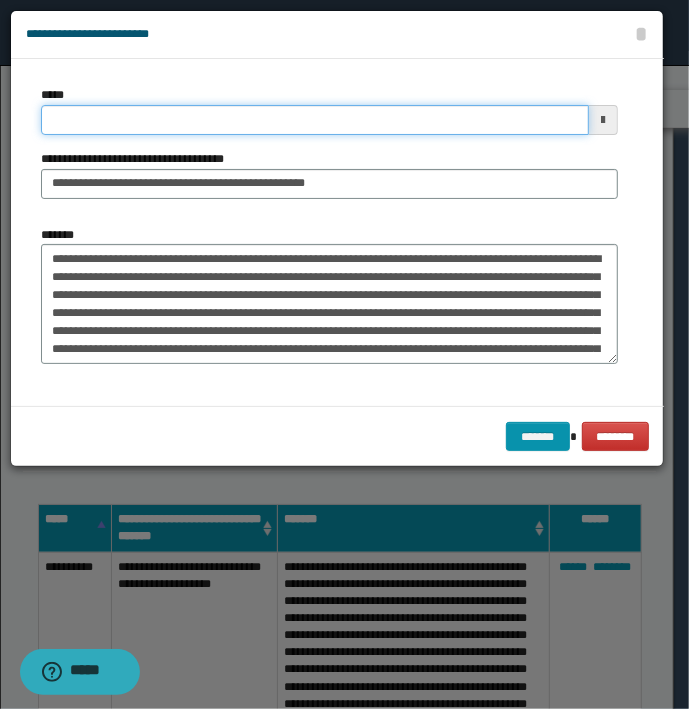 click on "*****" at bounding box center [315, 120] 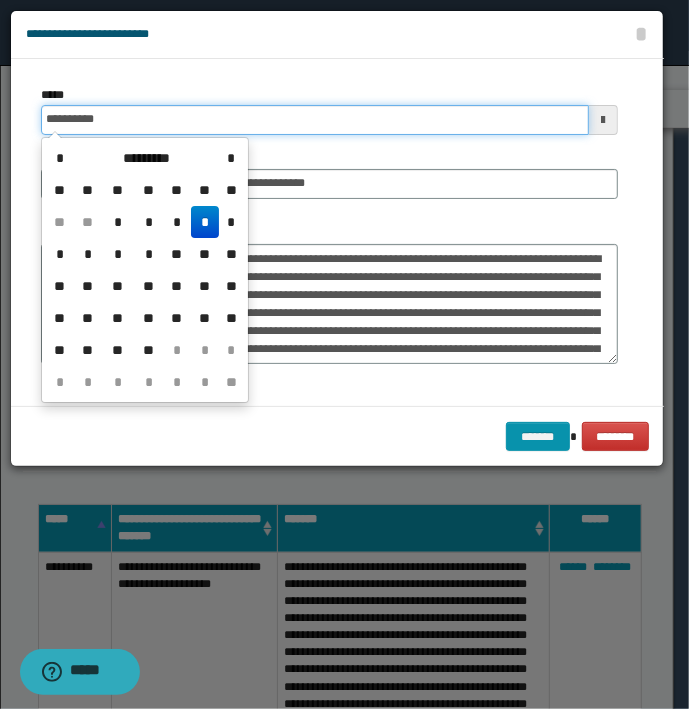 type on "**********" 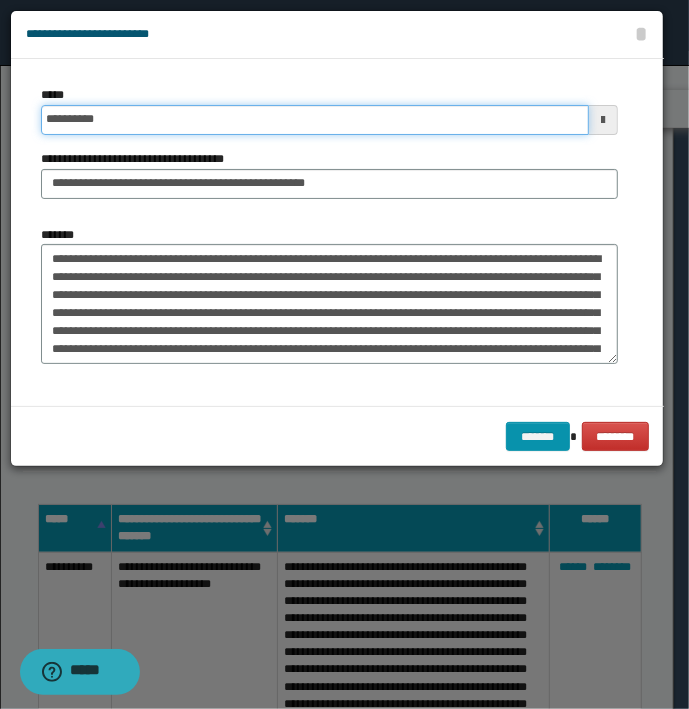 click on "*******" at bounding box center (538, 437) 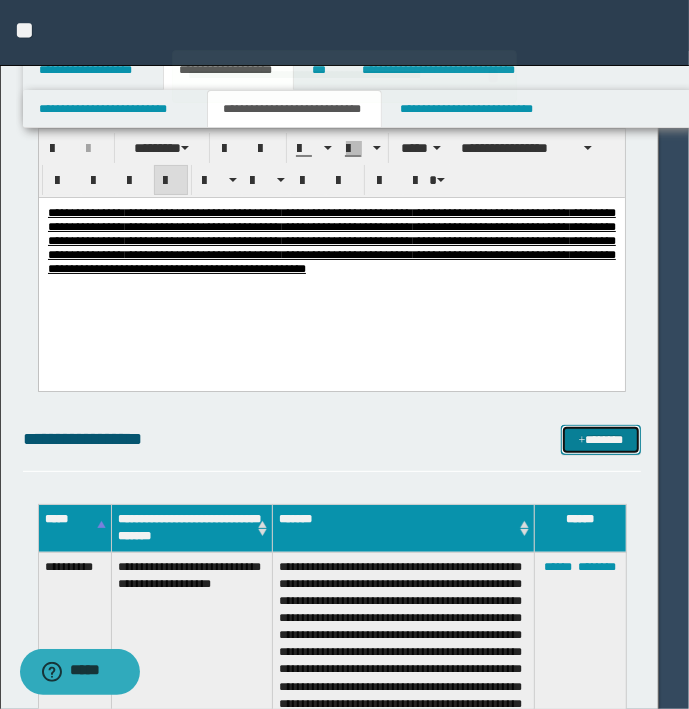 type 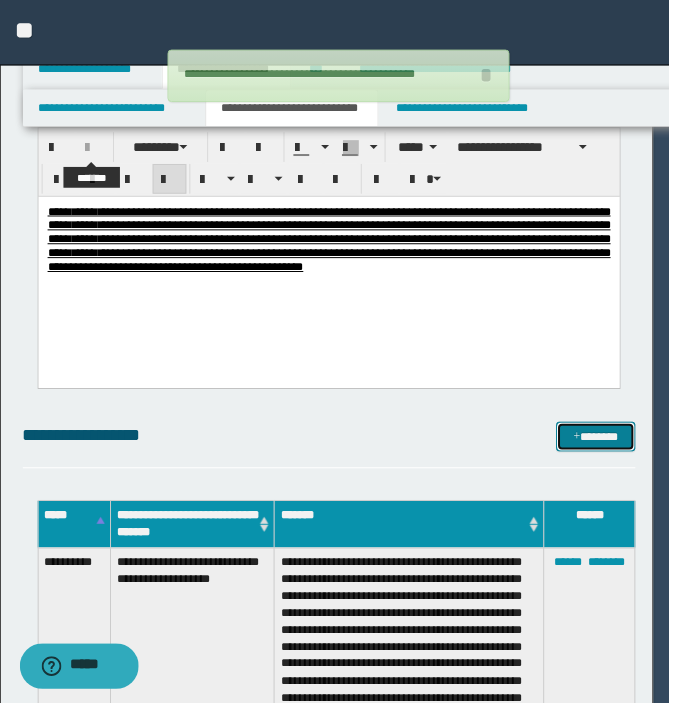 click on "*******" at bounding box center (600, 440) 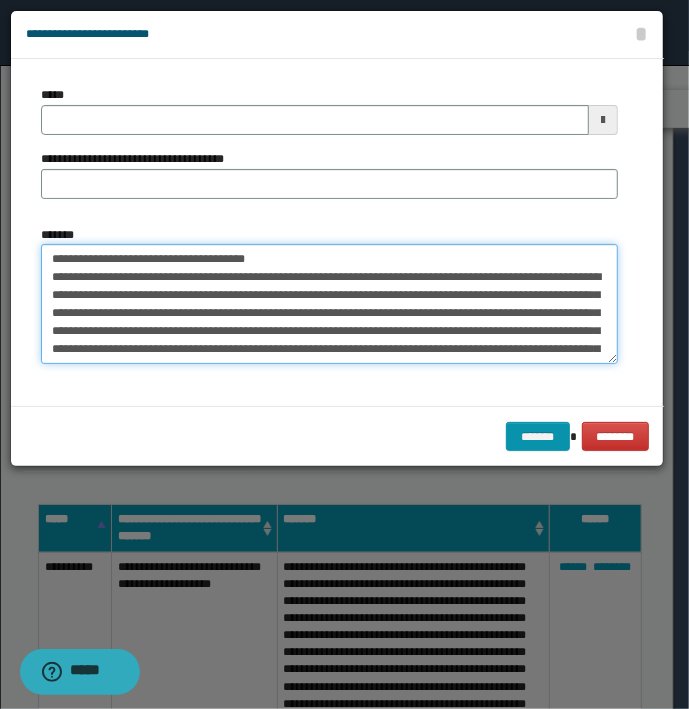 click on "*******" at bounding box center (329, 304) 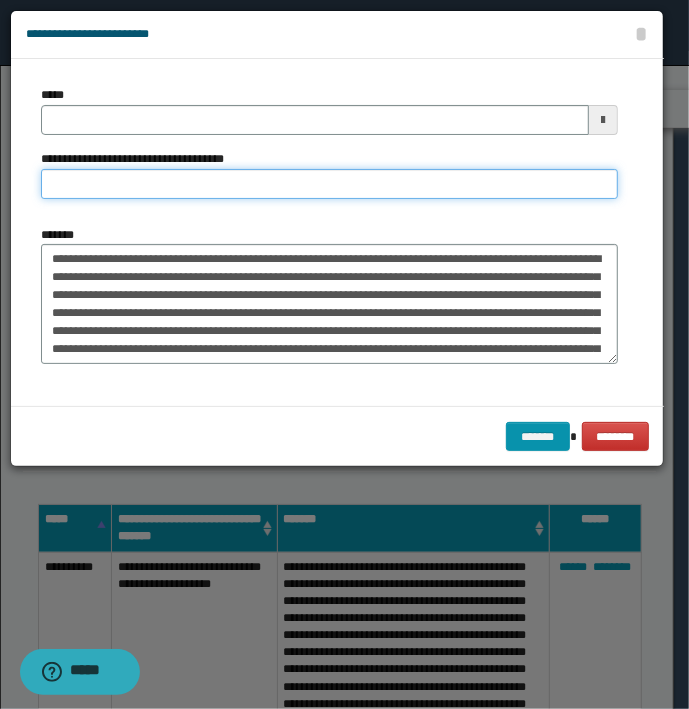 type on "**********" 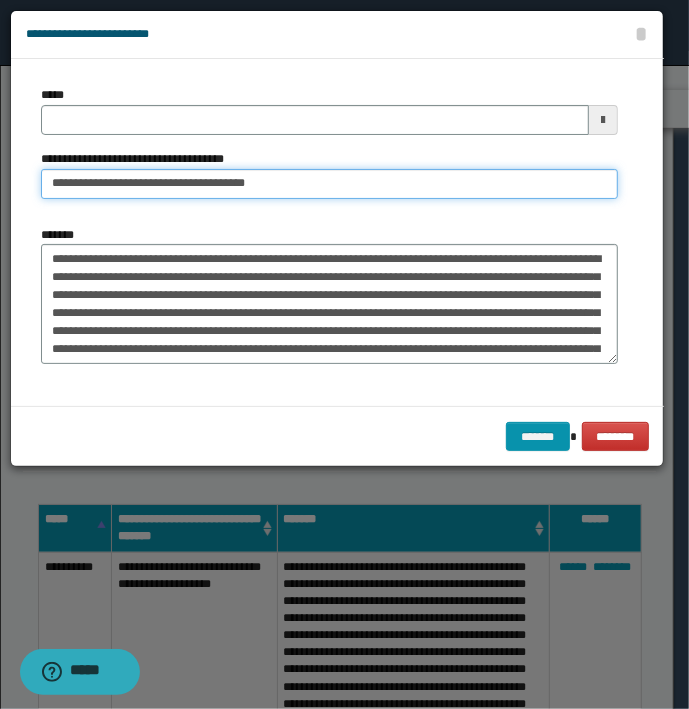 type 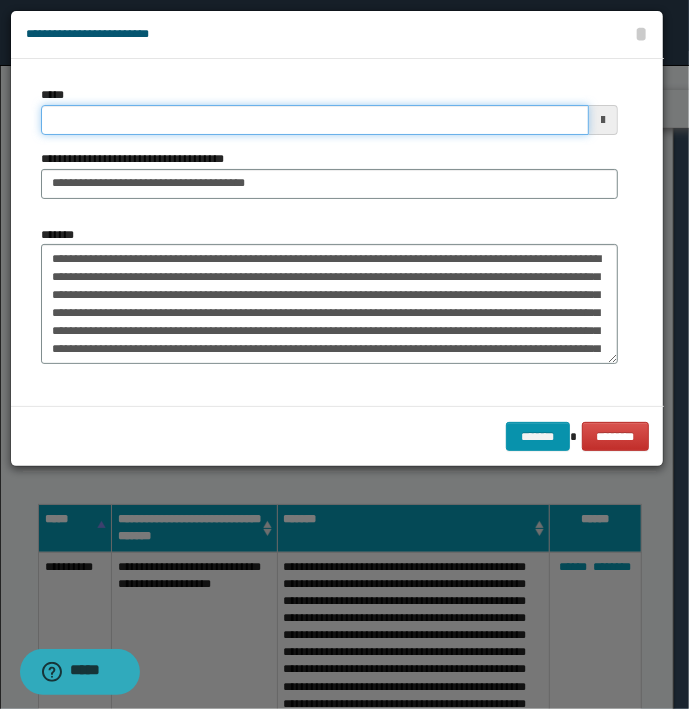 click on "*****" at bounding box center (315, 120) 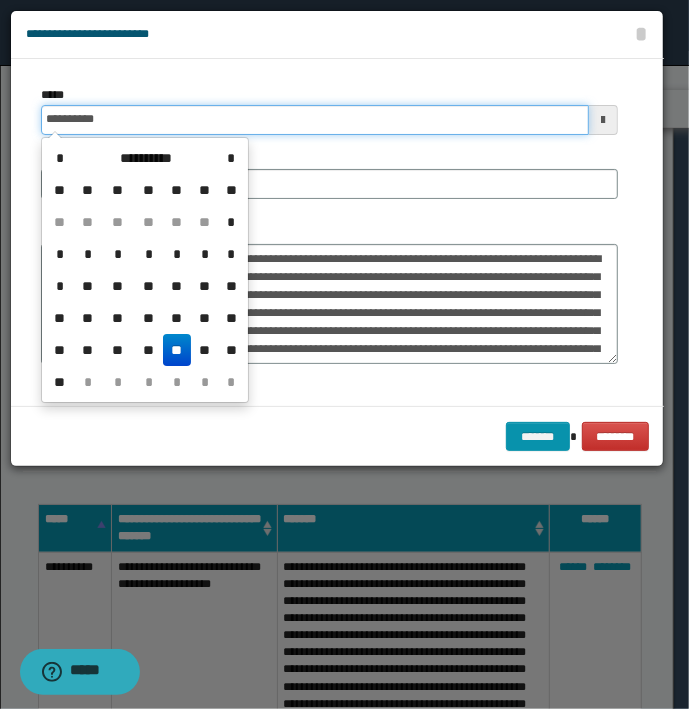 type on "**********" 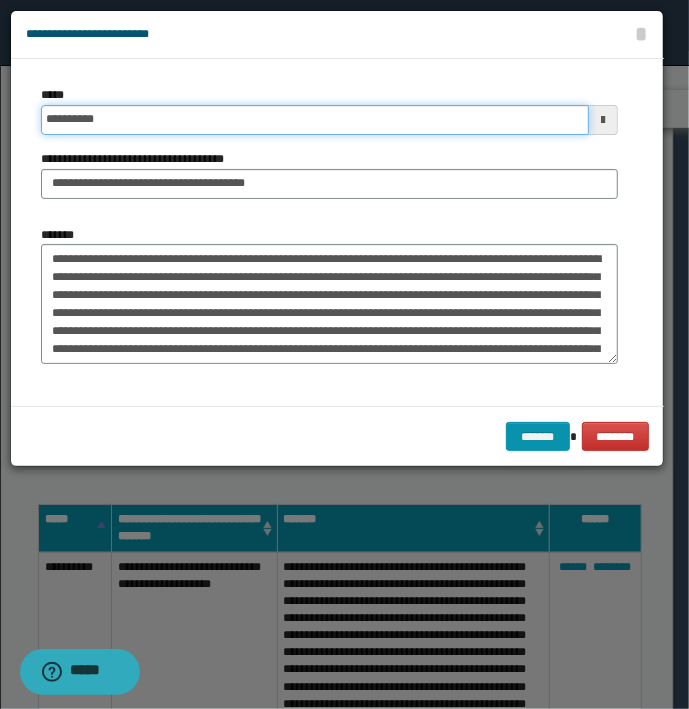 click on "*******" at bounding box center (538, 437) 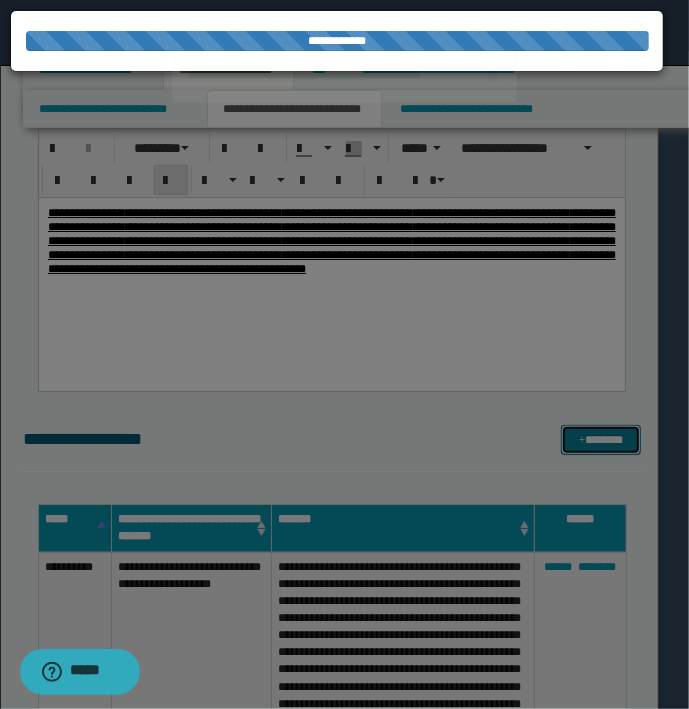 type 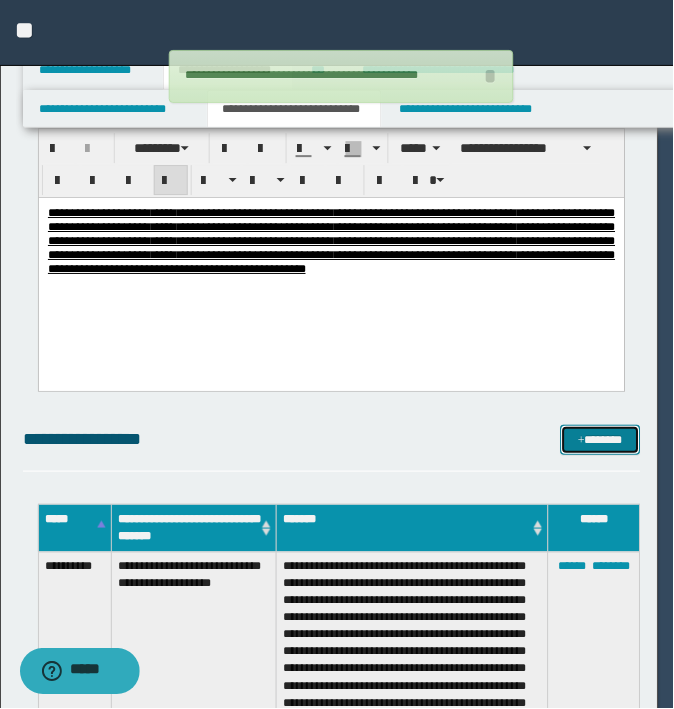click on "*******" at bounding box center (600, 440) 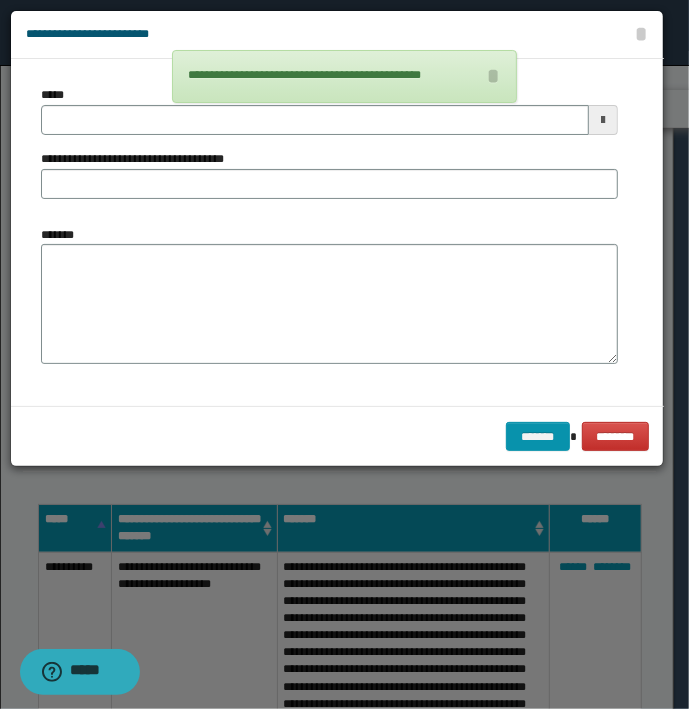 type 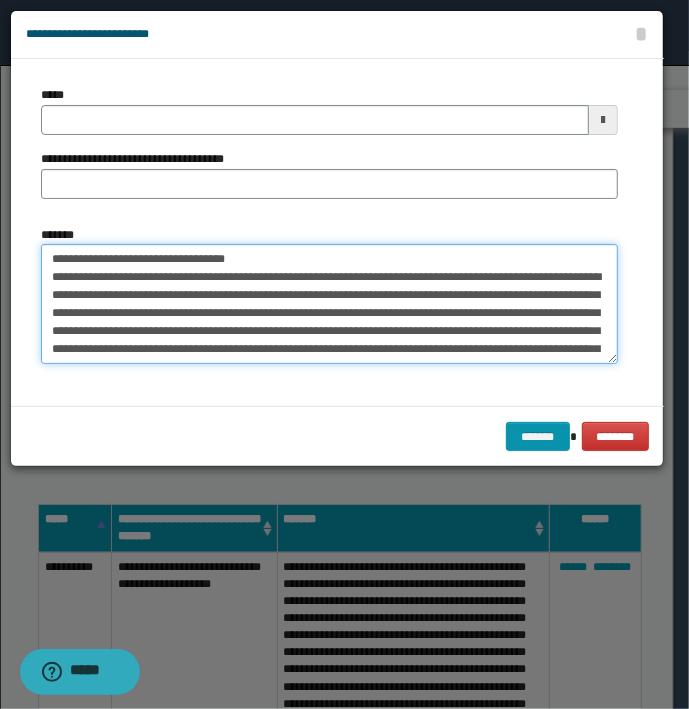 click on "*******" at bounding box center [329, 304] 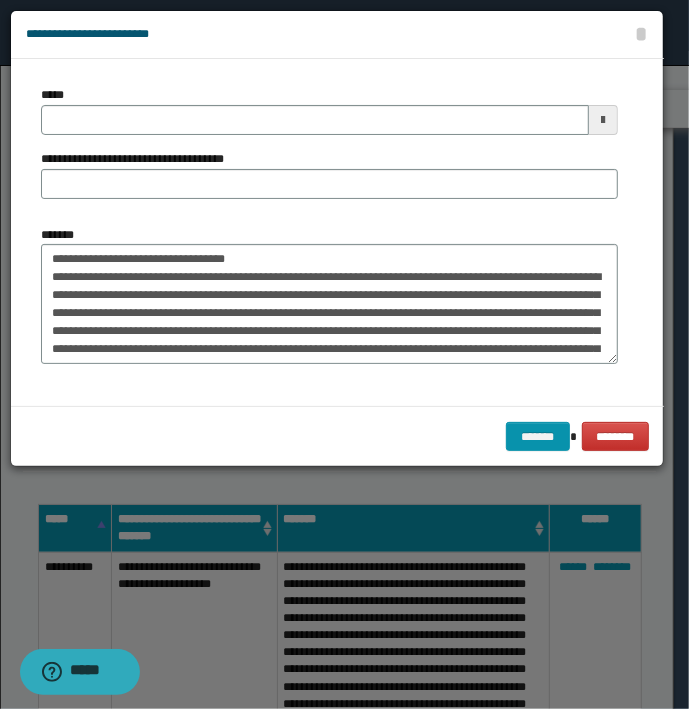 click on "*******" at bounding box center (329, 295) 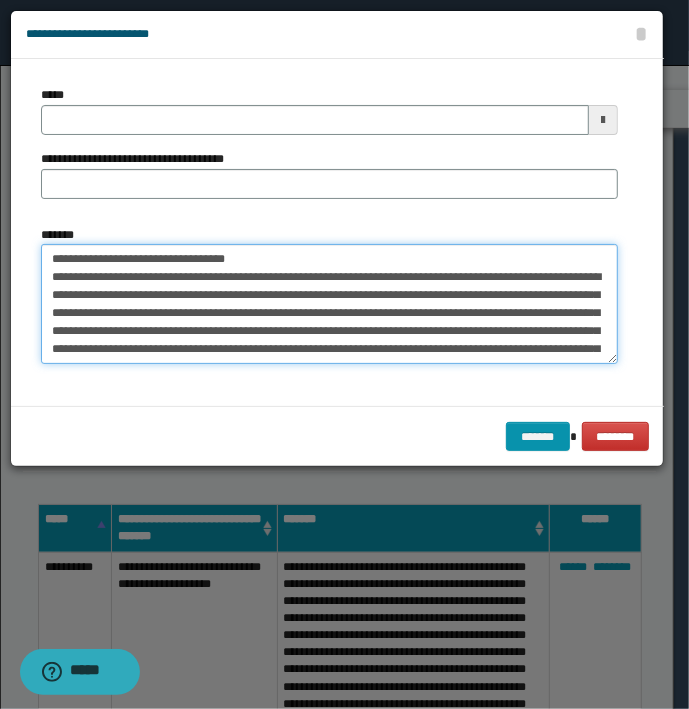 drag, startPoint x: 272, startPoint y: 248, endPoint x: -5, endPoint y: 244, distance: 277.02887 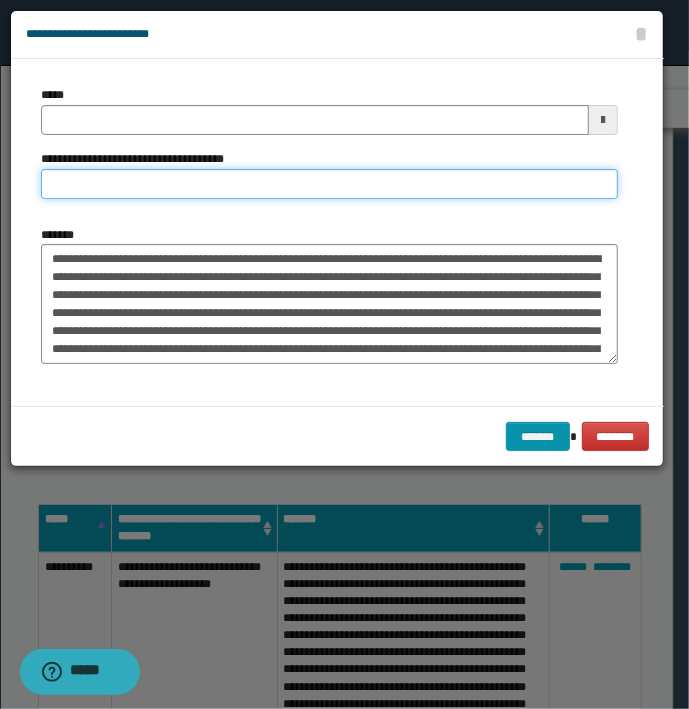 type on "**********" 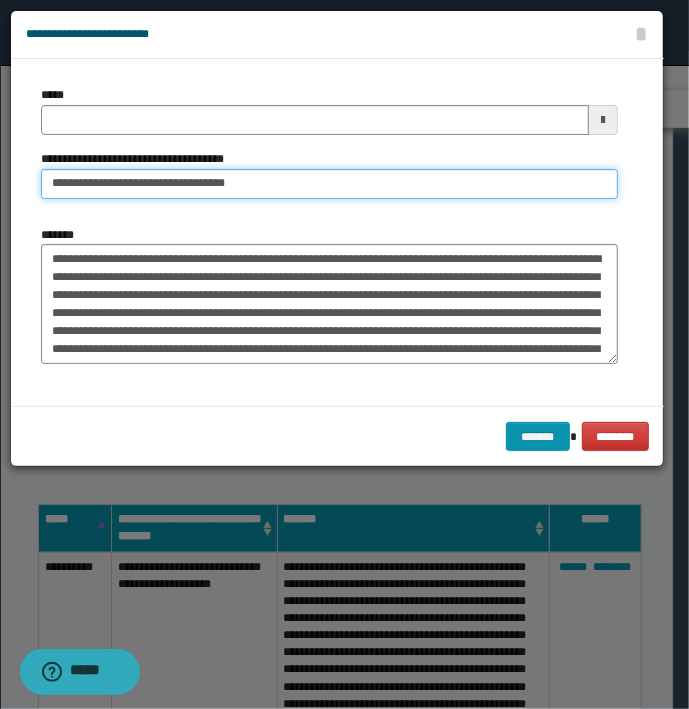 type 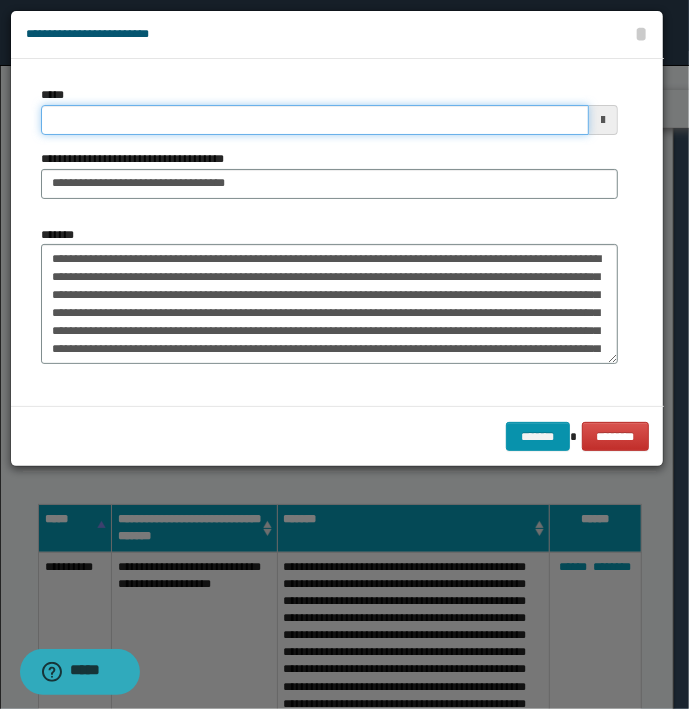 click on "*****" at bounding box center (315, 120) 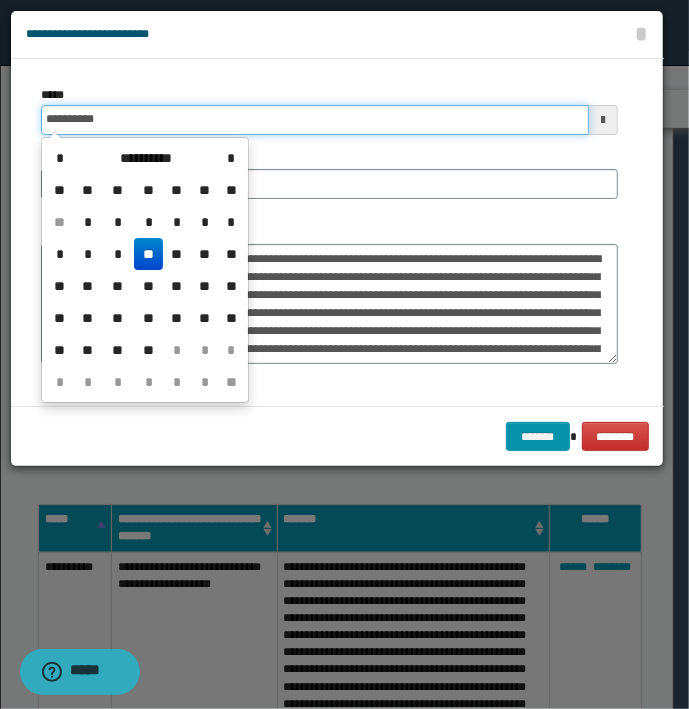 type on "**********" 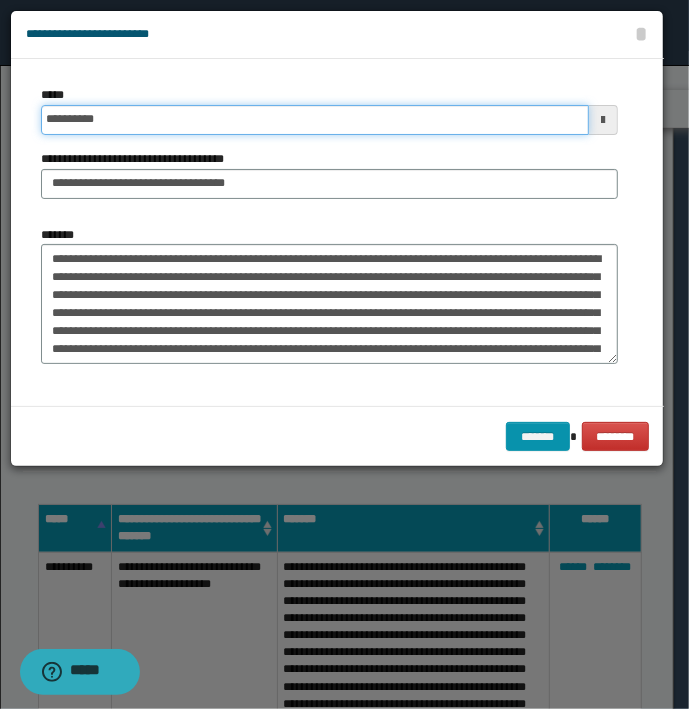 click on "*******" at bounding box center [538, 437] 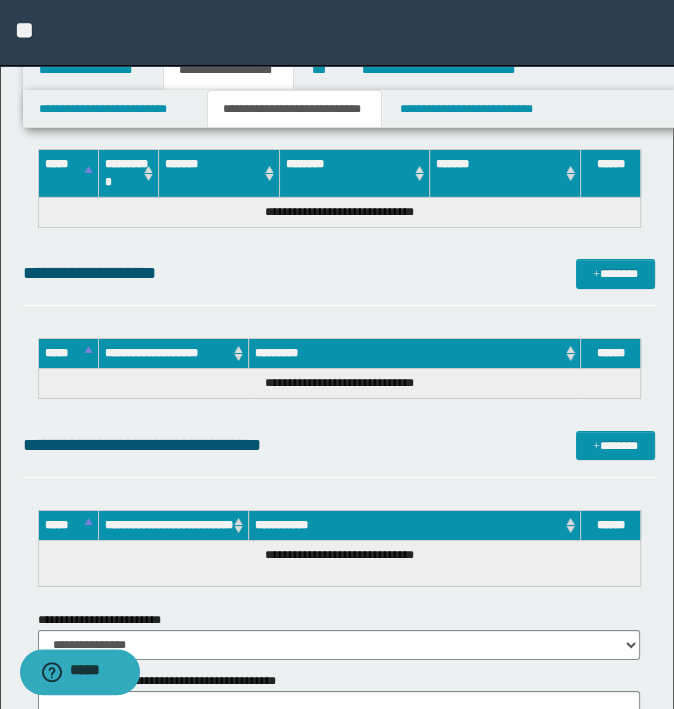 scroll, scrollTop: 8200, scrollLeft: 0, axis: vertical 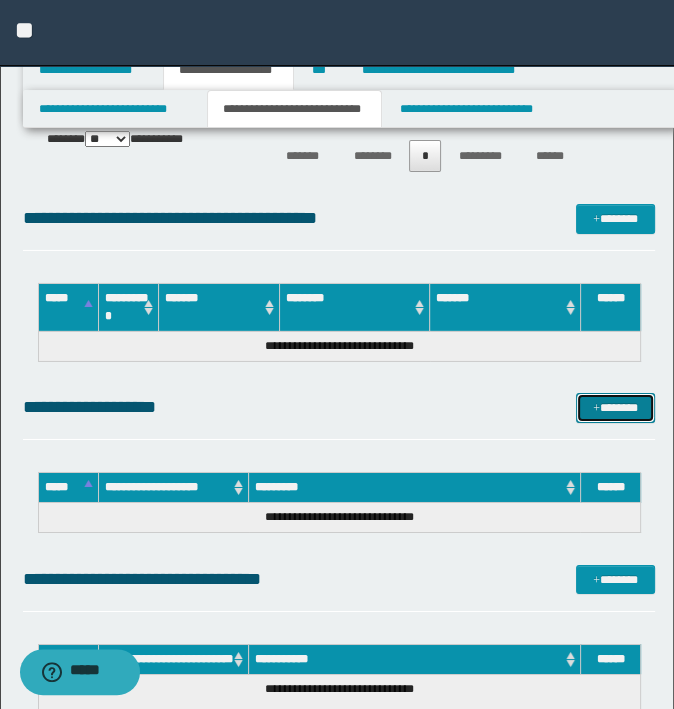 drag, startPoint x: 622, startPoint y: 406, endPoint x: 654, endPoint y: 409, distance: 32.140316 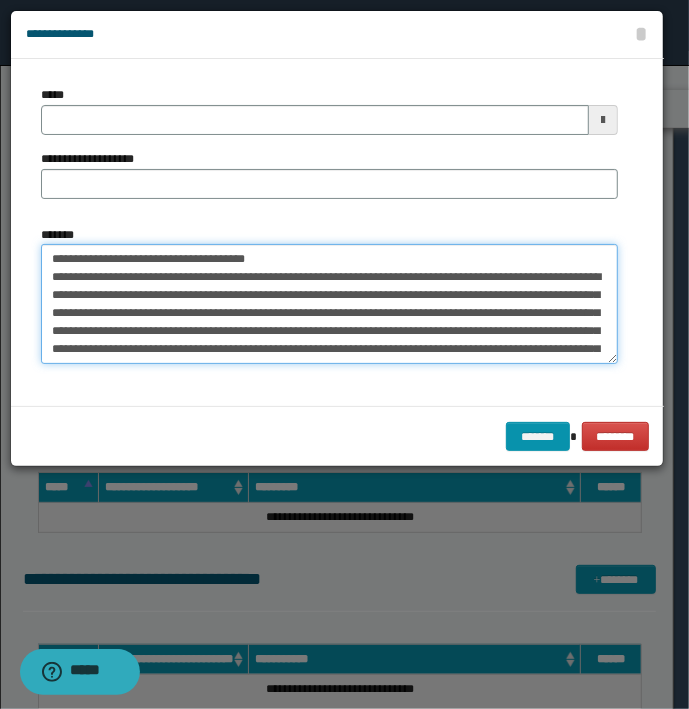 click on "*******" at bounding box center [329, 304] 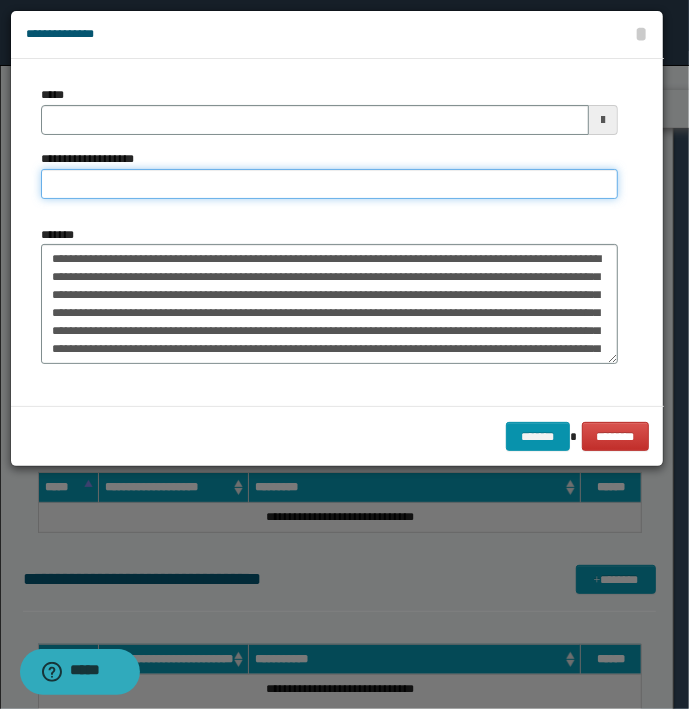 type on "**********" 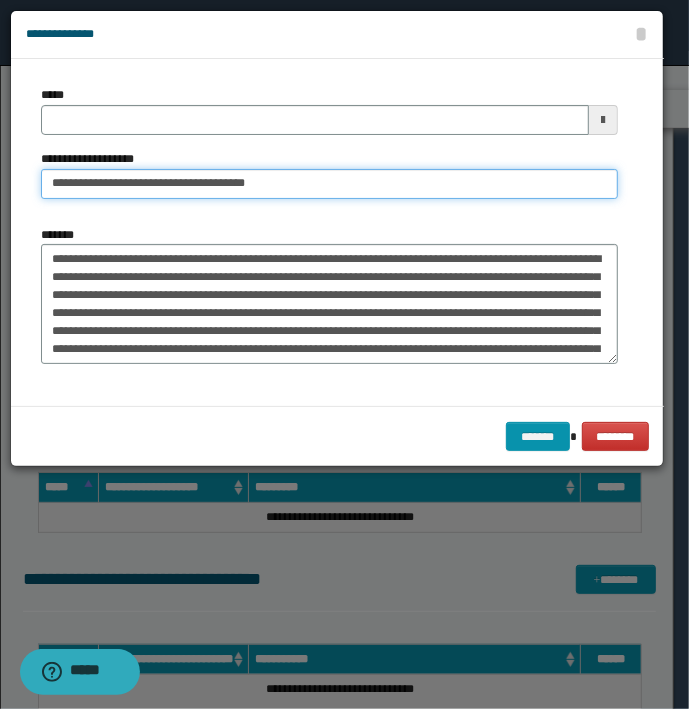 type 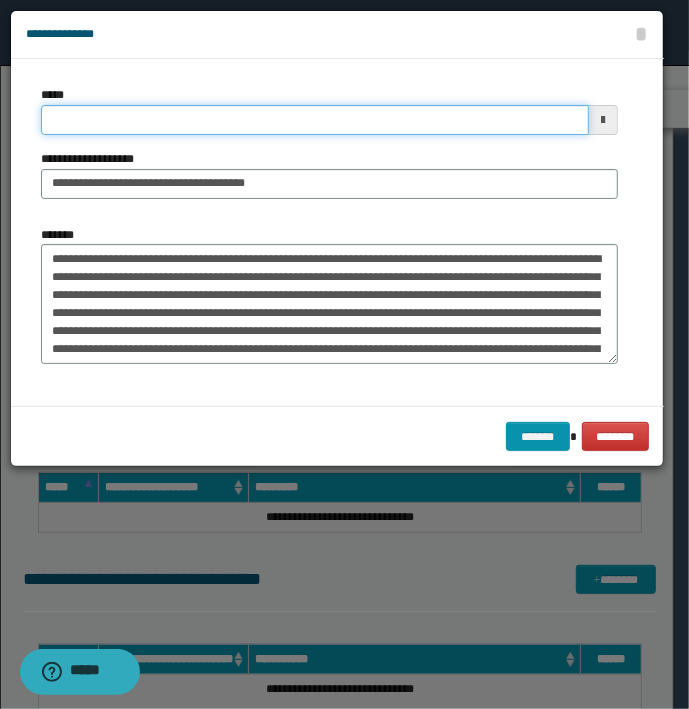 click on "*****" at bounding box center (315, 120) 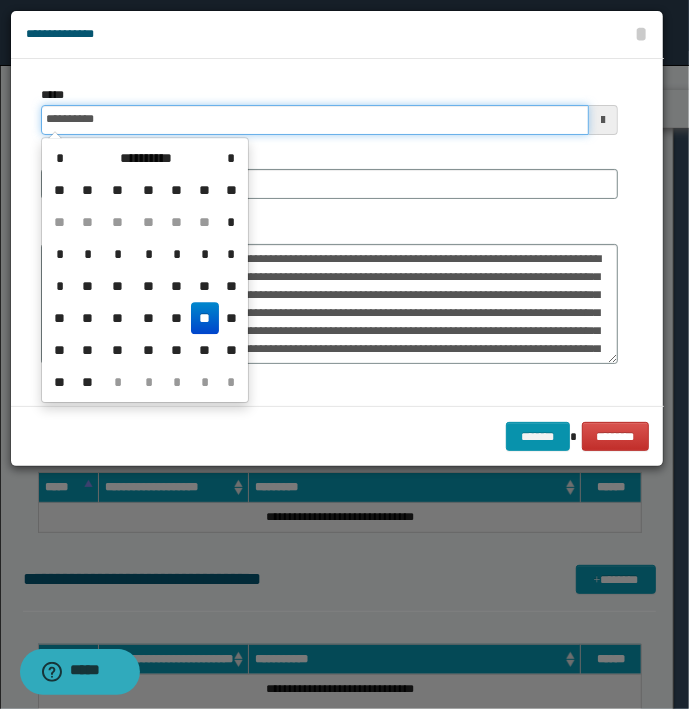 type on "**********" 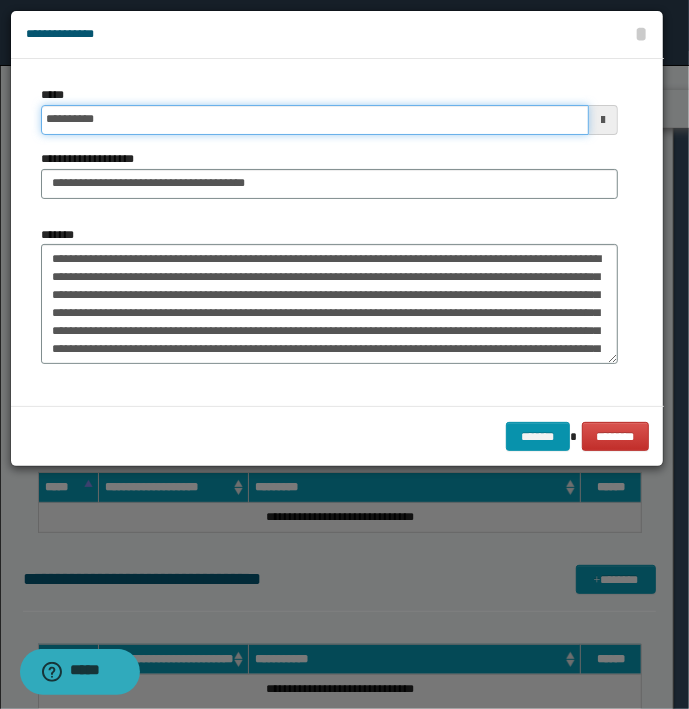click on "*******" at bounding box center (538, 437) 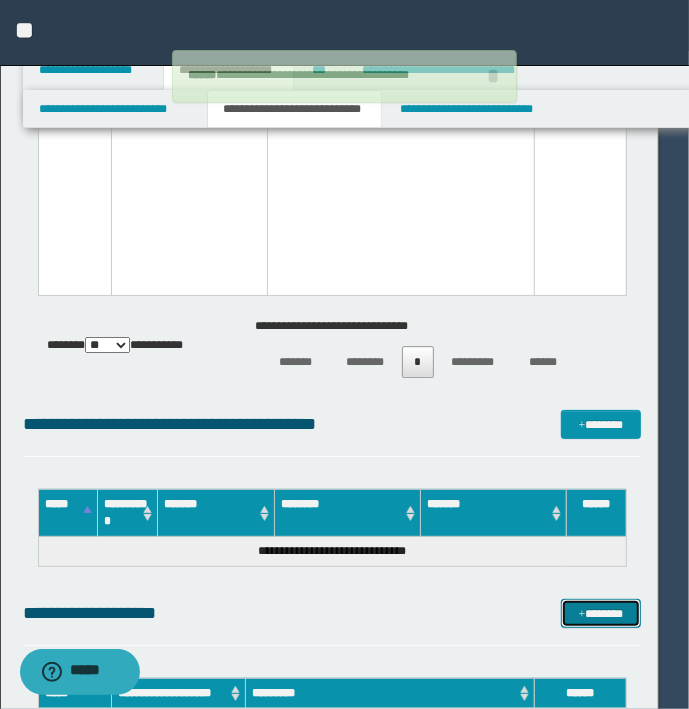 type 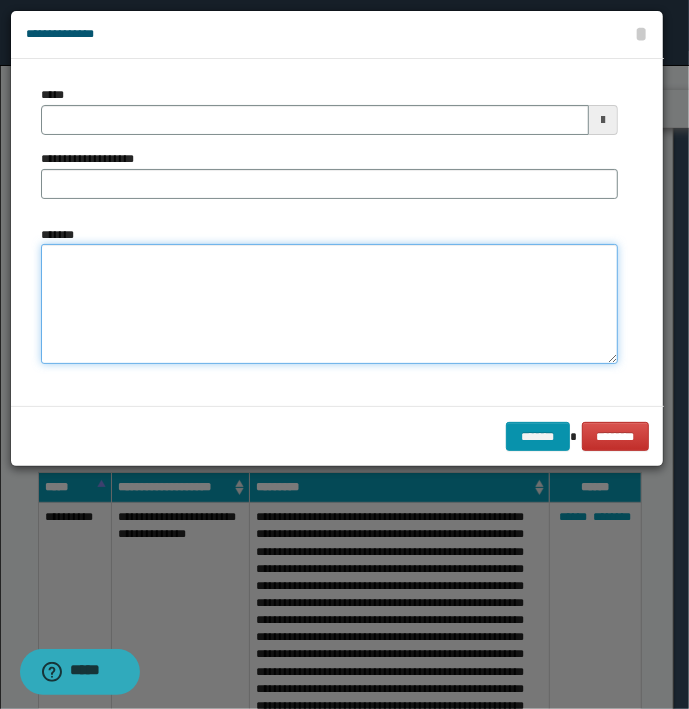 type on "**********" 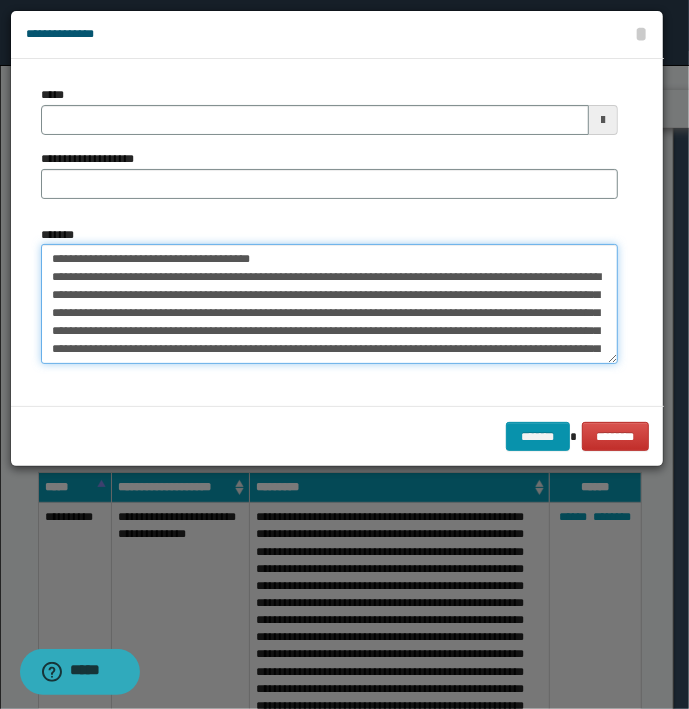 click on "**********" at bounding box center (329, 304) 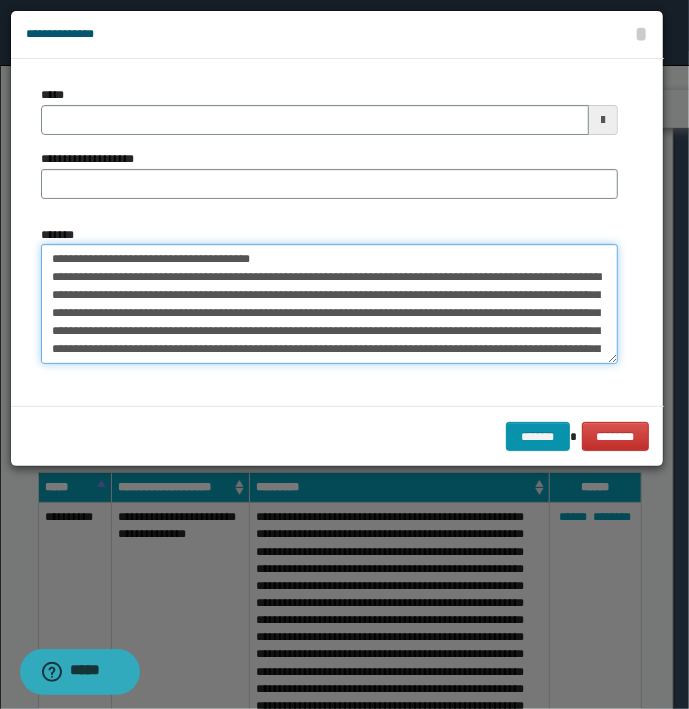 type on "**********" 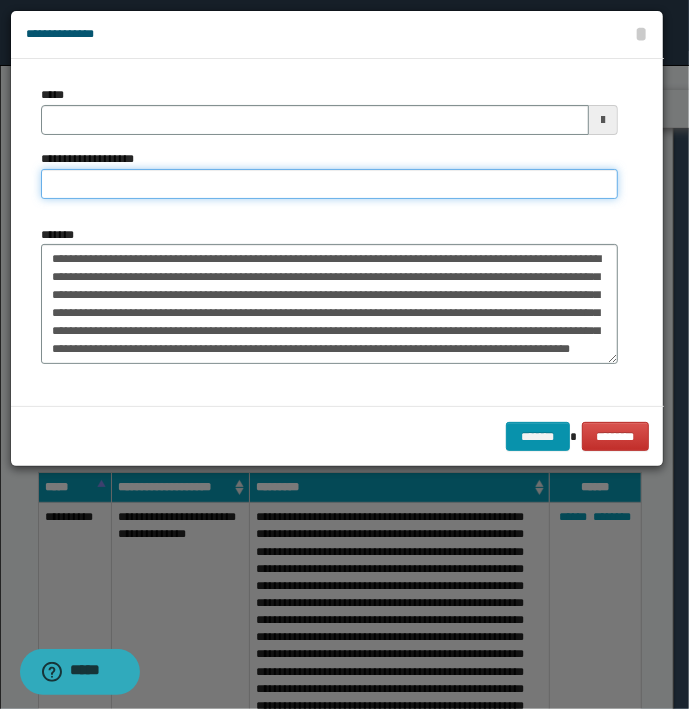 type on "**********" 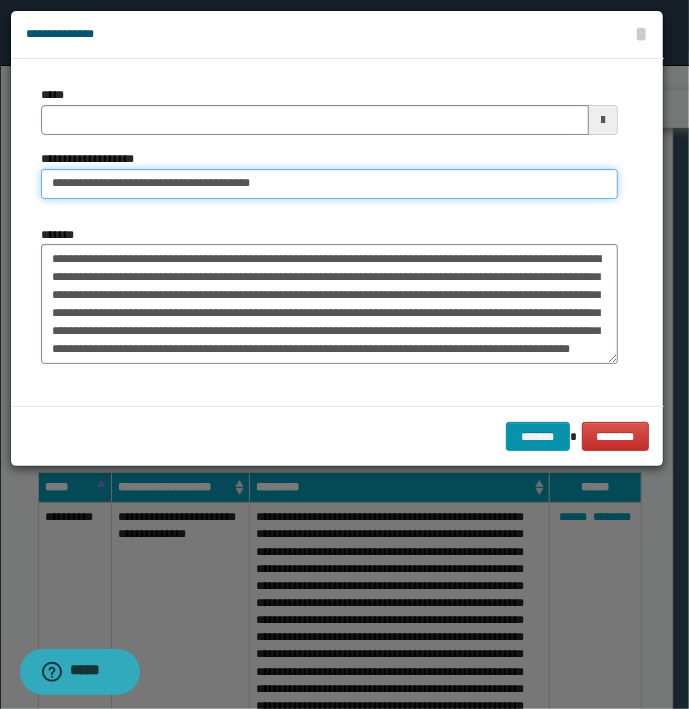 type 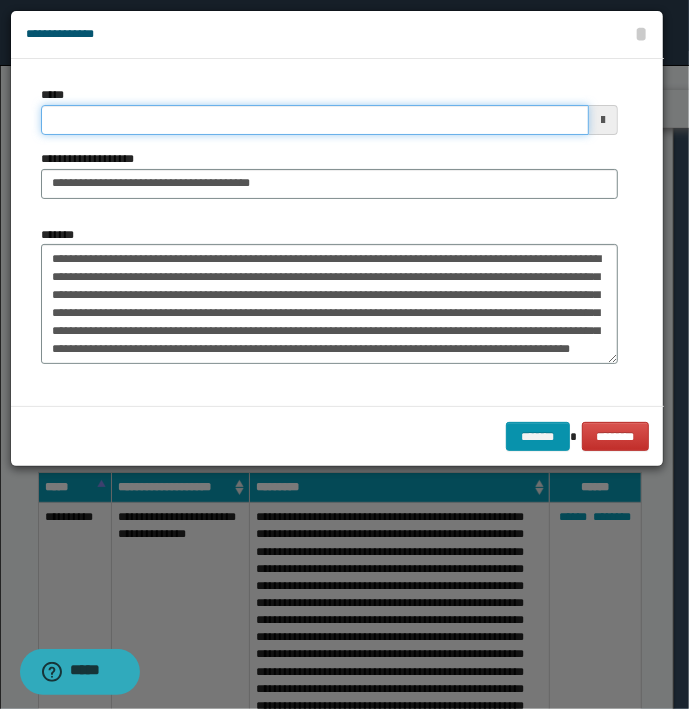 click on "*****" at bounding box center [315, 120] 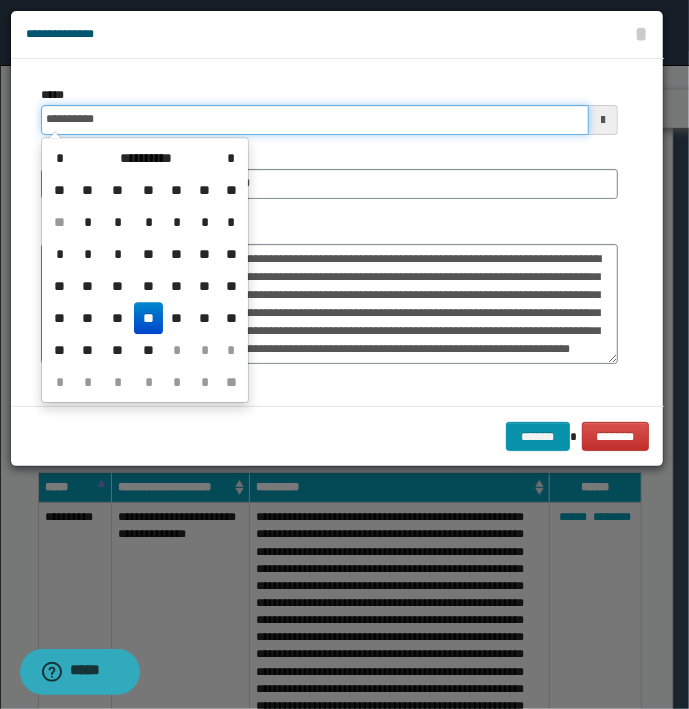 type on "**********" 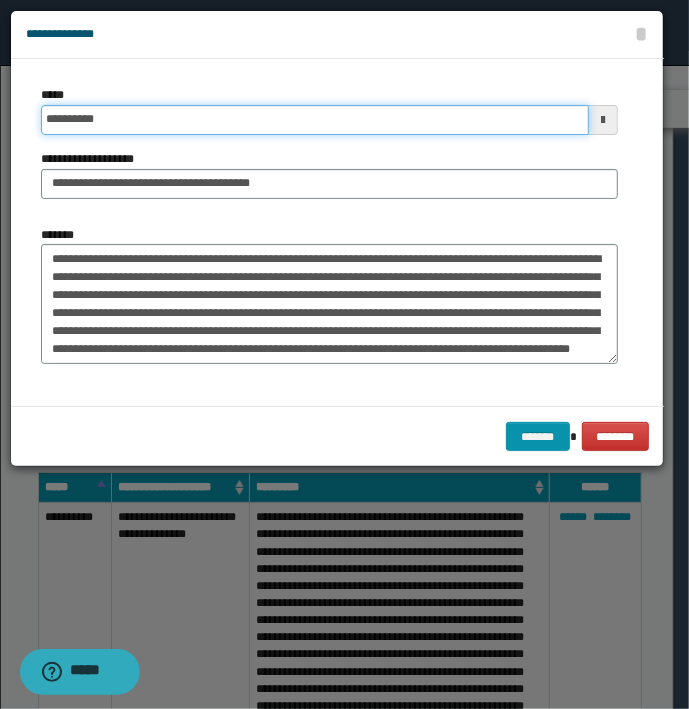 click on "*******" at bounding box center [538, 437] 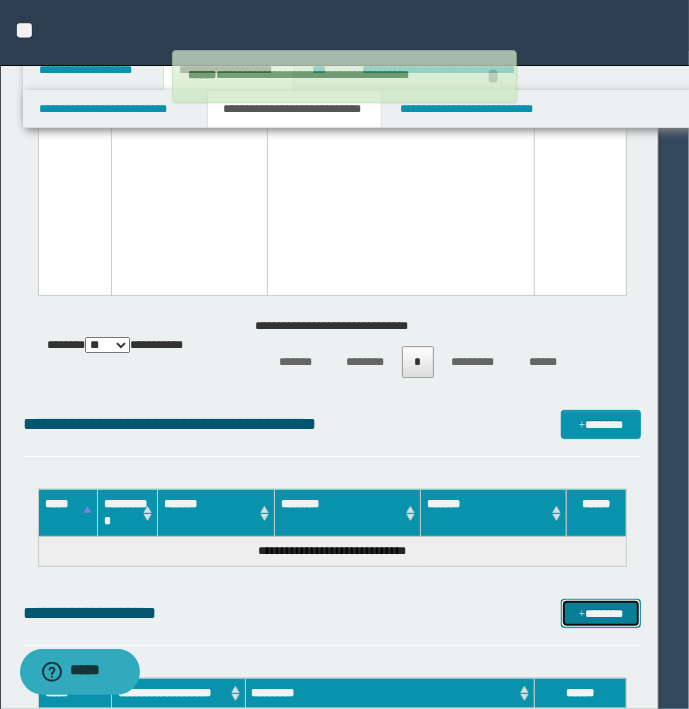type 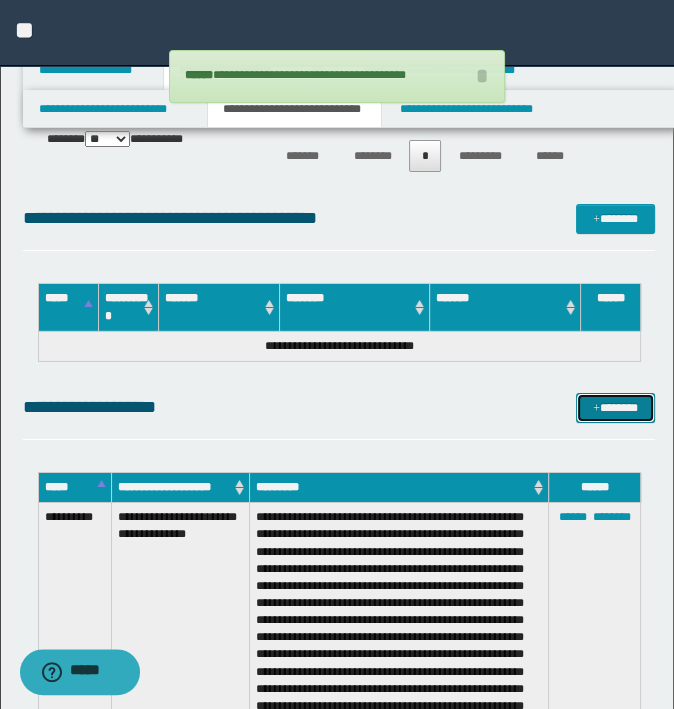click on "*******" at bounding box center (615, 408) 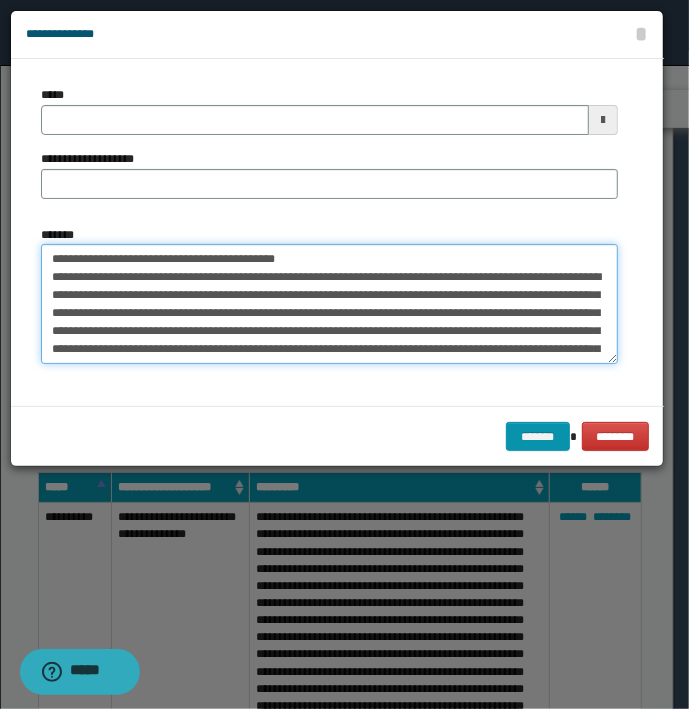 click on "**********" at bounding box center (329, 304) 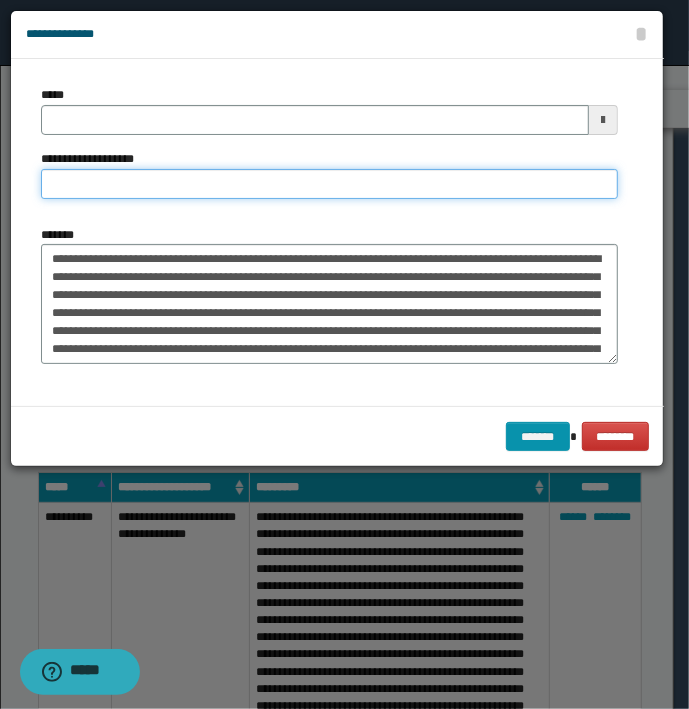 type on "**********" 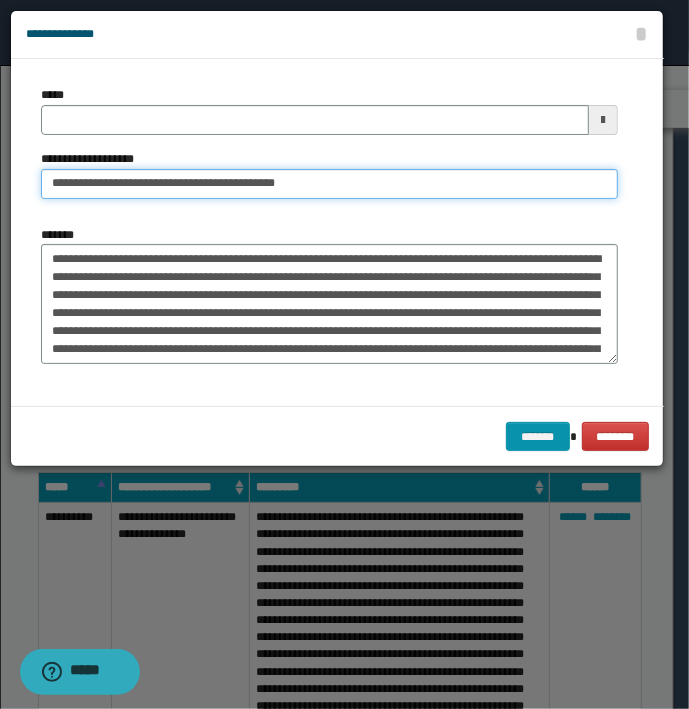type 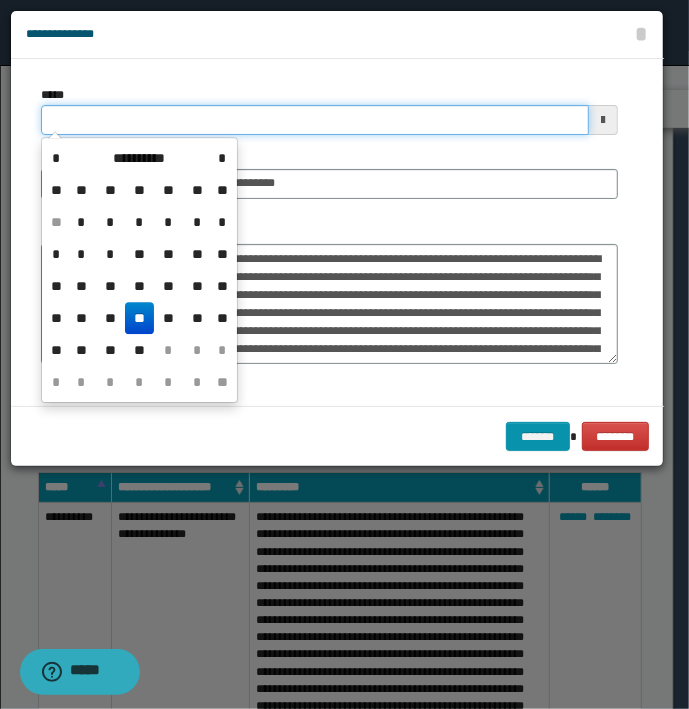 click on "*****" at bounding box center (315, 120) 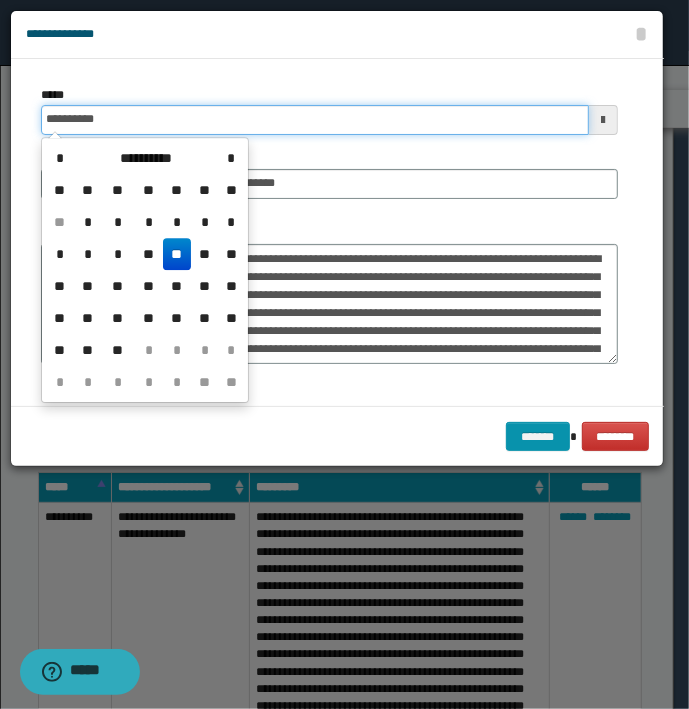 type on "**********" 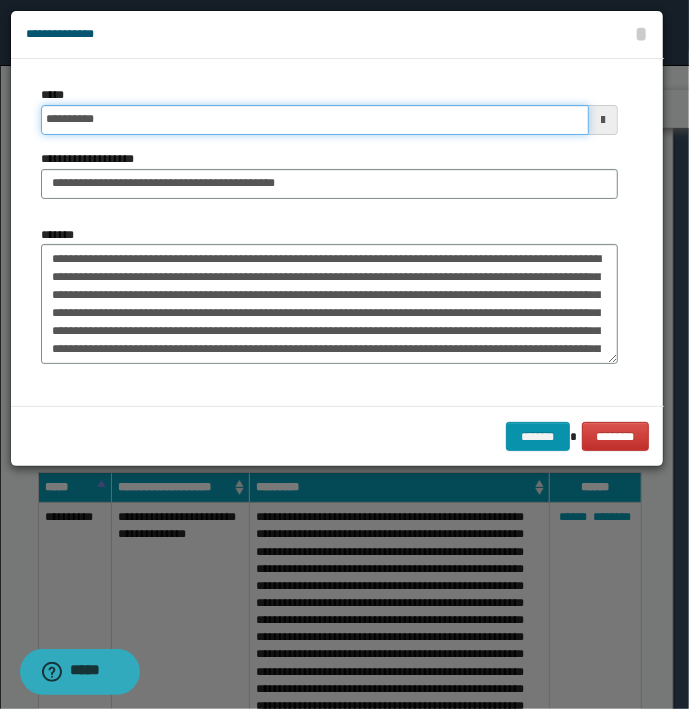 click on "*******" at bounding box center (538, 437) 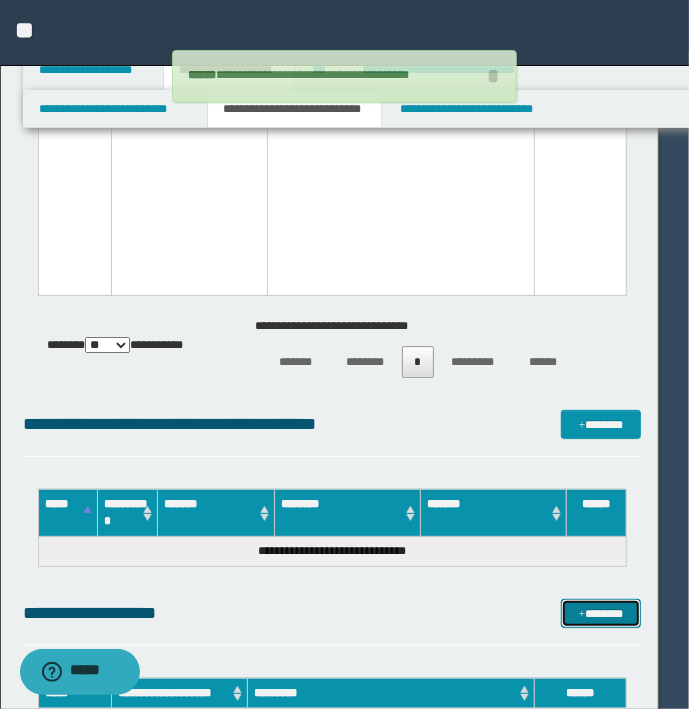 type 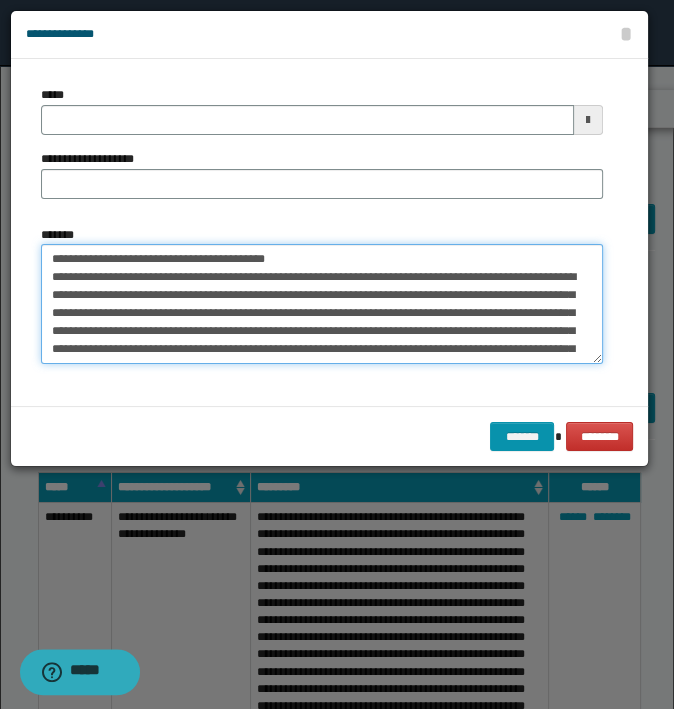 click on "**********" at bounding box center (322, 304) 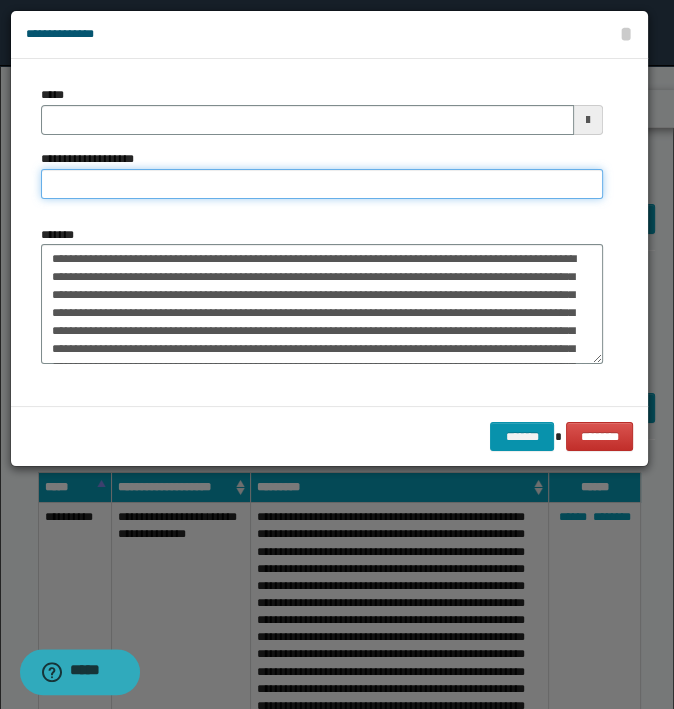 type on "**********" 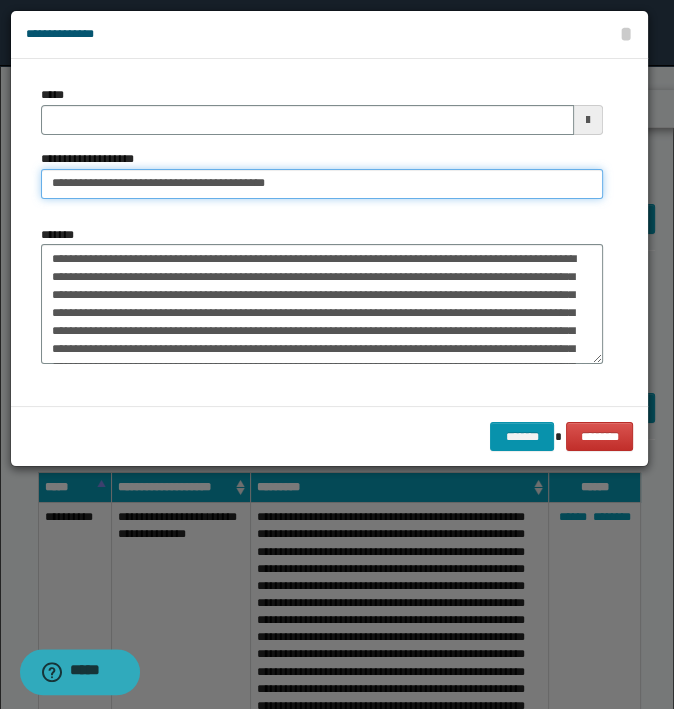 type 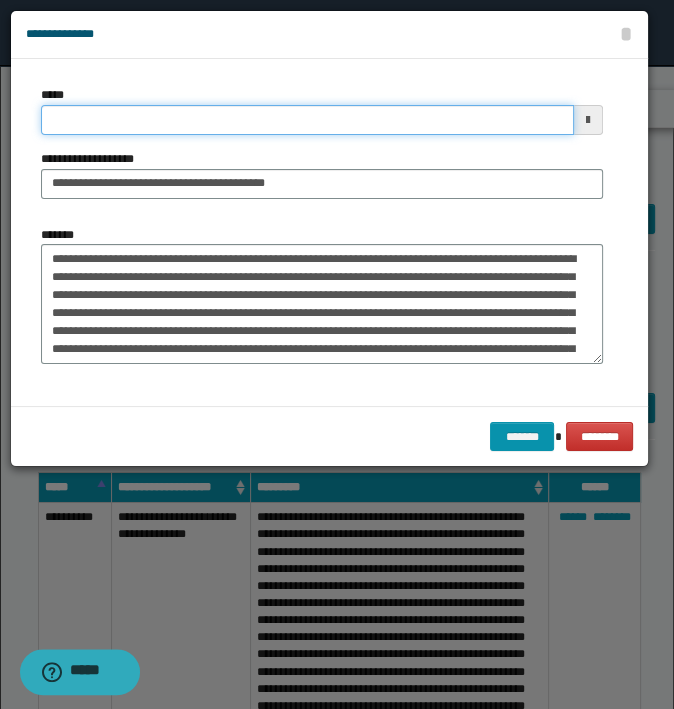 click on "*****" at bounding box center (307, 120) 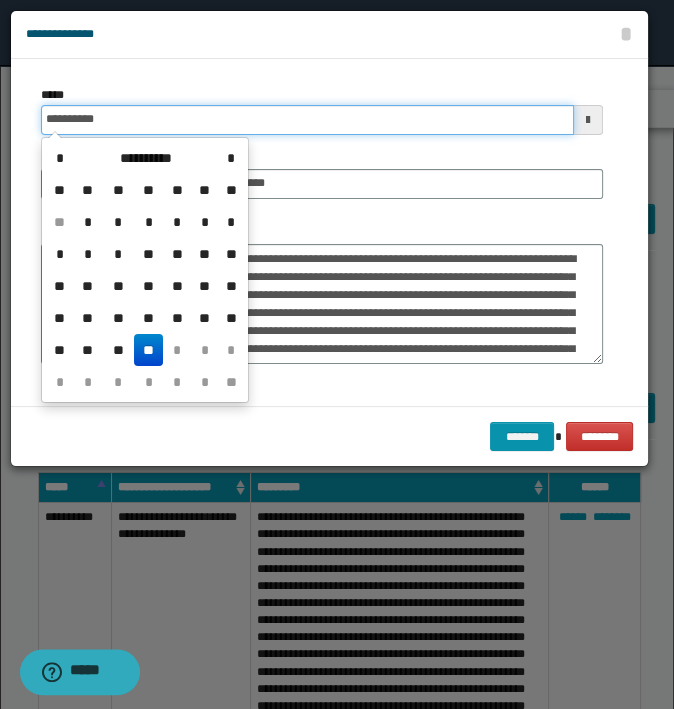 type on "**********" 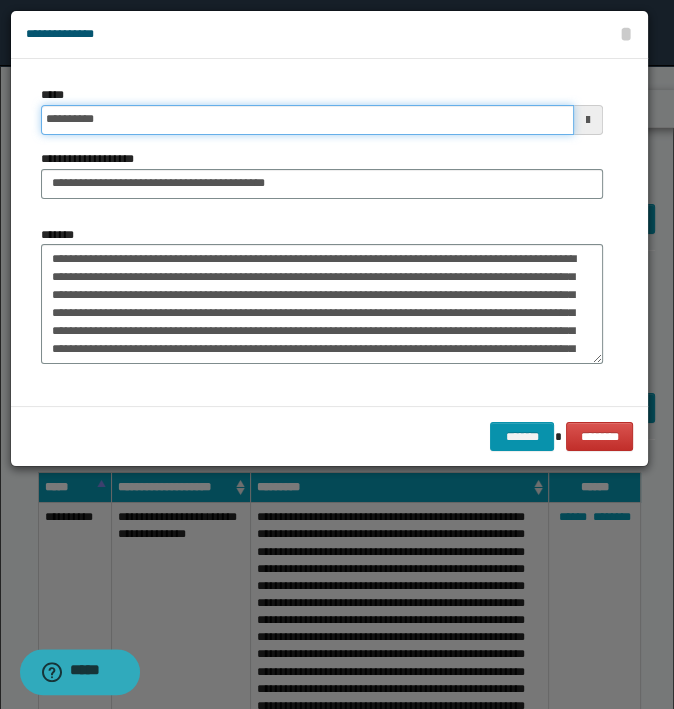 click on "*******" at bounding box center (522, 437) 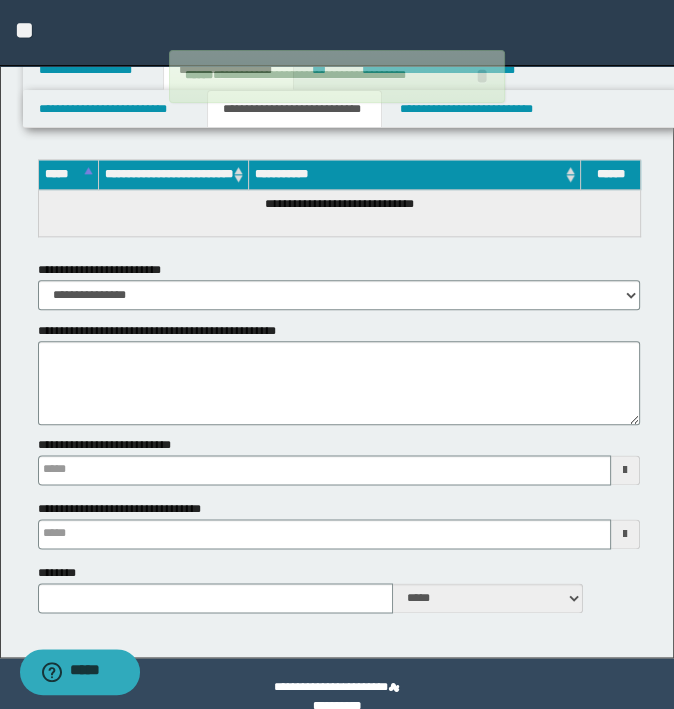 scroll, scrollTop: 10000, scrollLeft: 0, axis: vertical 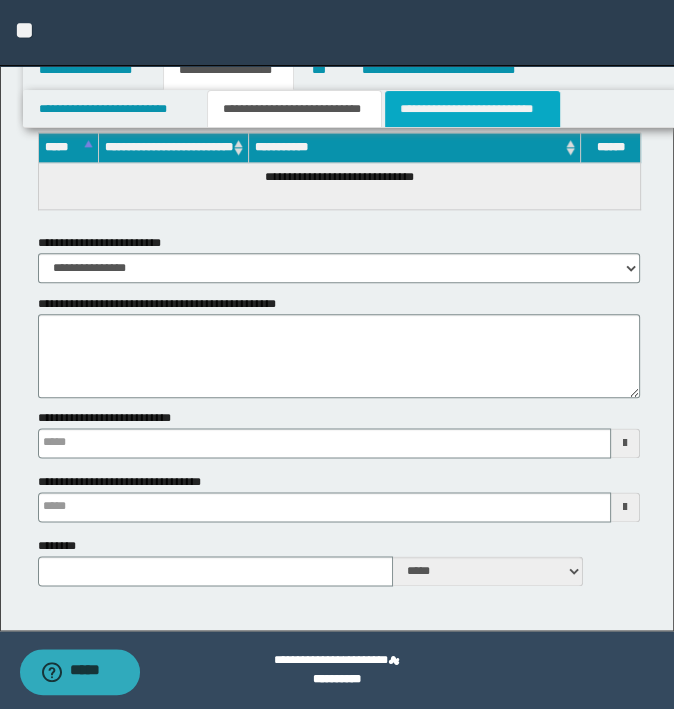 click on "**********" at bounding box center (472, 109) 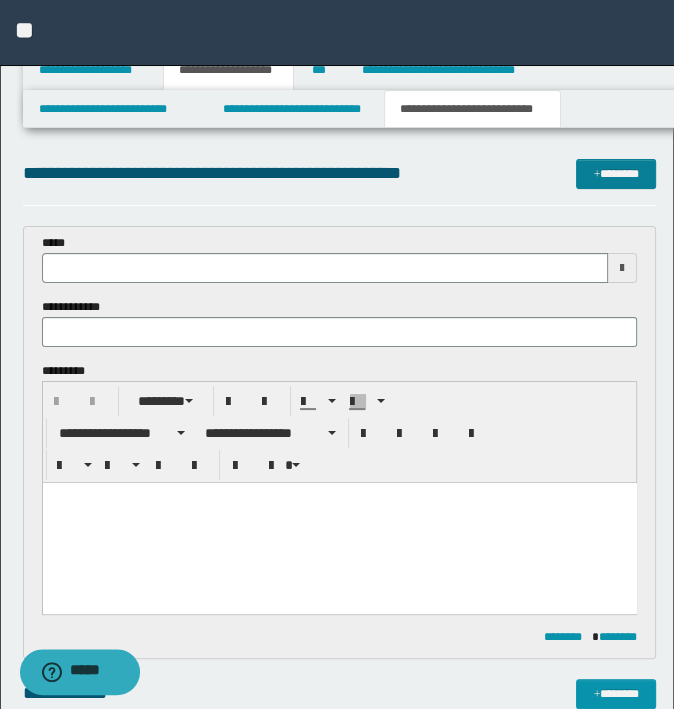 scroll, scrollTop: 0, scrollLeft: 0, axis: both 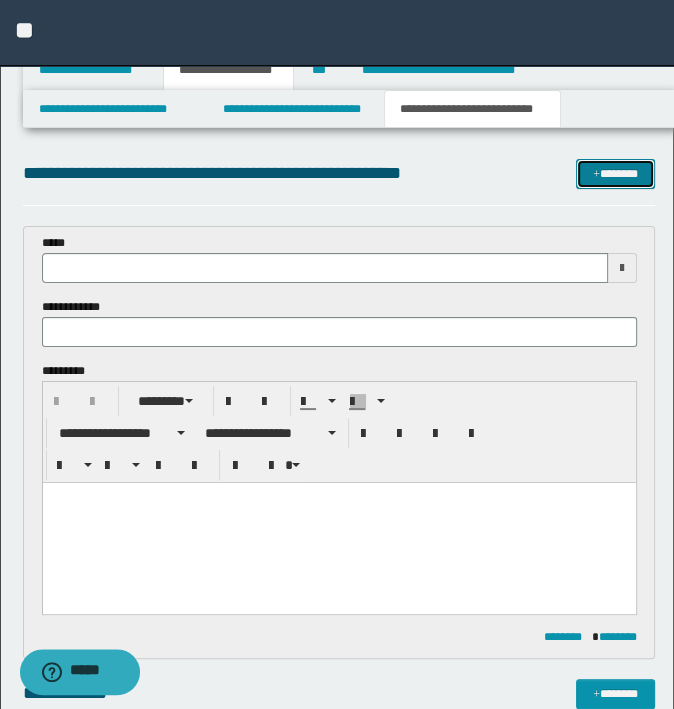 click on "*******" at bounding box center (615, 174) 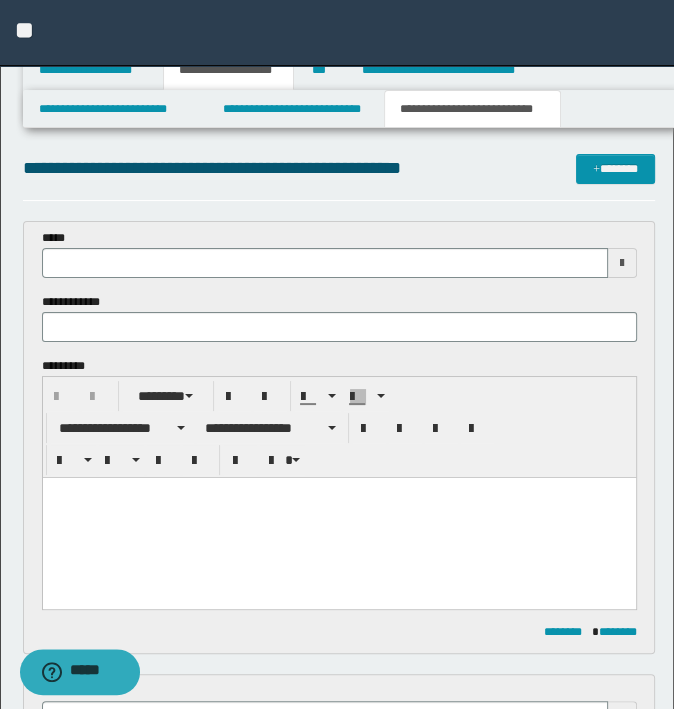 scroll, scrollTop: 0, scrollLeft: 0, axis: both 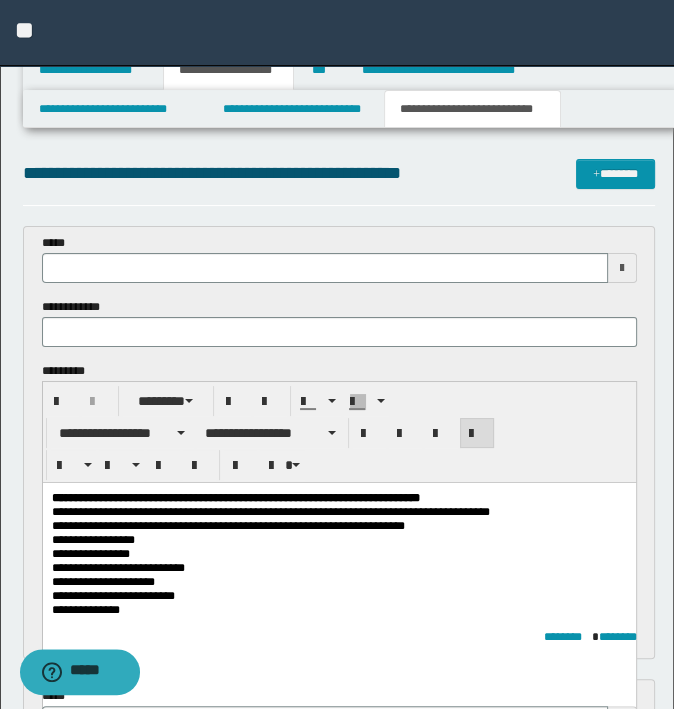 click on "**********" at bounding box center (227, 525) 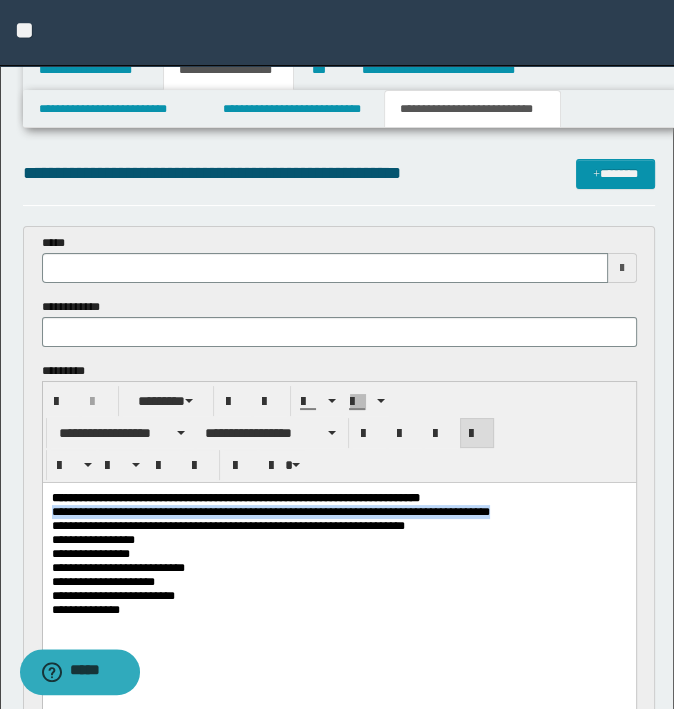 drag, startPoint x: 528, startPoint y: 519, endPoint x: 44, endPoint y: 511, distance: 484.0661 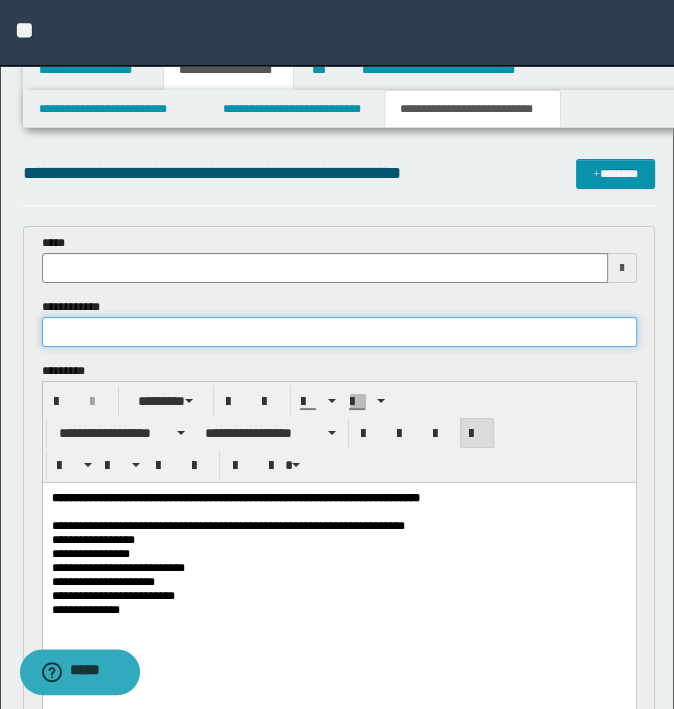 click at bounding box center (339, 332) 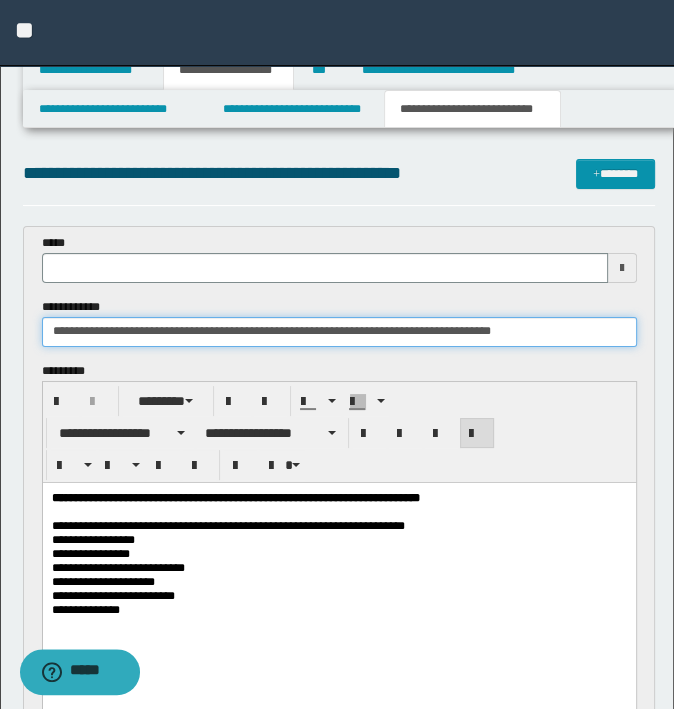 type on "**********" 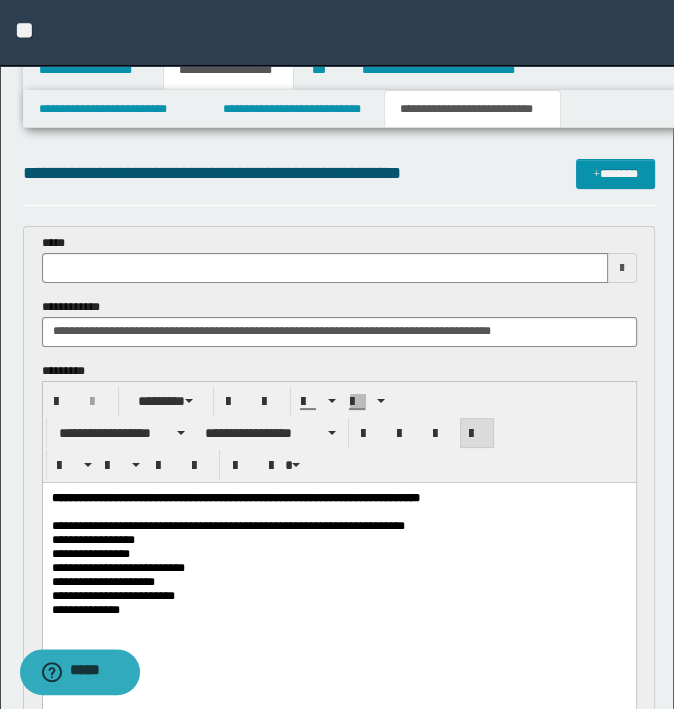 click at bounding box center [338, 511] 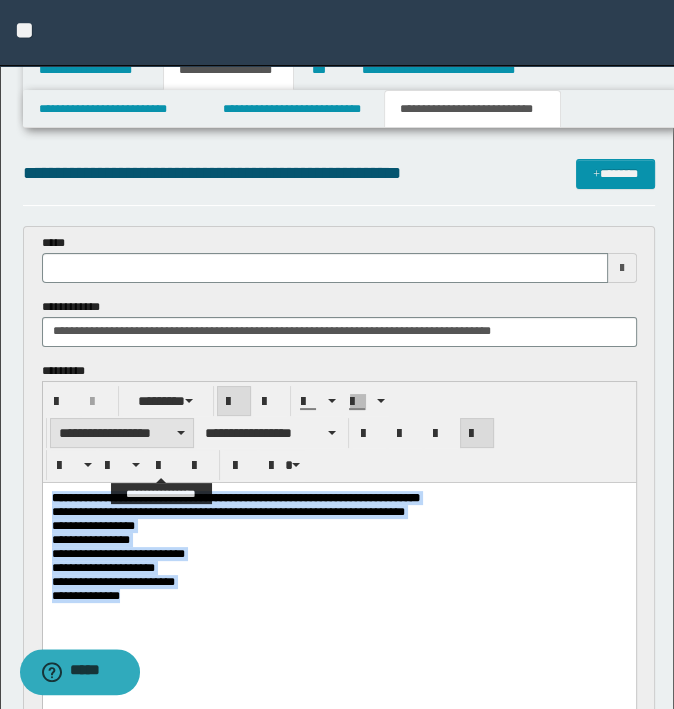click on "**********" at bounding box center [122, 433] 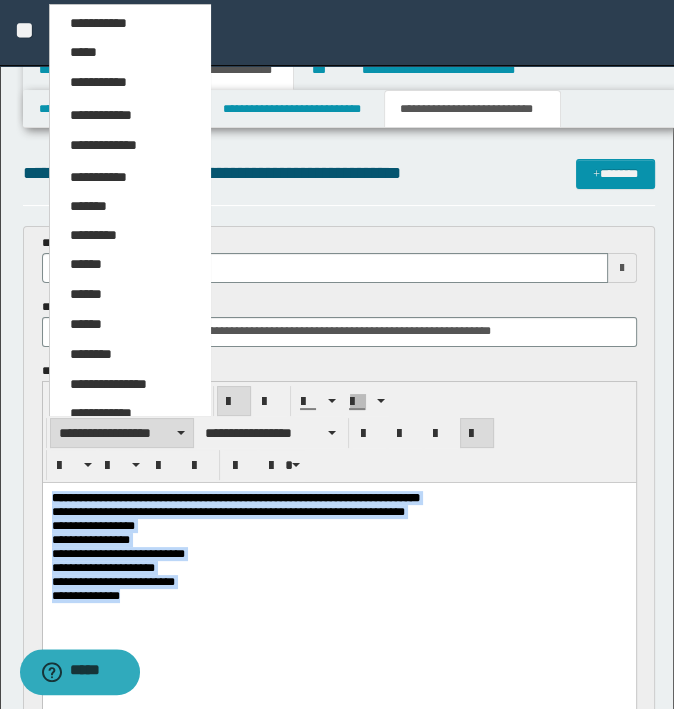 click on "*****" at bounding box center [130, 53] 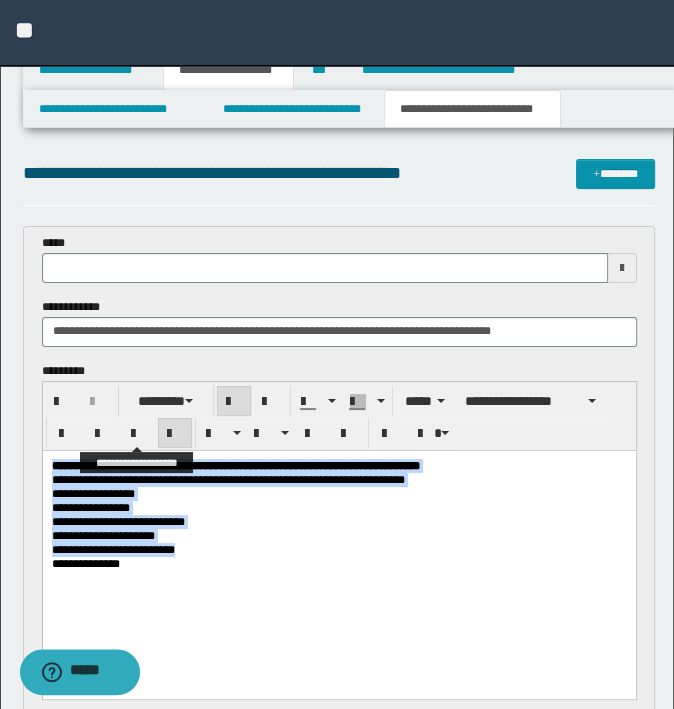 click at bounding box center (139, 434) 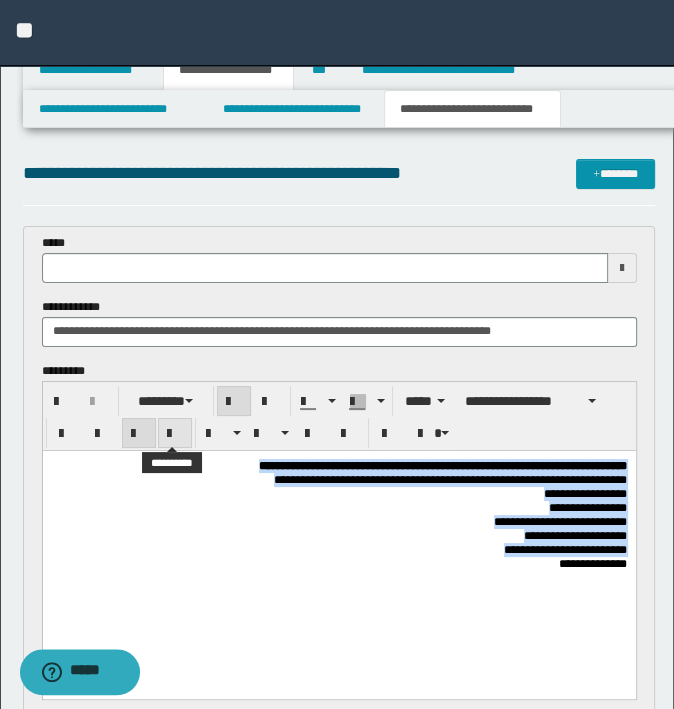 click at bounding box center (175, 433) 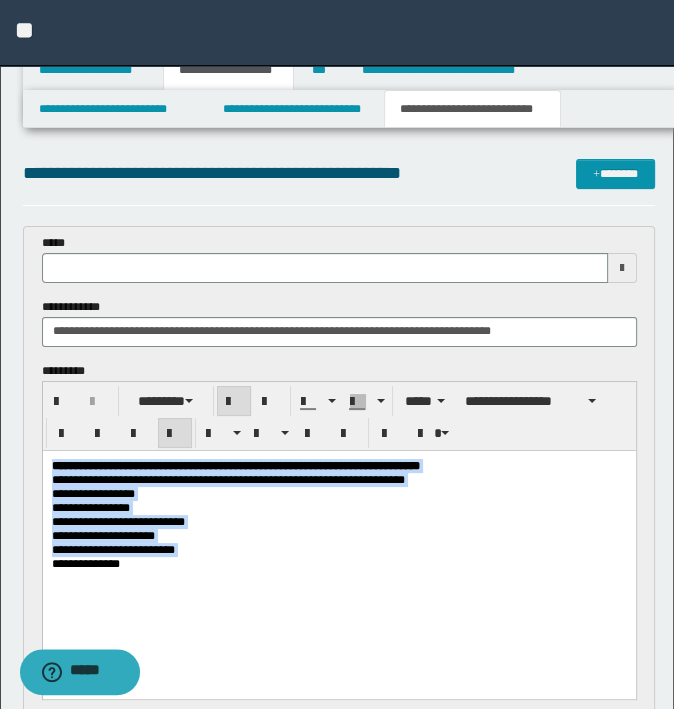 copy on "**********" 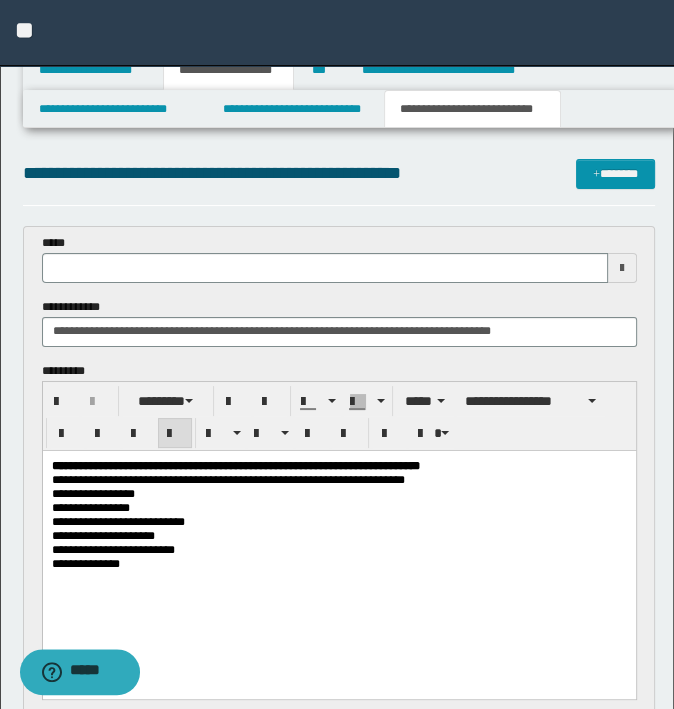 scroll, scrollTop: 600, scrollLeft: 0, axis: vertical 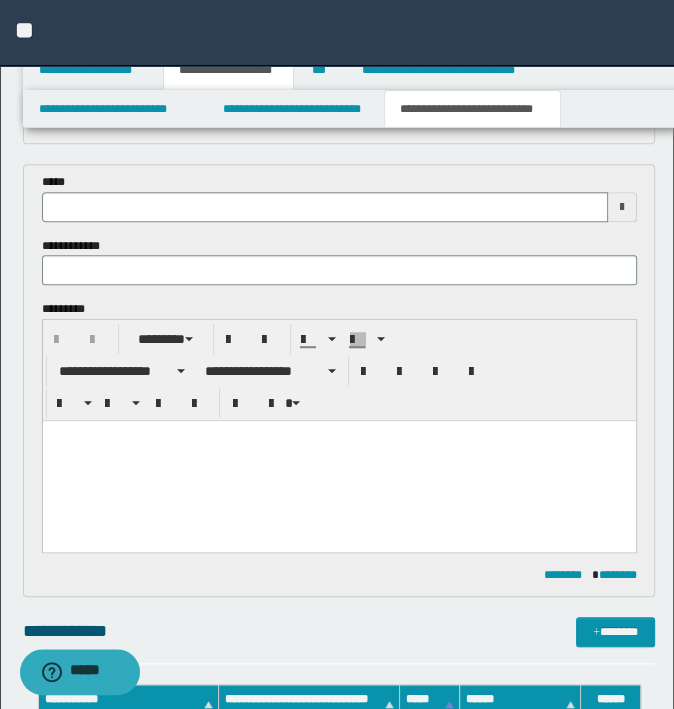 click at bounding box center (338, 461) 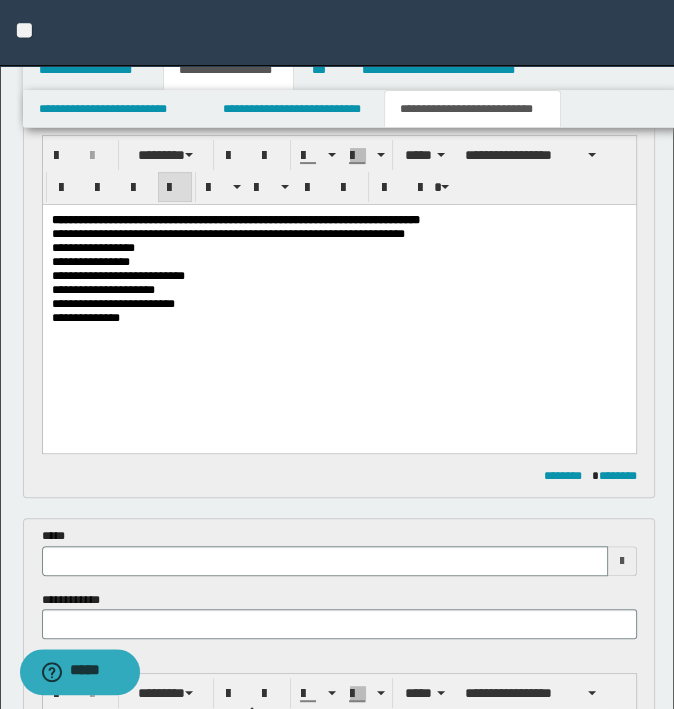 scroll, scrollTop: 100, scrollLeft: 0, axis: vertical 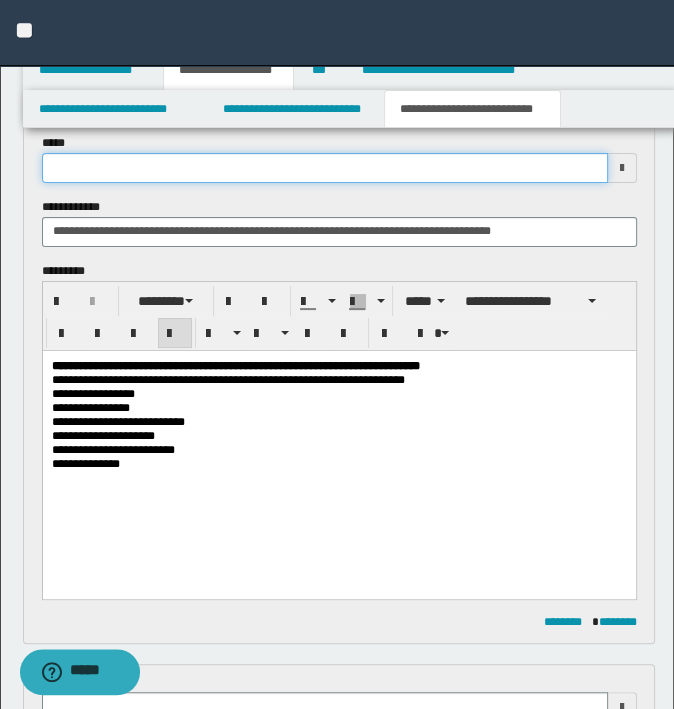 click at bounding box center (325, 168) 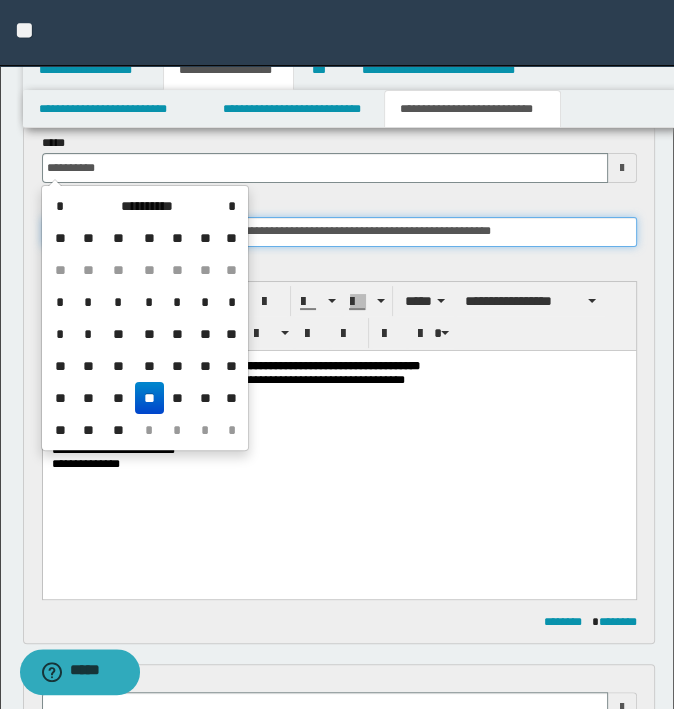 type on "**********" 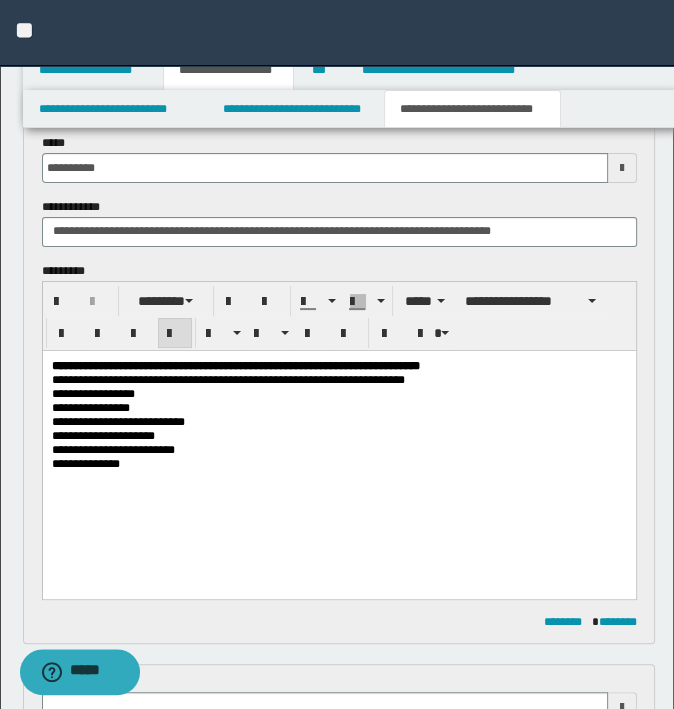 click on "**********" at bounding box center [339, 198] 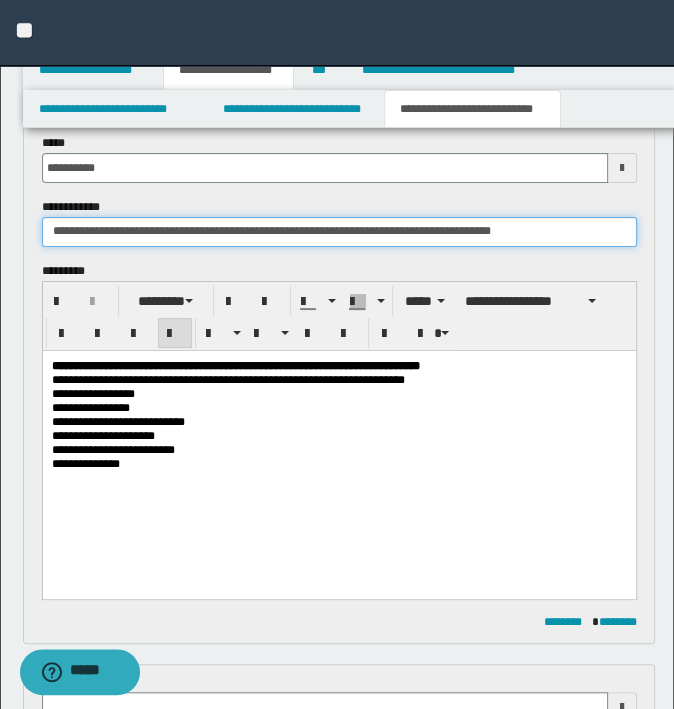 click on "**********" at bounding box center (339, 232) 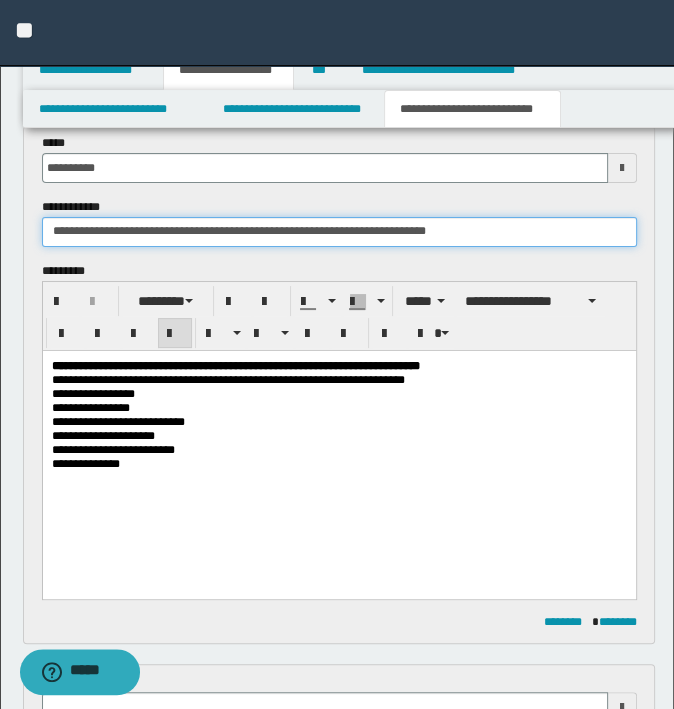 drag, startPoint x: 292, startPoint y: 232, endPoint x: 153, endPoint y: 230, distance: 139.01439 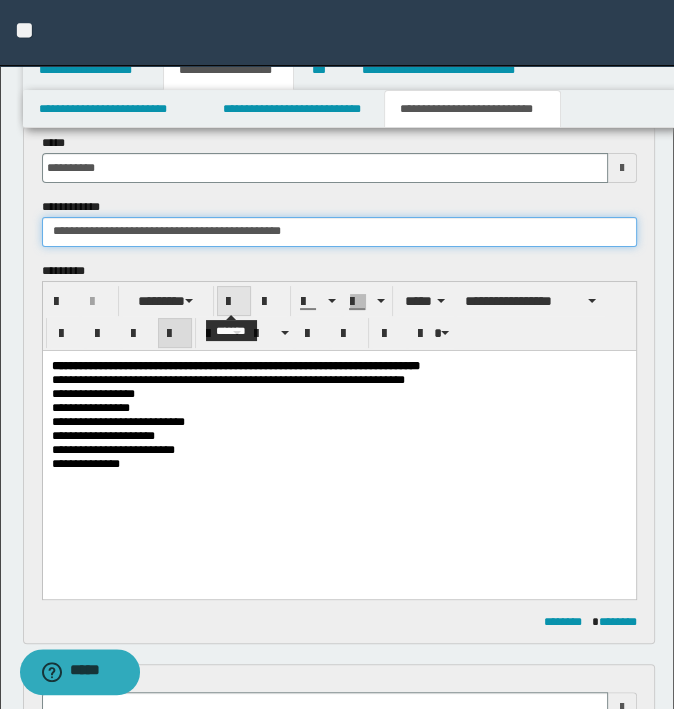 type on "**********" 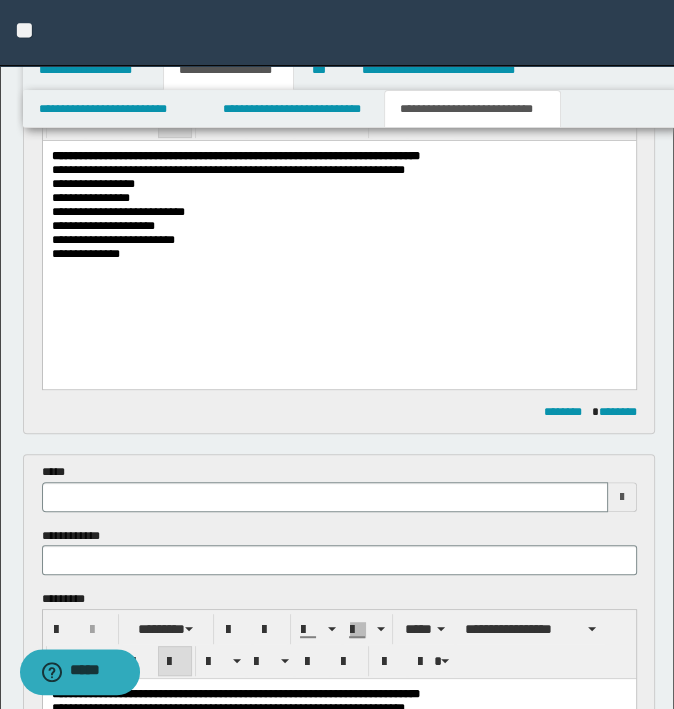 scroll, scrollTop: 400, scrollLeft: 0, axis: vertical 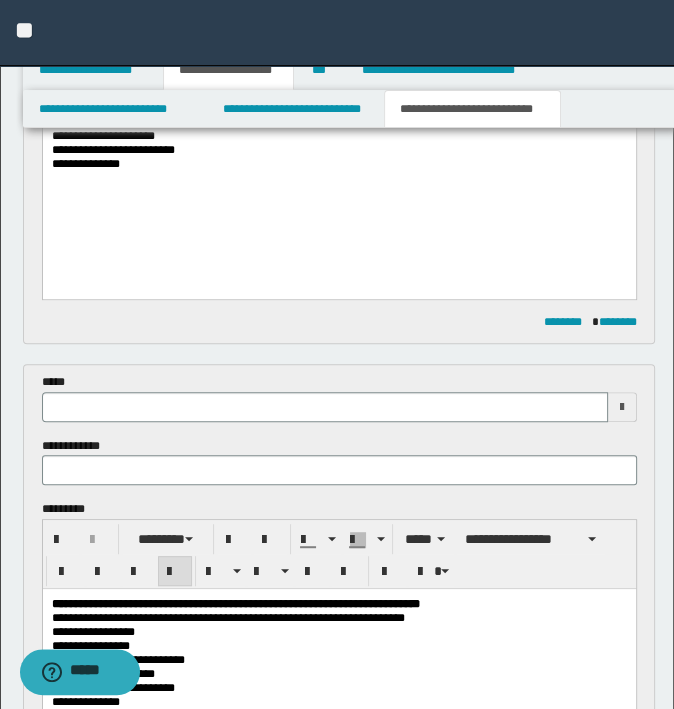 type 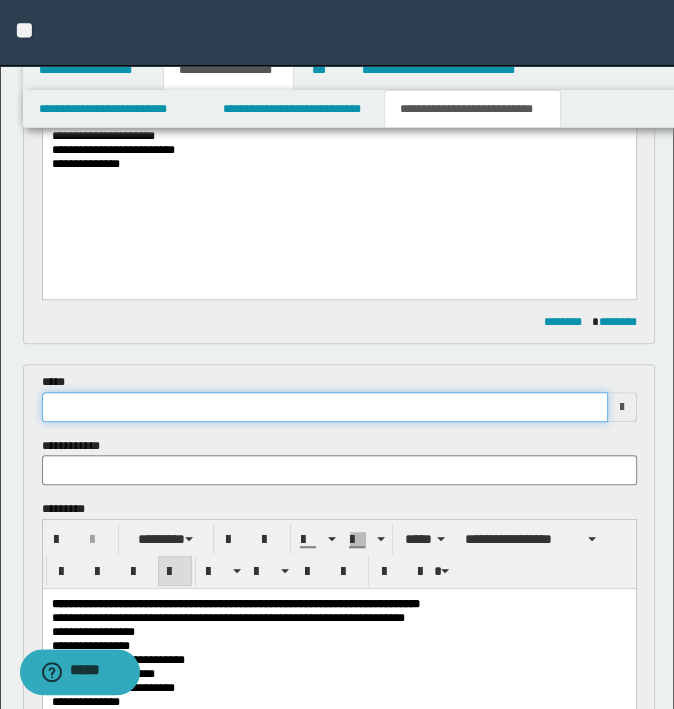 click at bounding box center (325, 407) 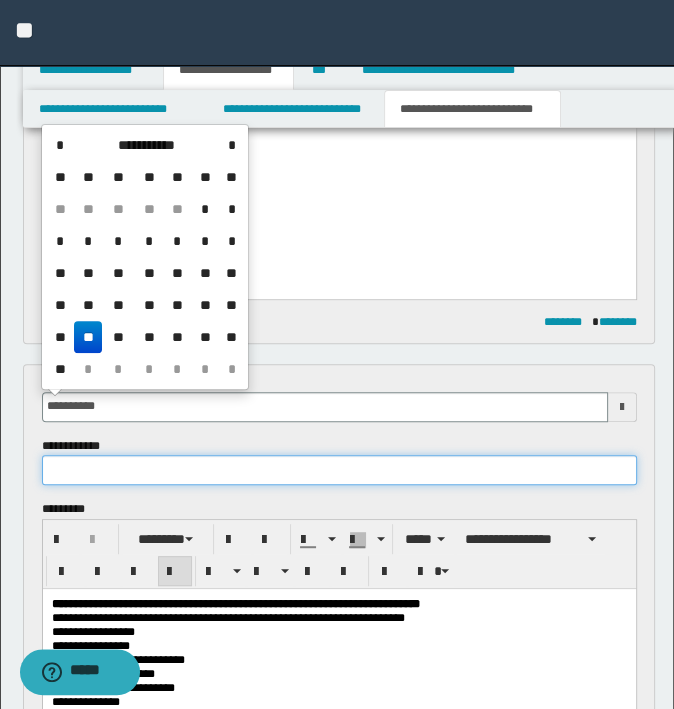 type on "**********" 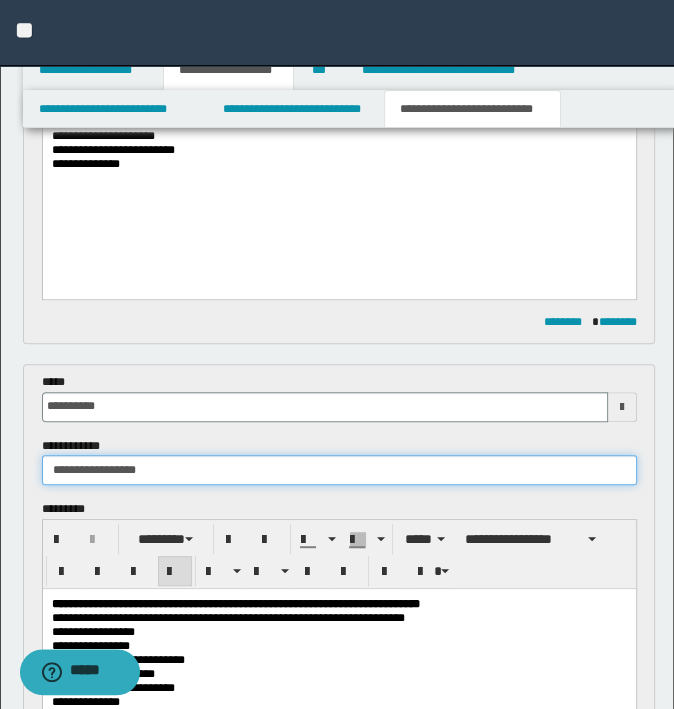 click on "**********" at bounding box center [339, 470] 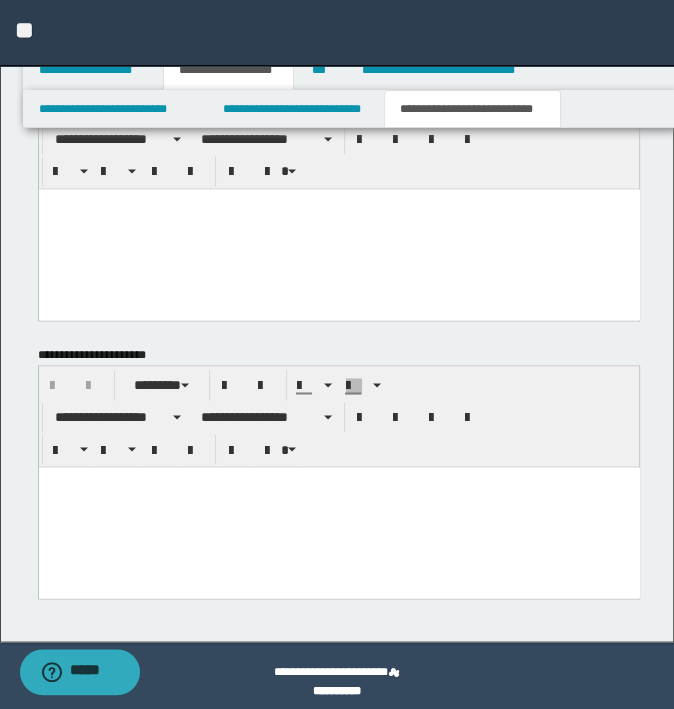 scroll, scrollTop: 1760, scrollLeft: 0, axis: vertical 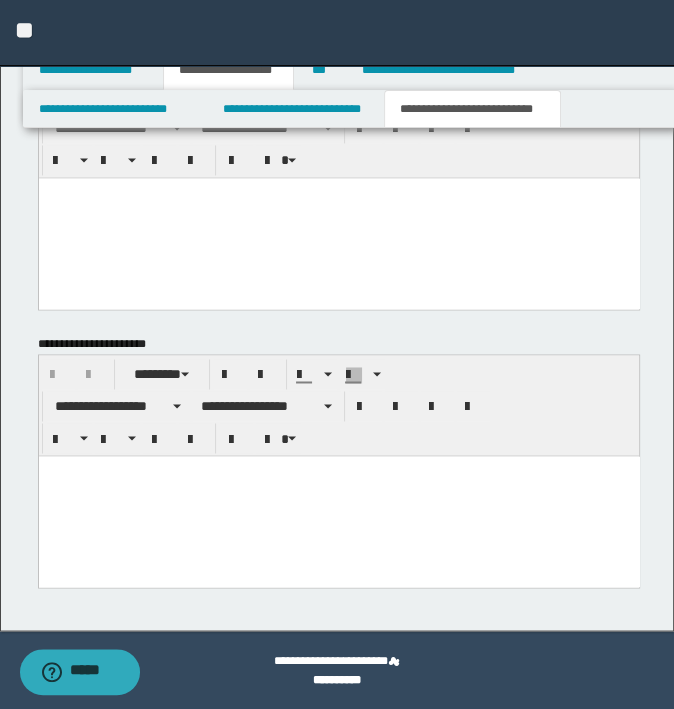 type on "**********" 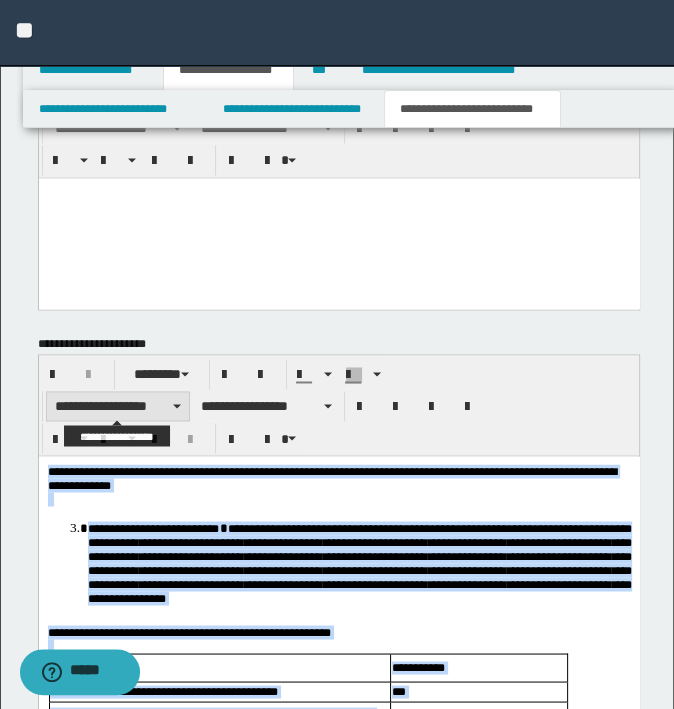 click on "**********" at bounding box center (118, 406) 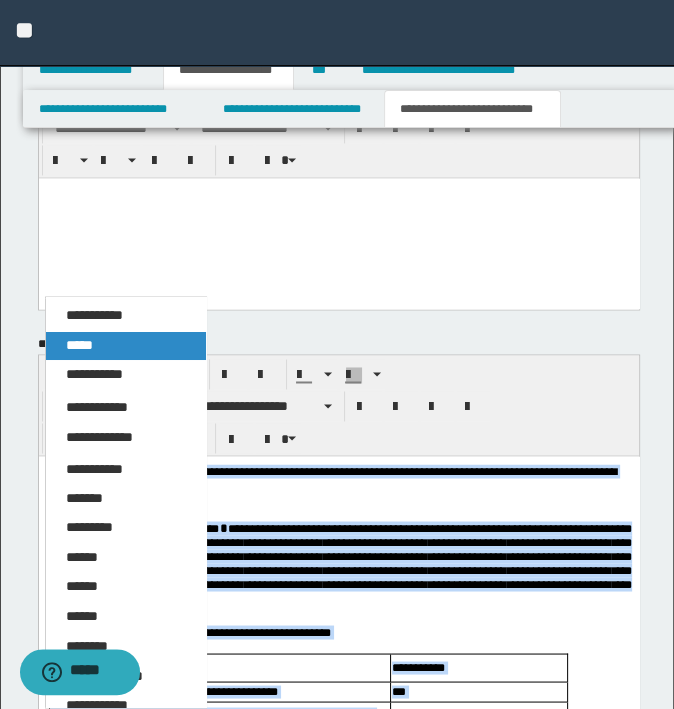click on "*****" at bounding box center [126, 346] 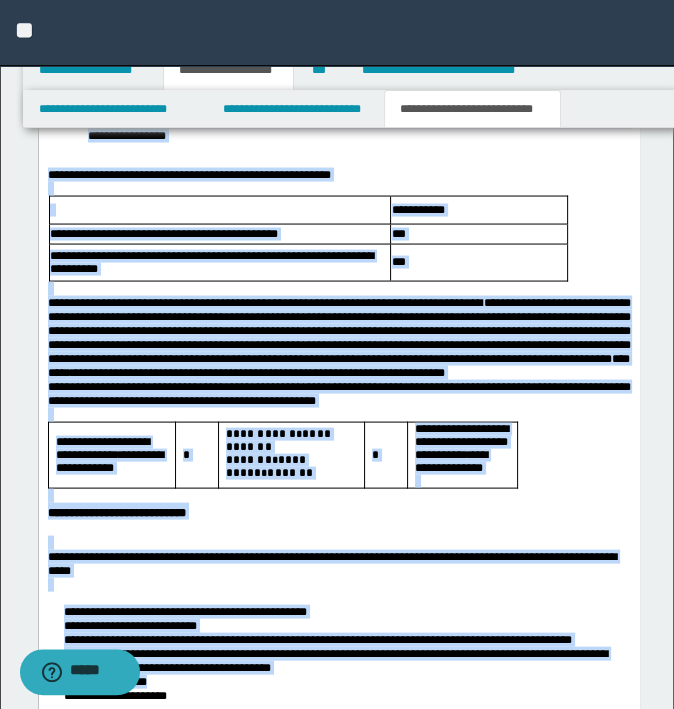 scroll, scrollTop: 1690, scrollLeft: 0, axis: vertical 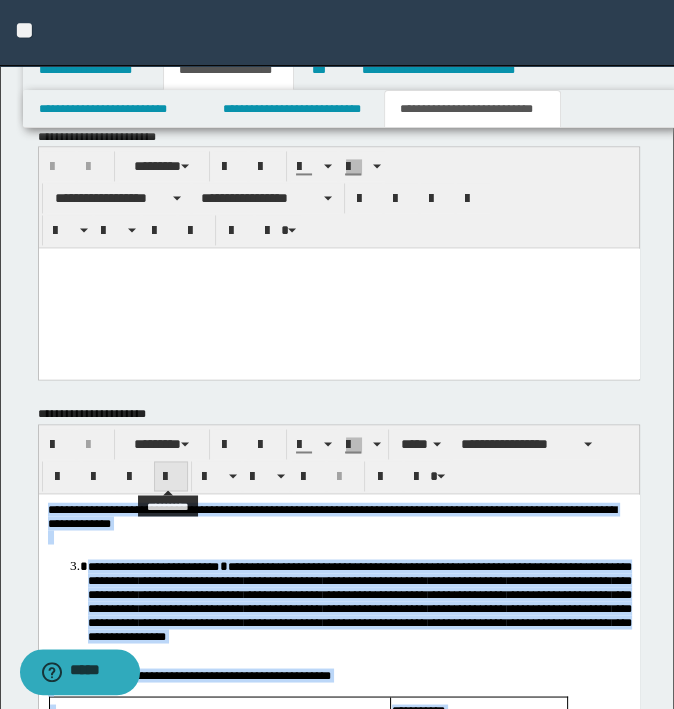 click at bounding box center [171, 477] 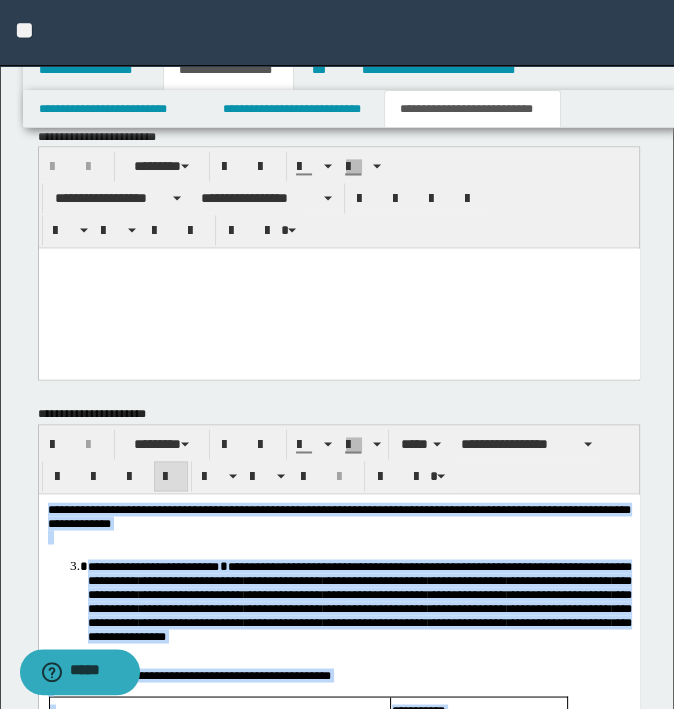 click at bounding box center [338, 537] 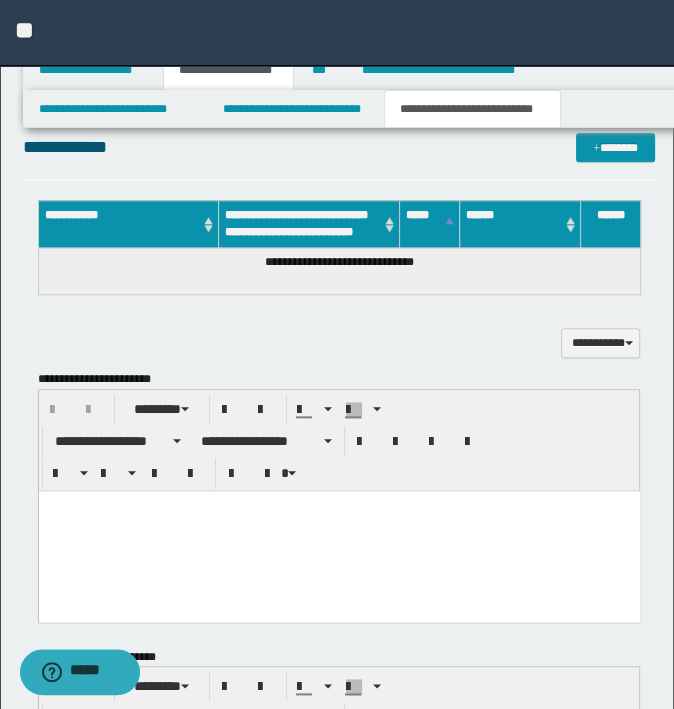 scroll, scrollTop: 990, scrollLeft: 0, axis: vertical 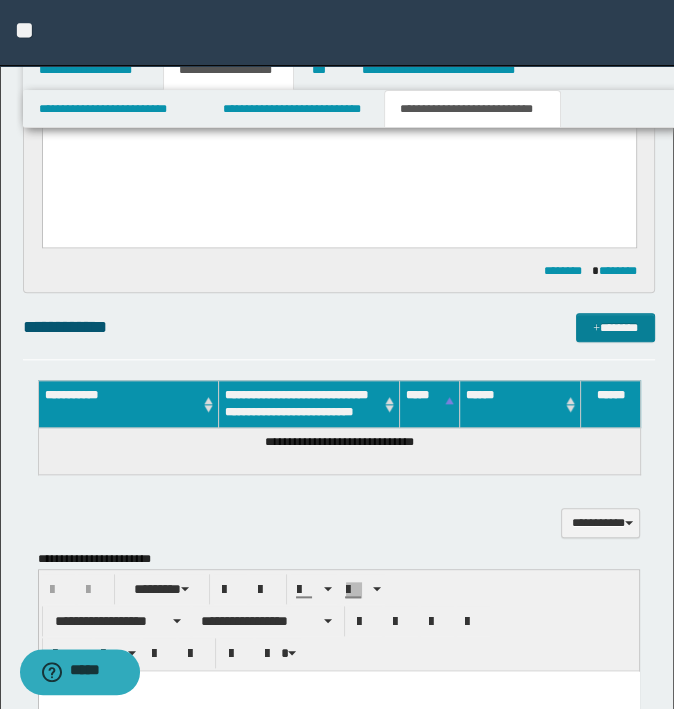 click at bounding box center (596, 329) 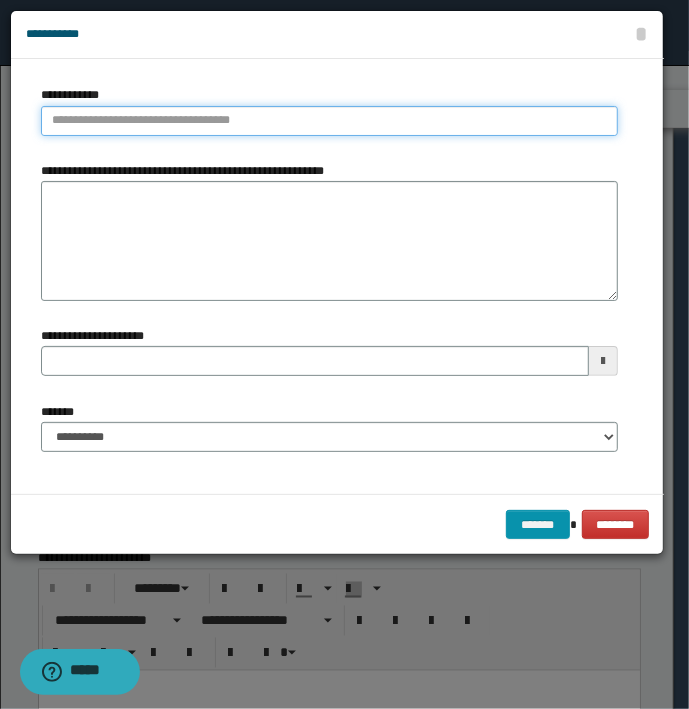 click on "**********" at bounding box center (329, 121) 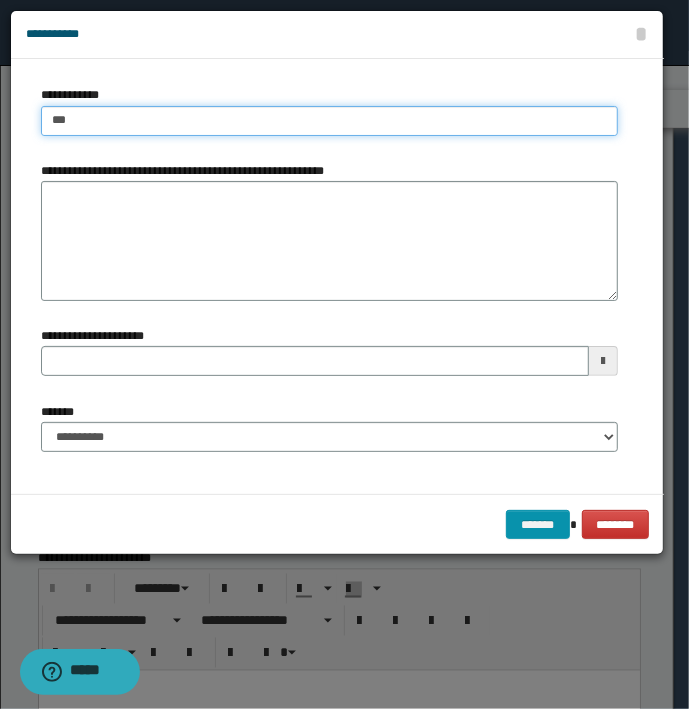 type on "****" 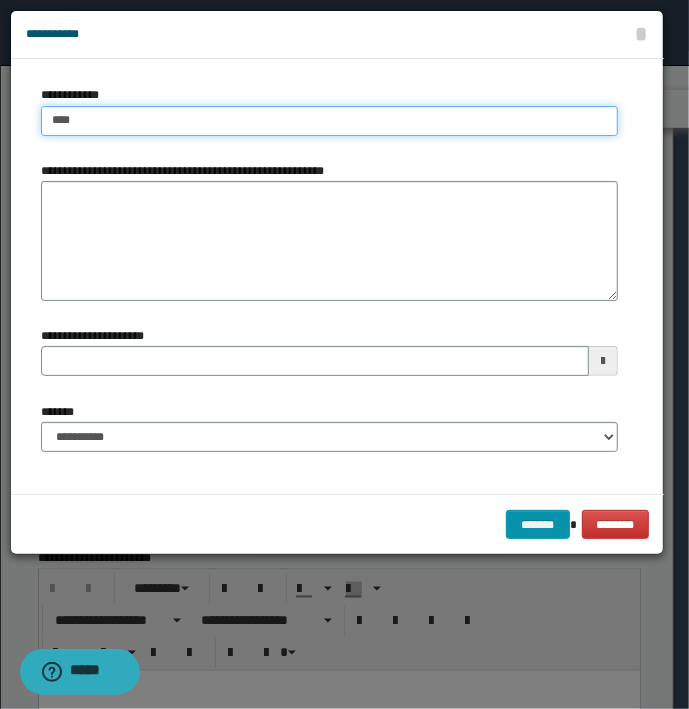 type on "****" 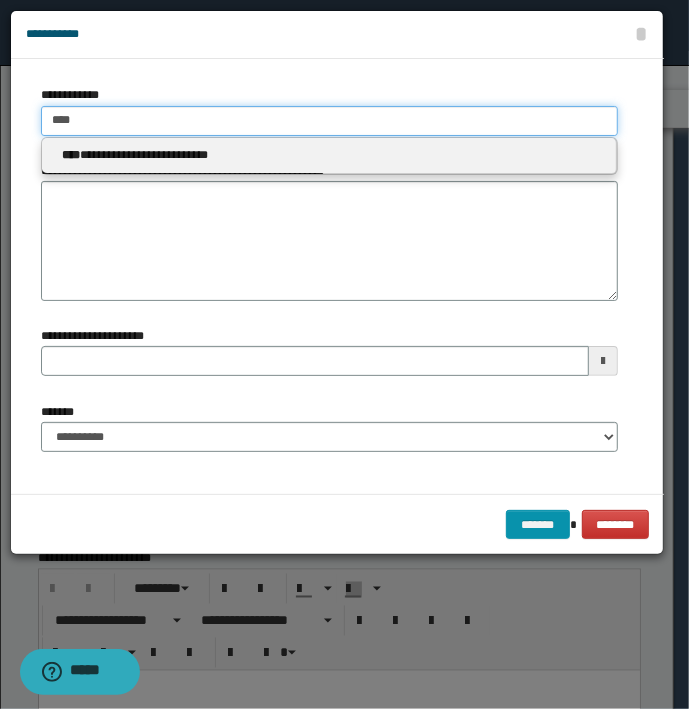 type 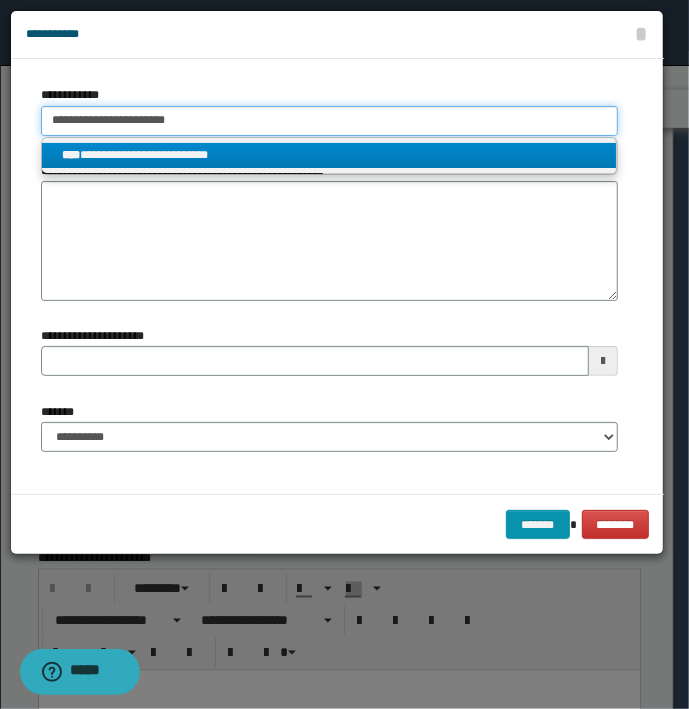 type on "**********" 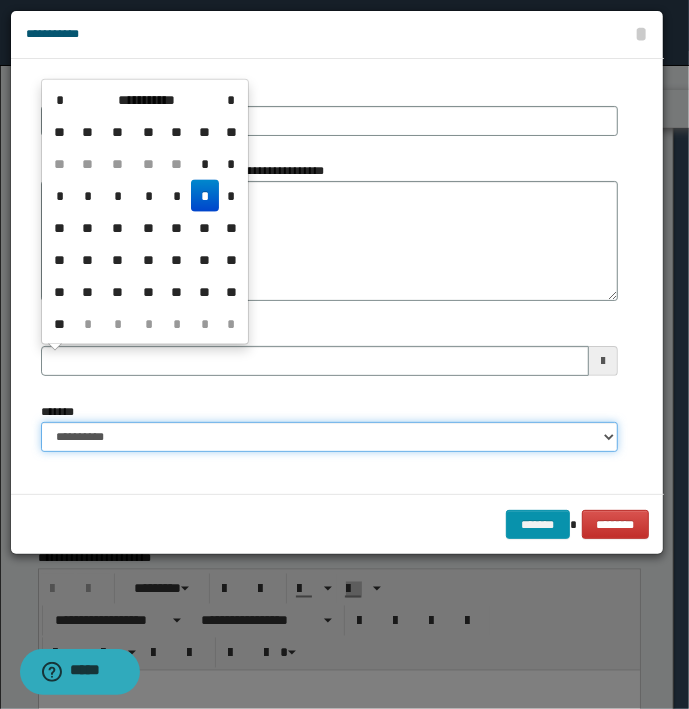 type 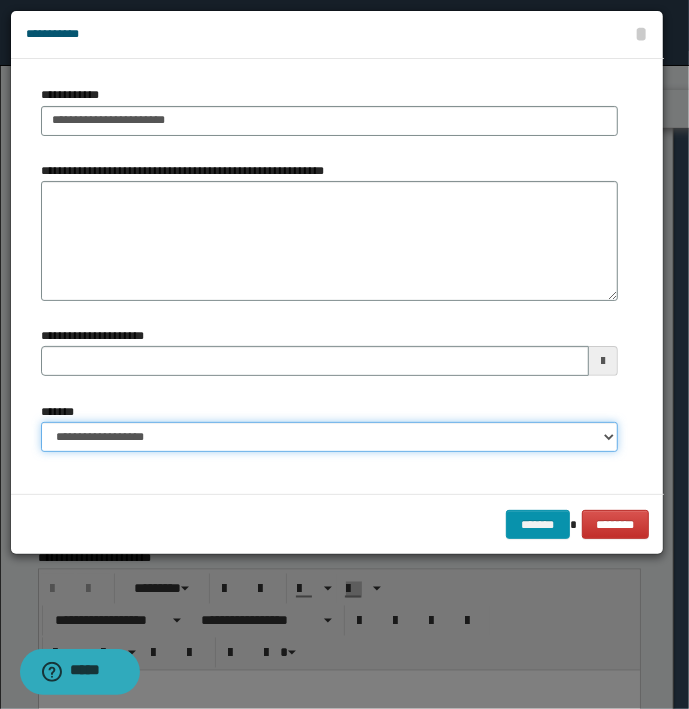 select on "*" 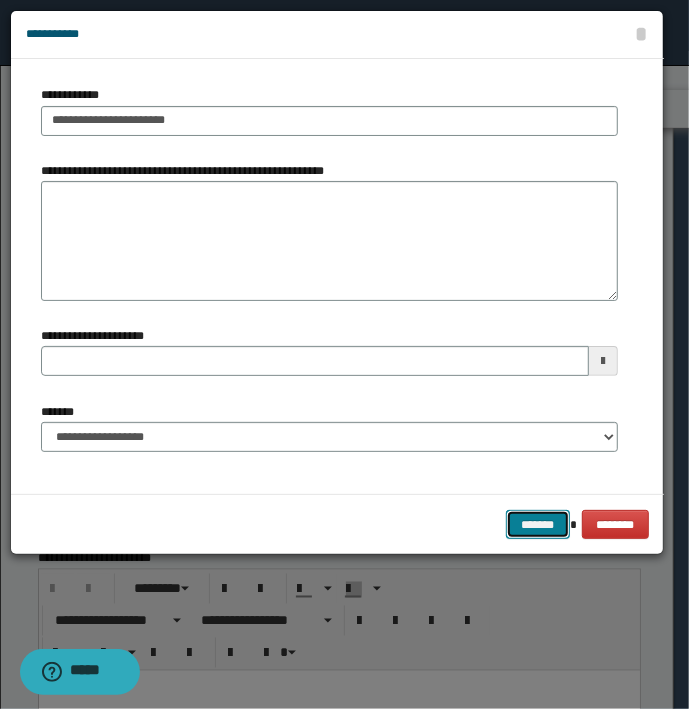 type 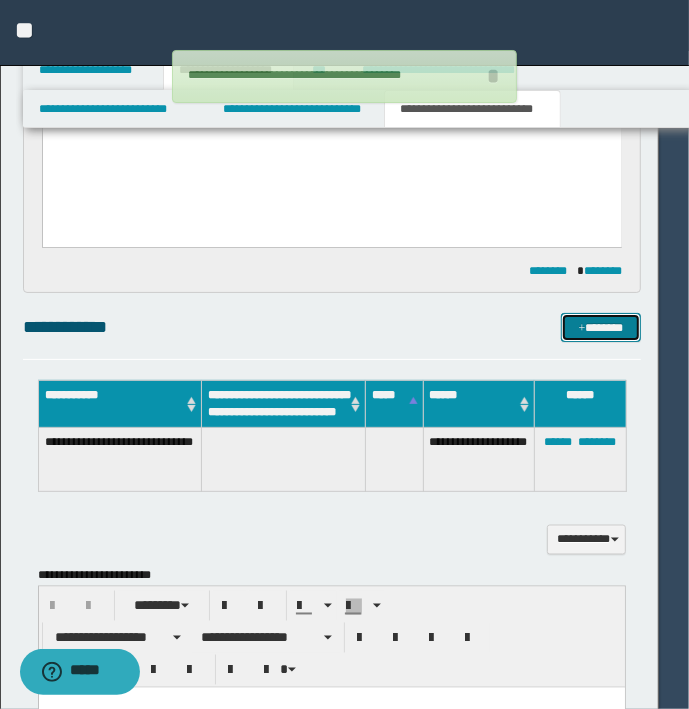 type 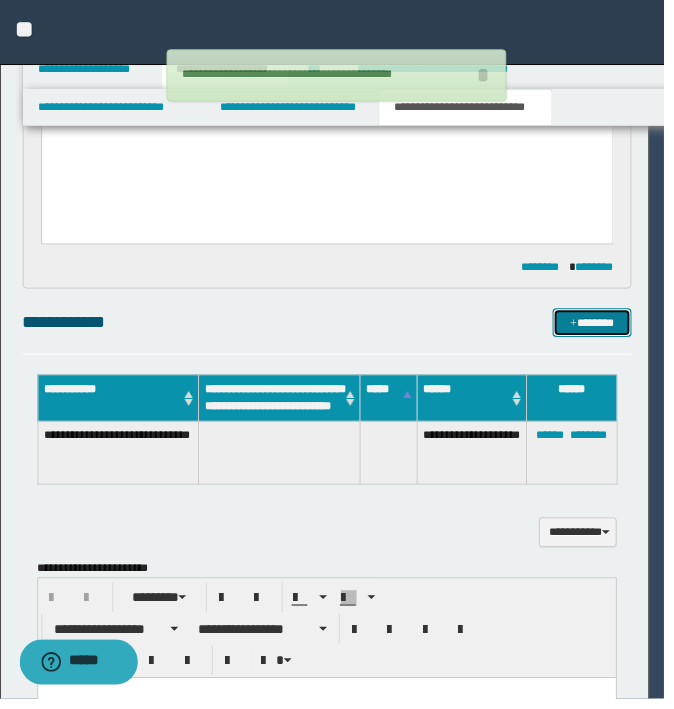 type 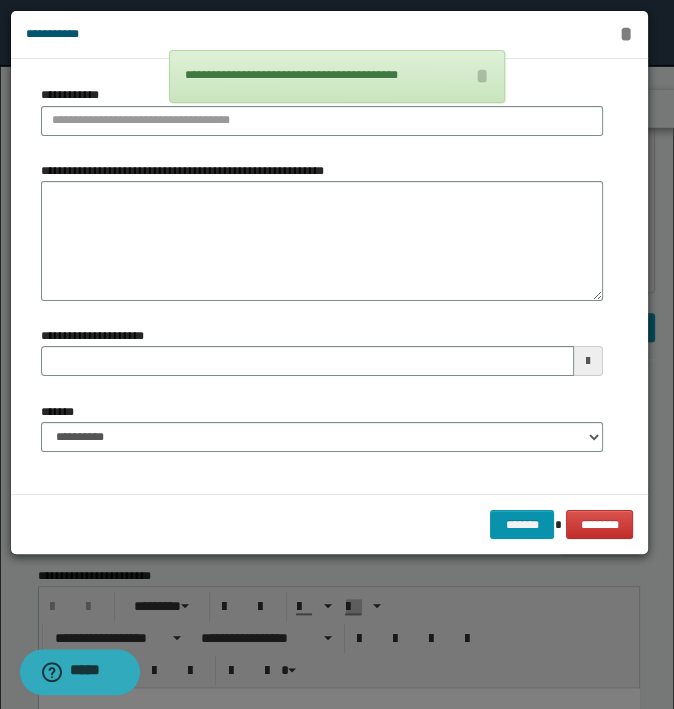 type 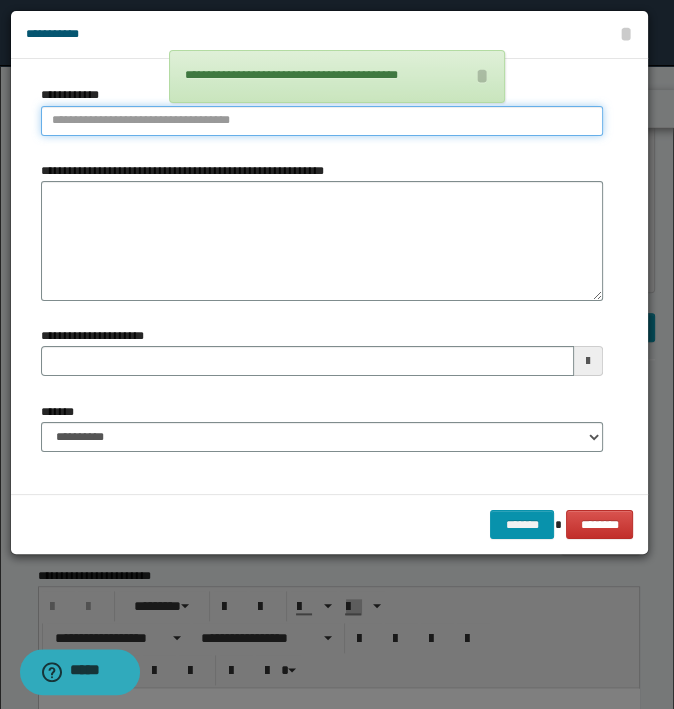 type on "**********" 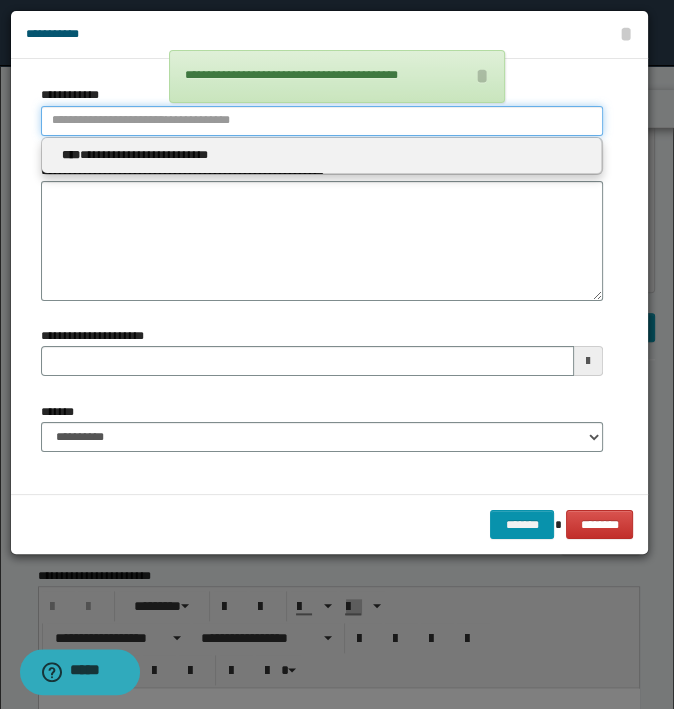type on "*" 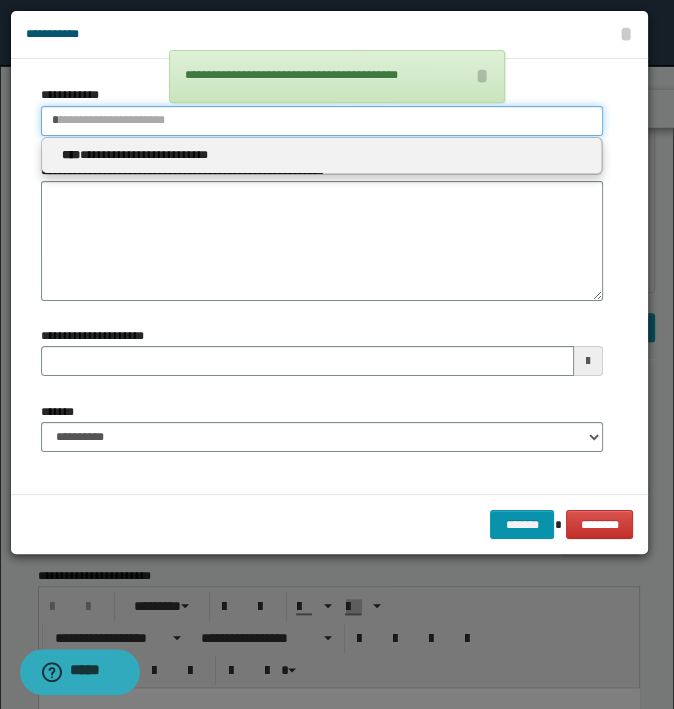 type 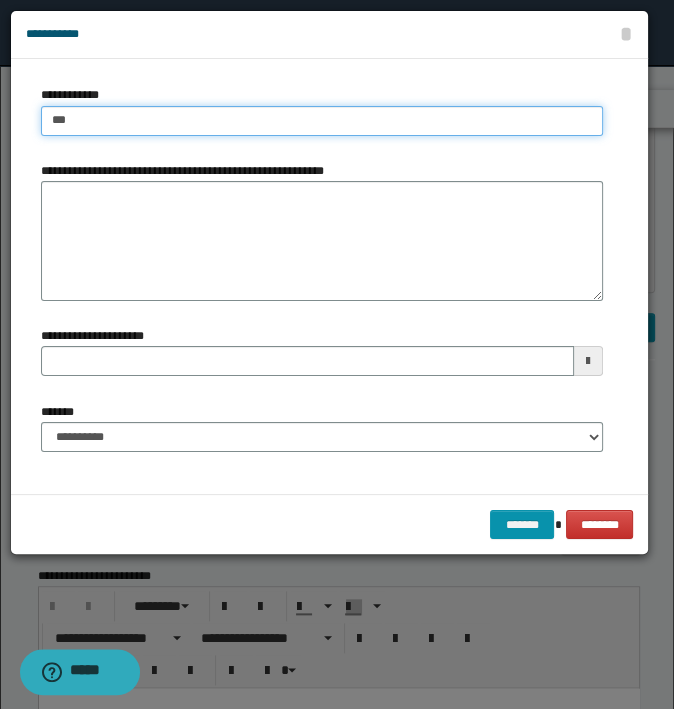 type on "****" 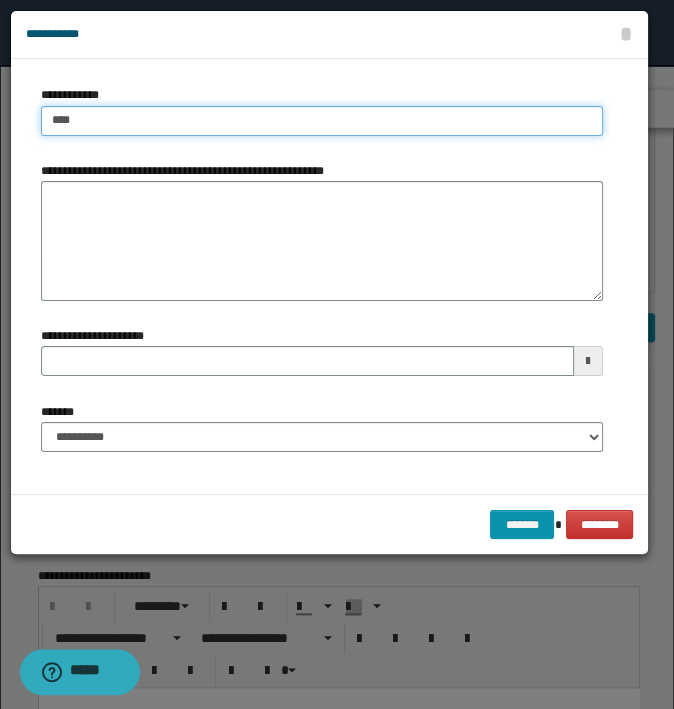 type on "****" 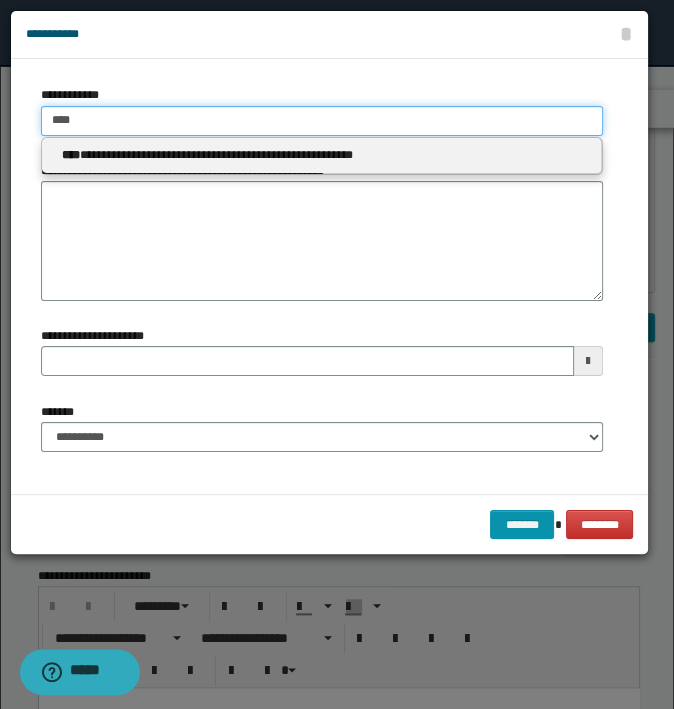 type 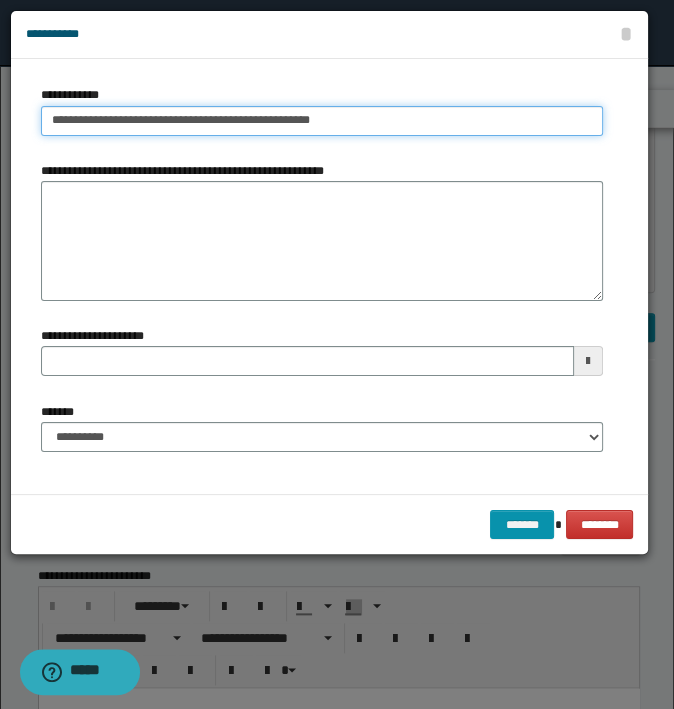 type on "**********" 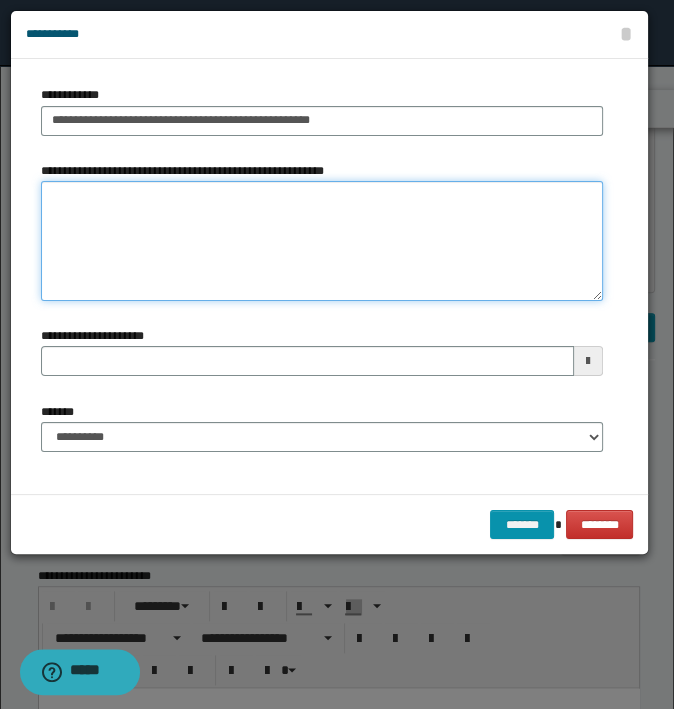 type on "**********" 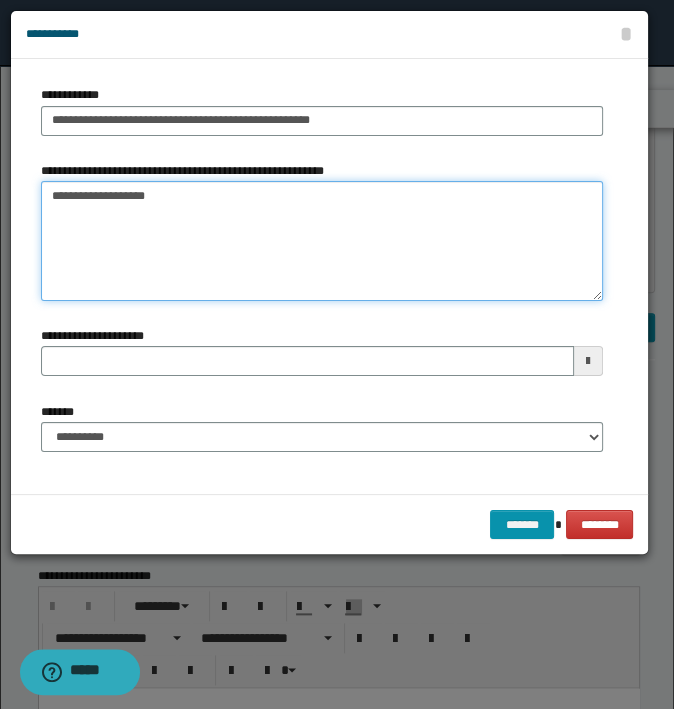 click on "**********" at bounding box center [322, 241] 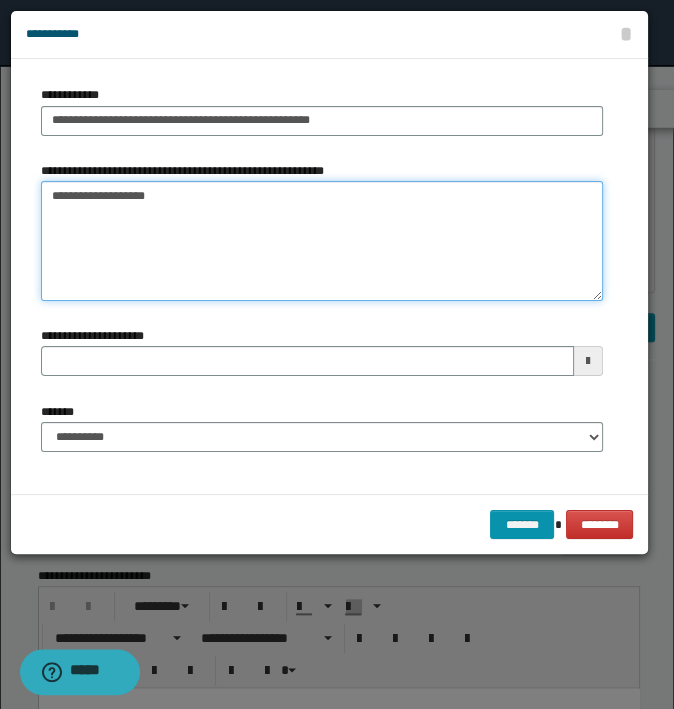 type on "**********" 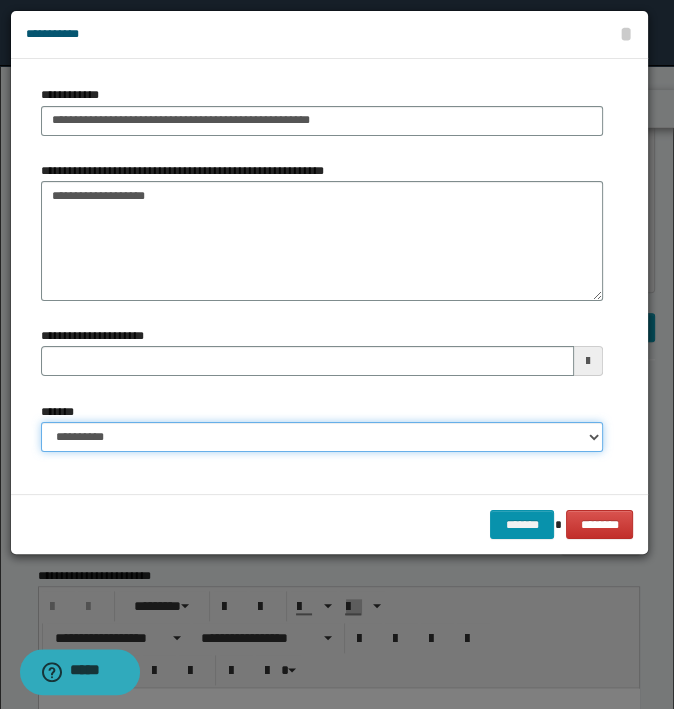 drag, startPoint x: 266, startPoint y: 431, endPoint x: 266, endPoint y: 448, distance: 17 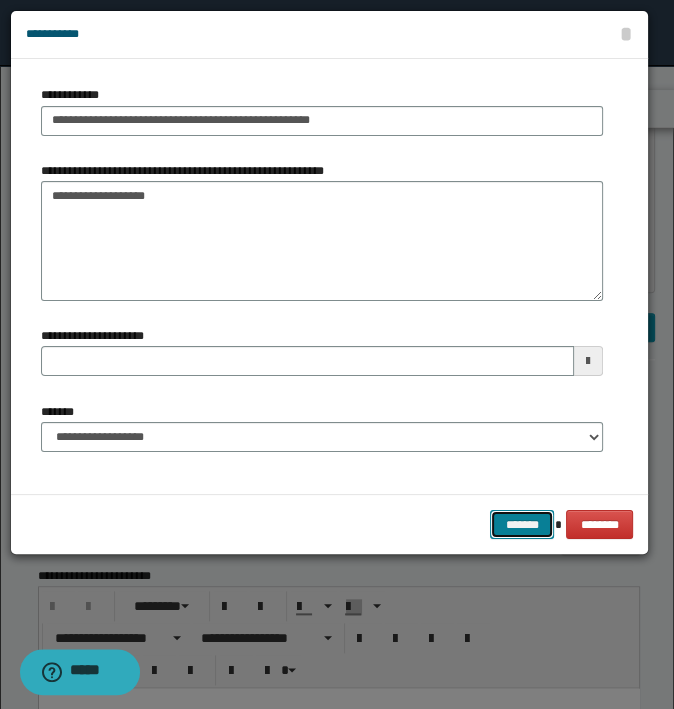 click on "*******" at bounding box center (522, 525) 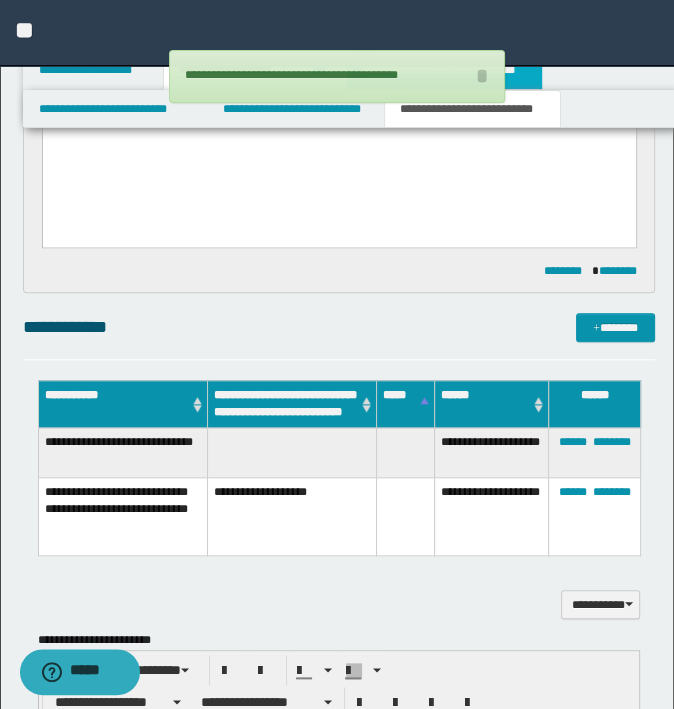 click on "**********" at bounding box center [444, 70] 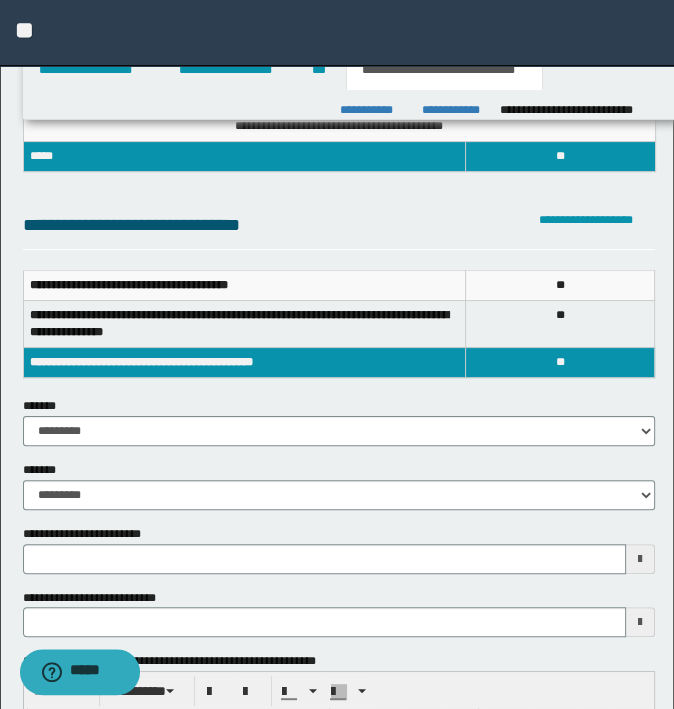 scroll, scrollTop: 200, scrollLeft: 0, axis: vertical 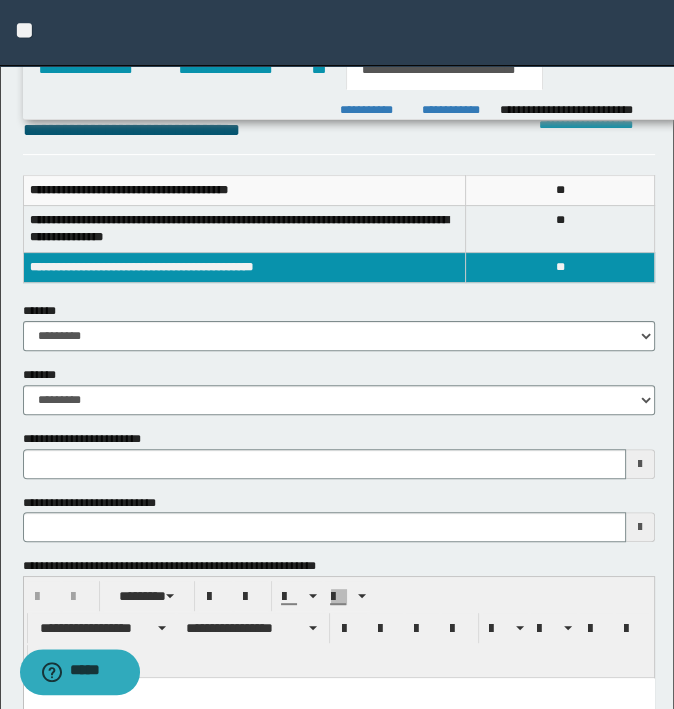 click on "**********" at bounding box center [339, 326] 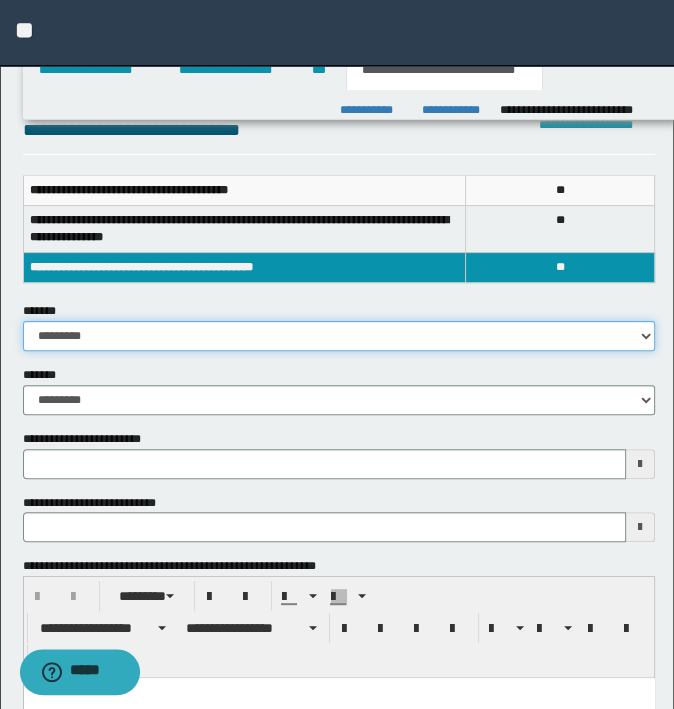 click on "**********" at bounding box center [339, 336] 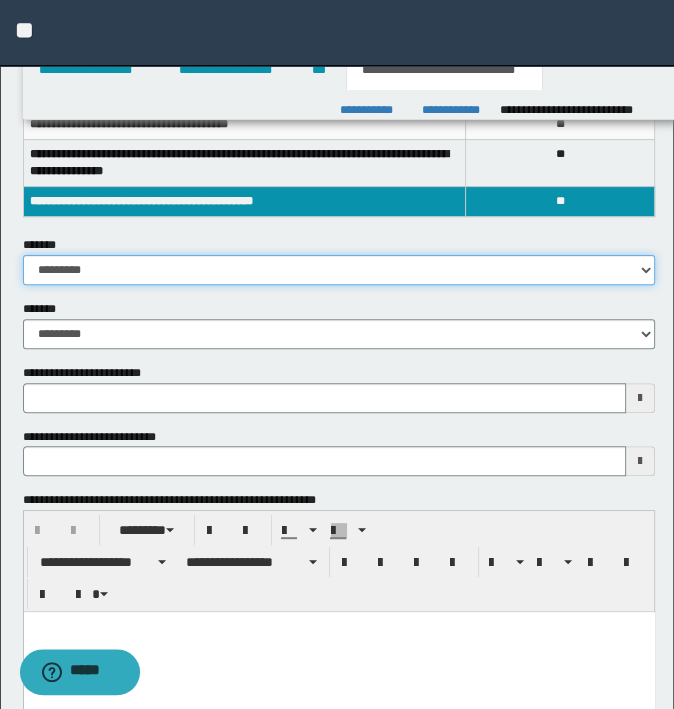 scroll, scrollTop: 400, scrollLeft: 0, axis: vertical 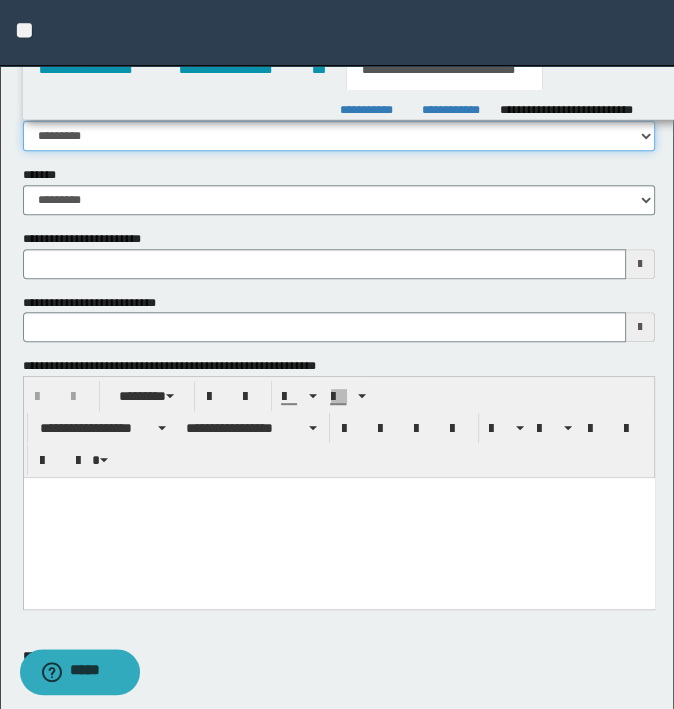 type 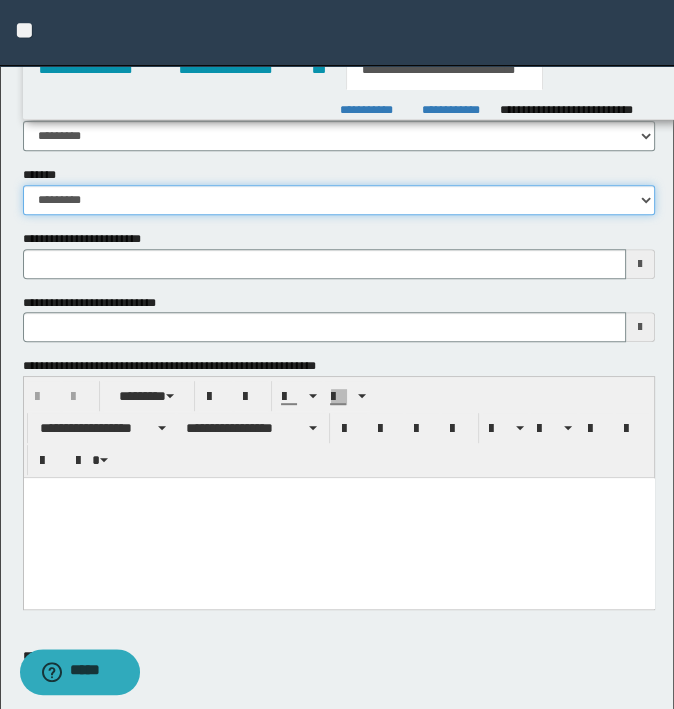click on "**********" at bounding box center (339, 200) 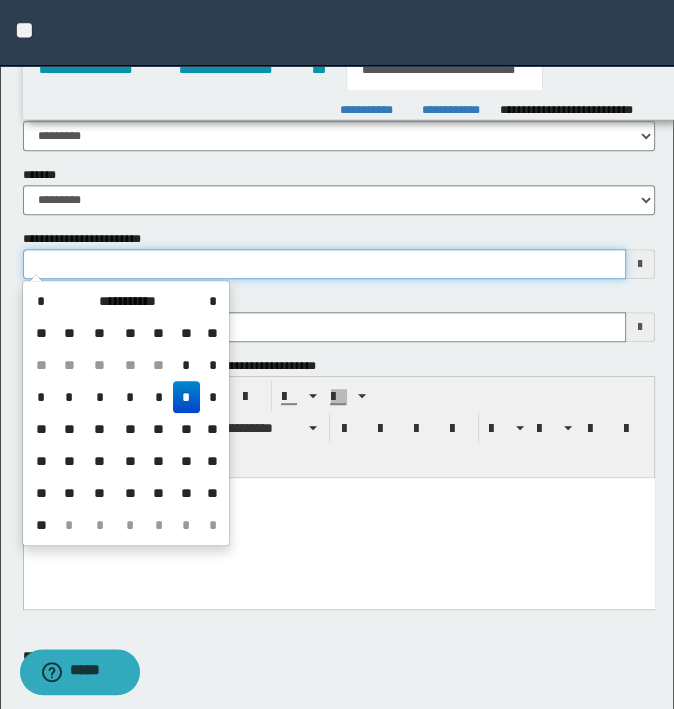 click on "**********" at bounding box center (325, 264) 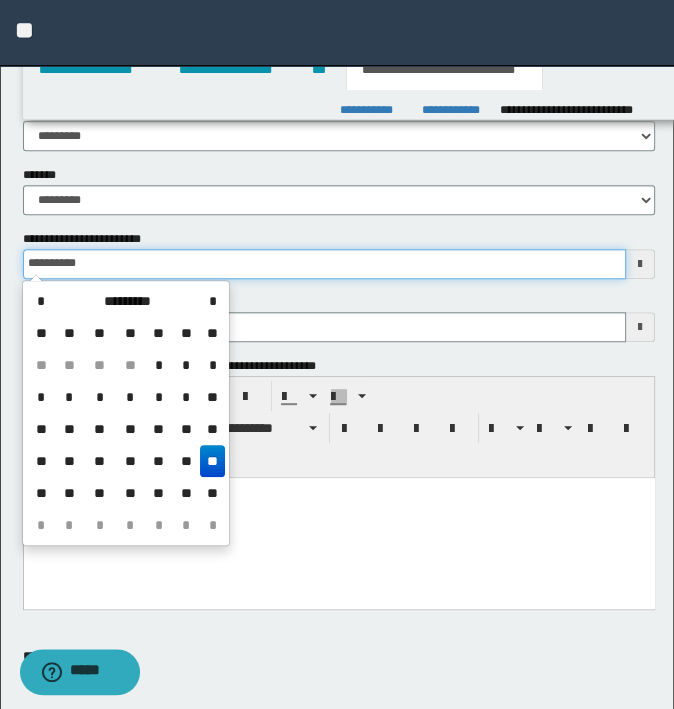 type on "**********" 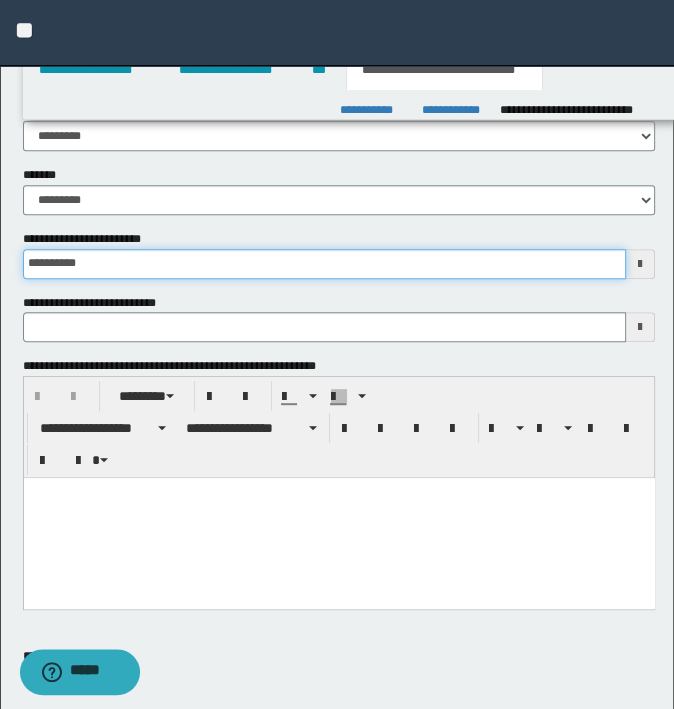 type 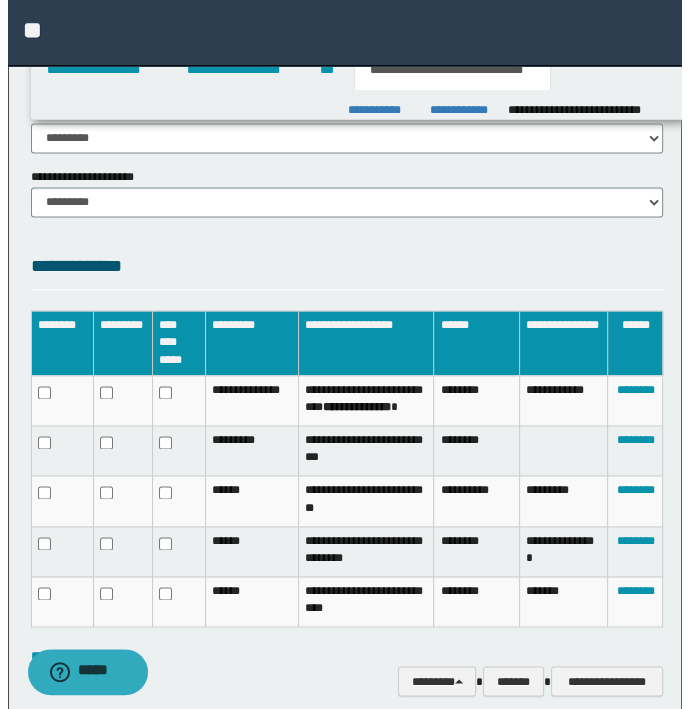 scroll, scrollTop: 1603, scrollLeft: 0, axis: vertical 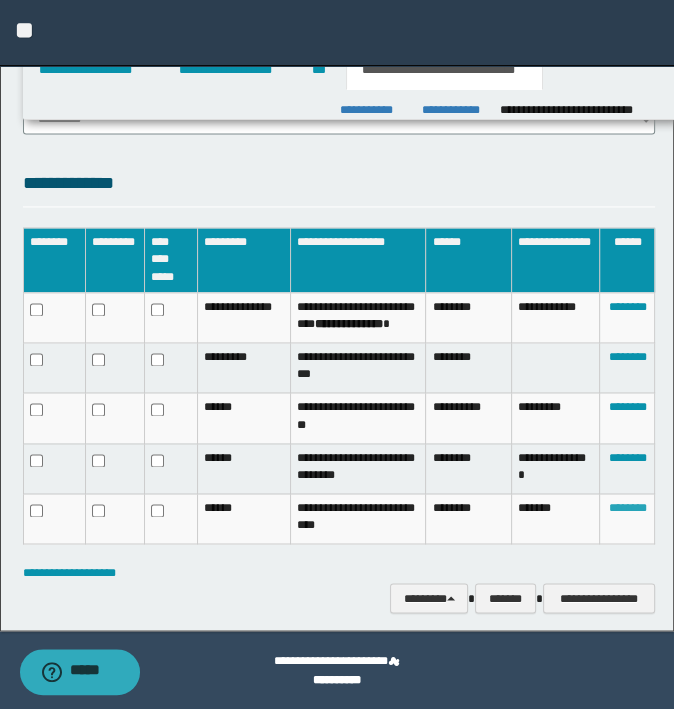 click on "********" at bounding box center [627, 508] 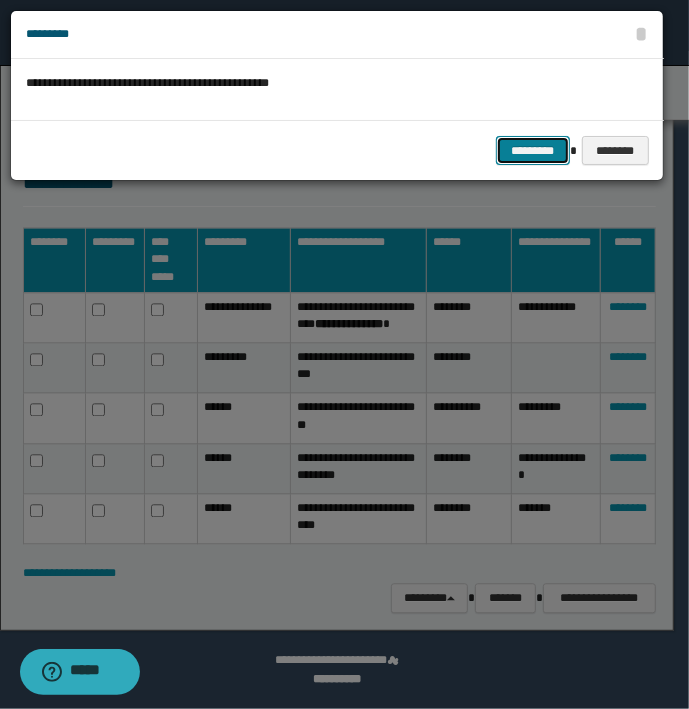 click on "*********" at bounding box center (533, 151) 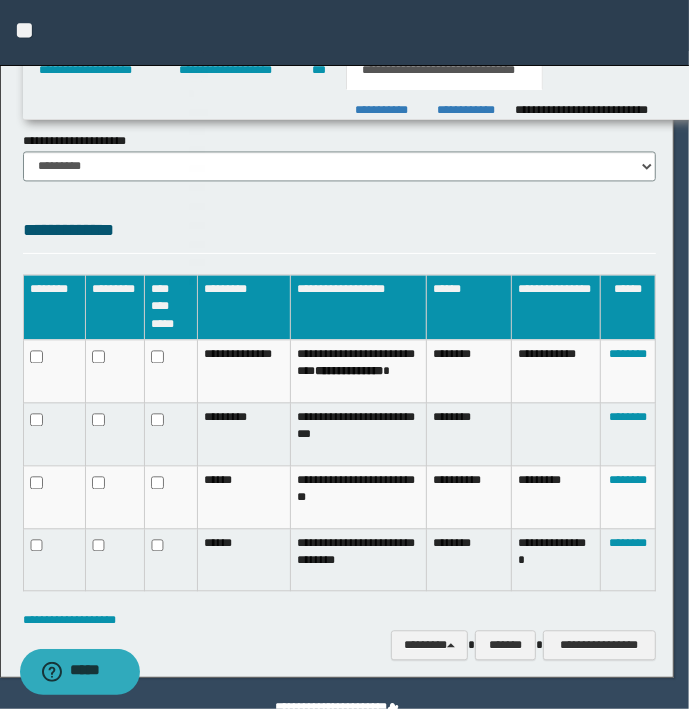 scroll, scrollTop: 1506, scrollLeft: 0, axis: vertical 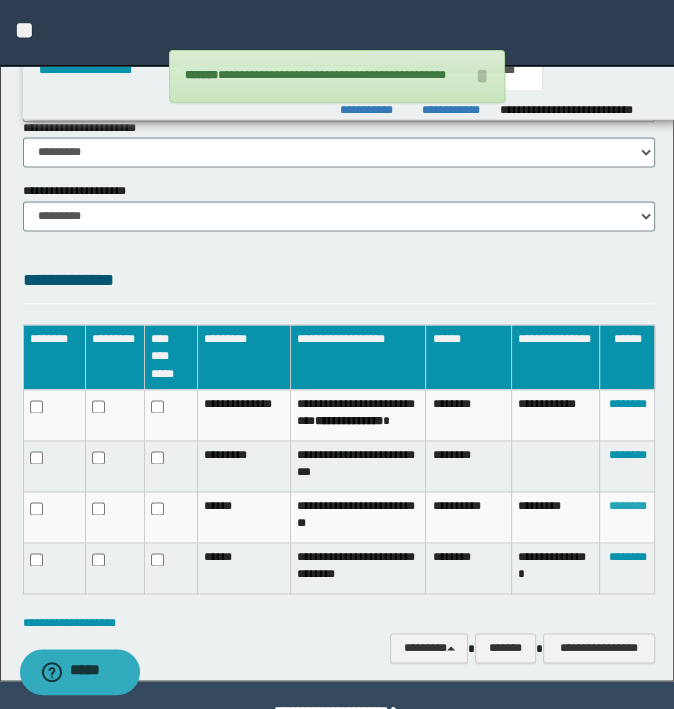 click on "********" at bounding box center [627, 506] 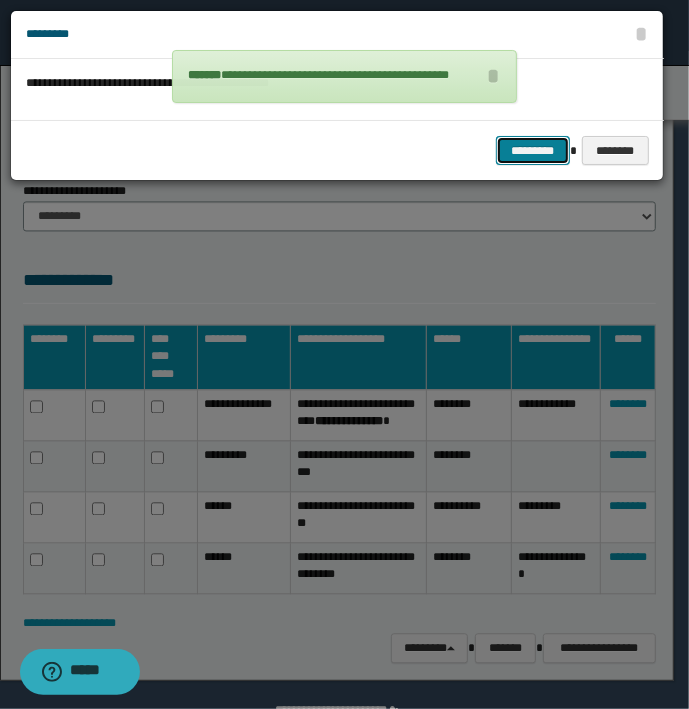 click on "*********" at bounding box center (533, 151) 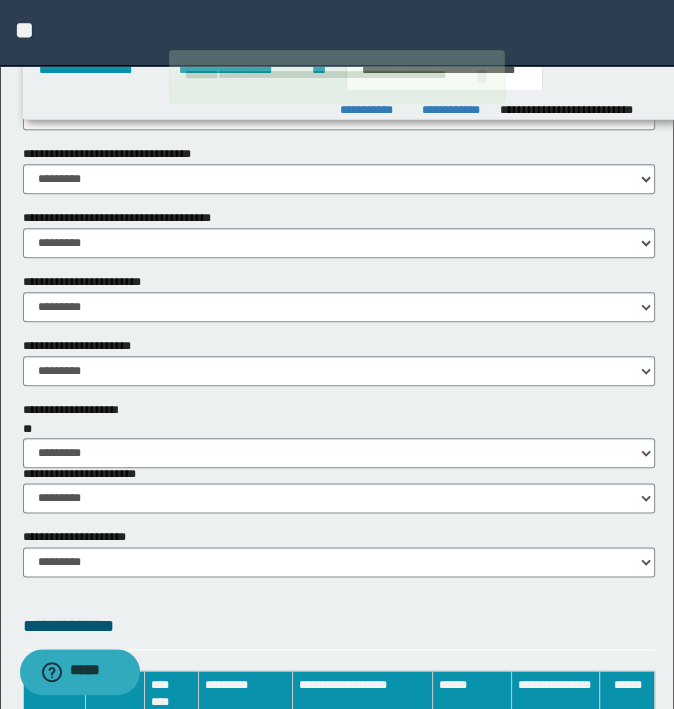 scroll, scrollTop: 860, scrollLeft: 0, axis: vertical 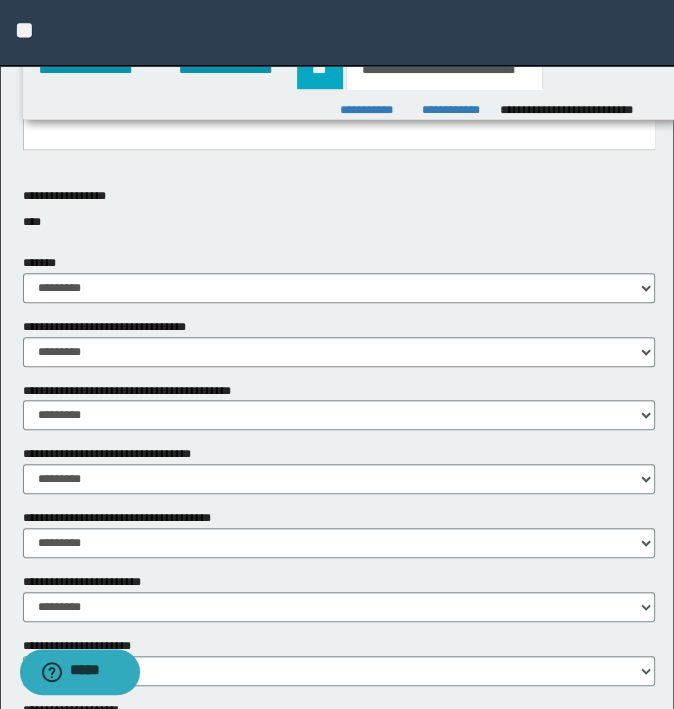 click on "***" at bounding box center (320, 70) 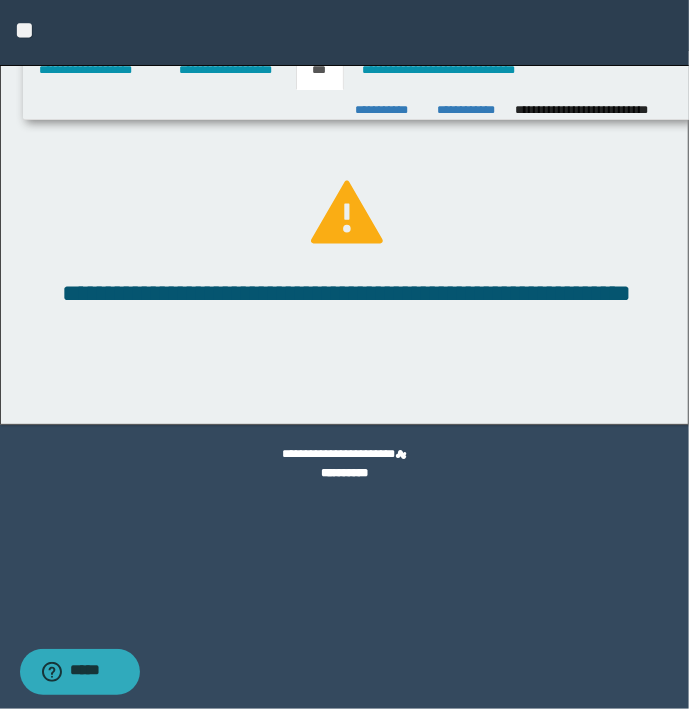 click on "**********" at bounding box center [344, 33] 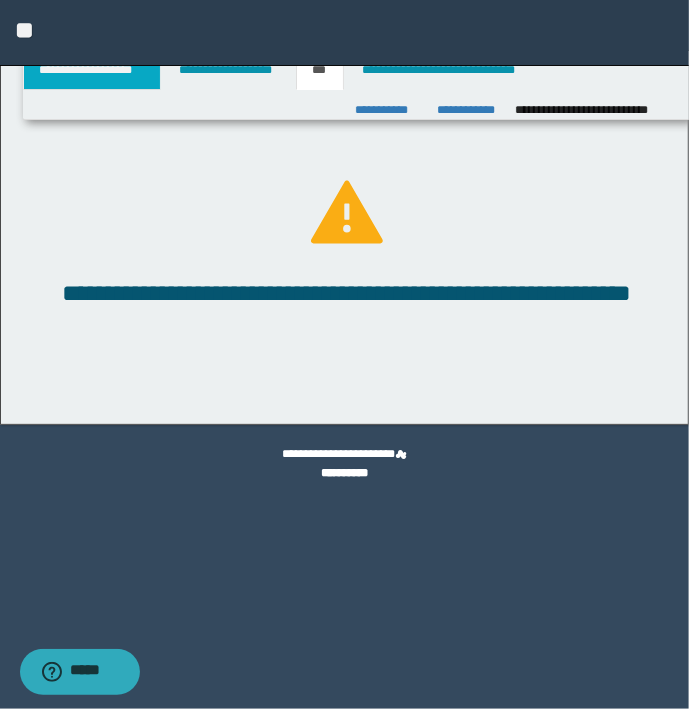 click on "**********" at bounding box center (92, 70) 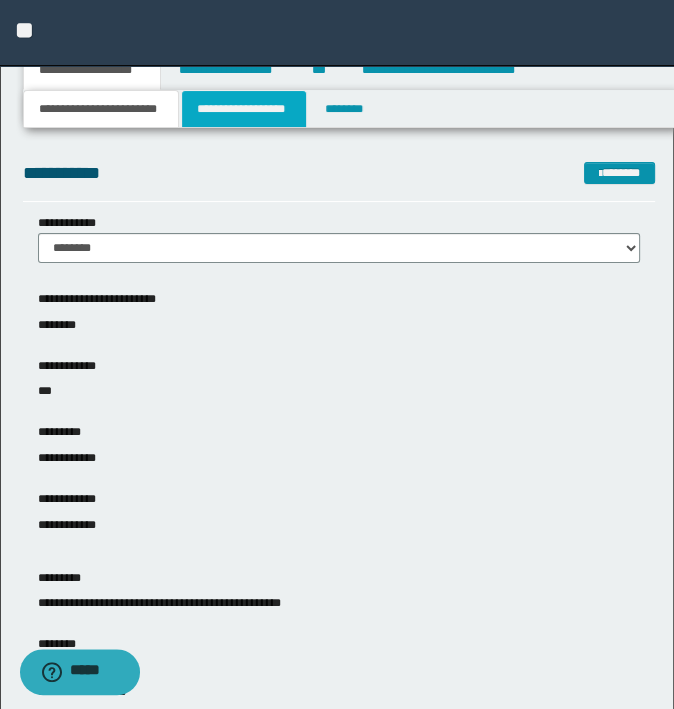 click on "**********" at bounding box center [244, 109] 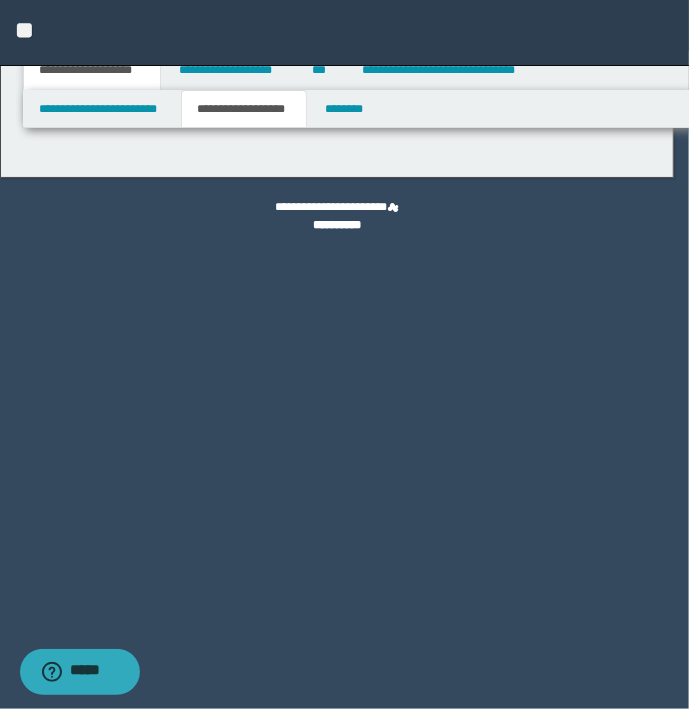 type on "********" 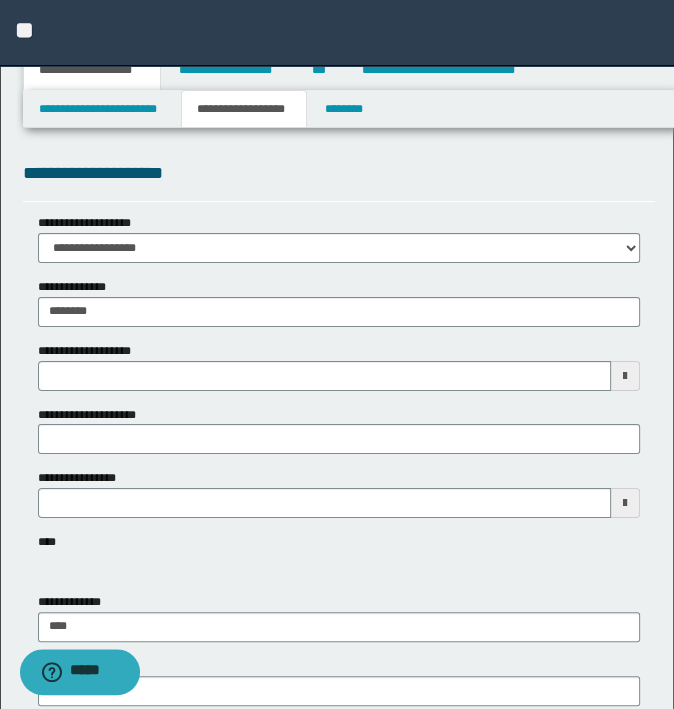 type 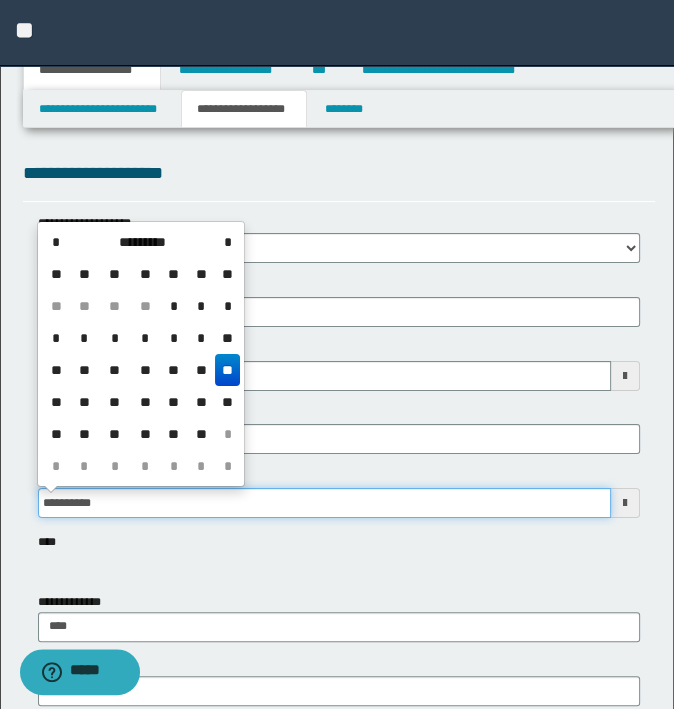 type on "**********" 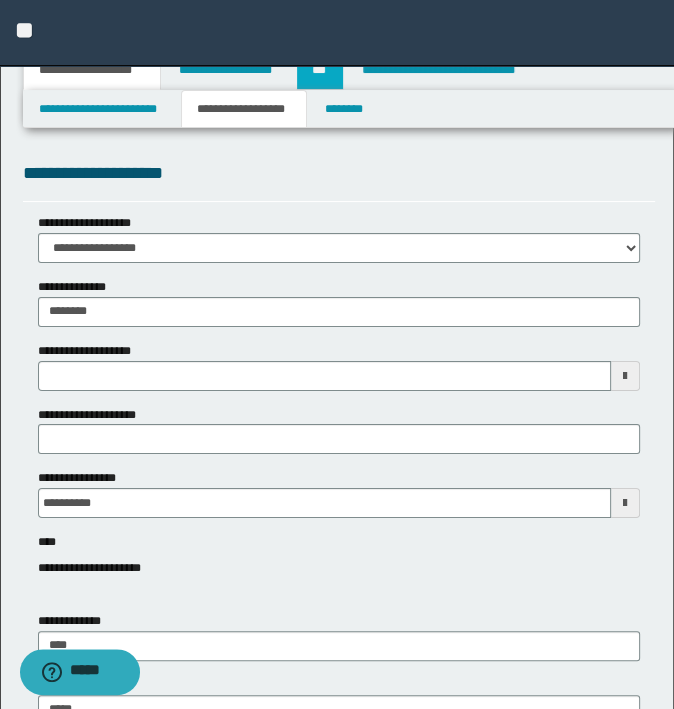 click on "***" at bounding box center (320, 70) 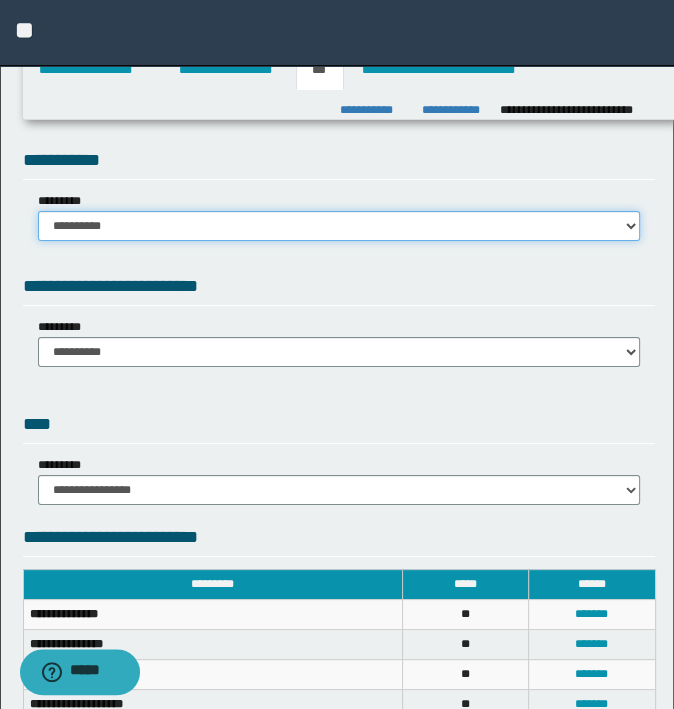 click on "**********" at bounding box center [339, 226] 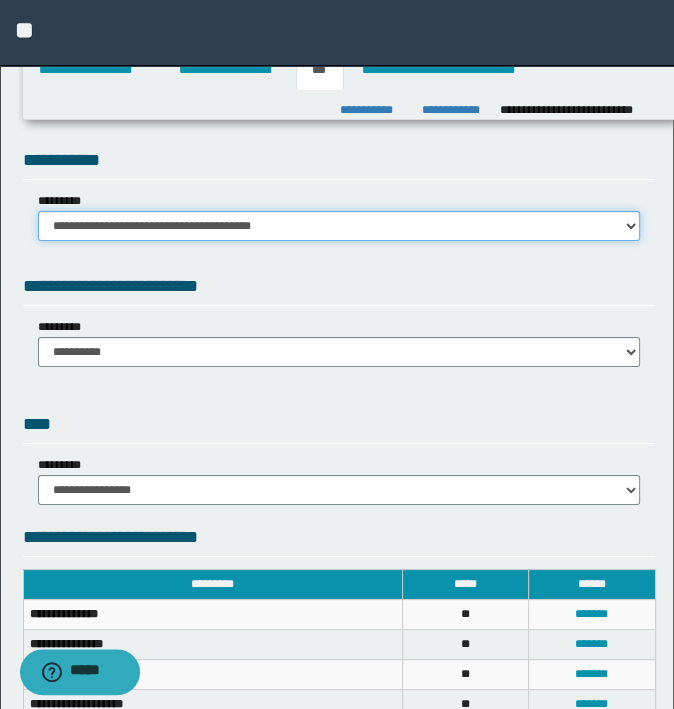 click on "**********" at bounding box center (339, 226) 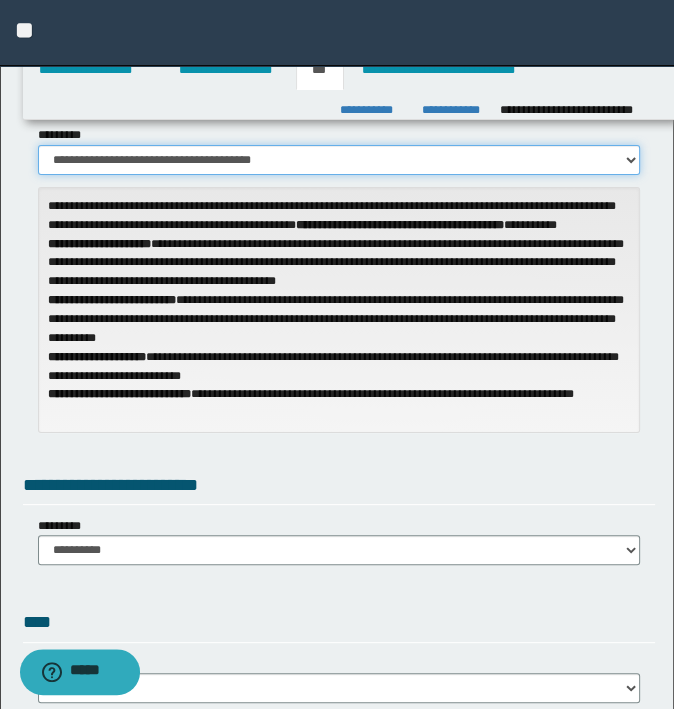 scroll, scrollTop: 100, scrollLeft: 0, axis: vertical 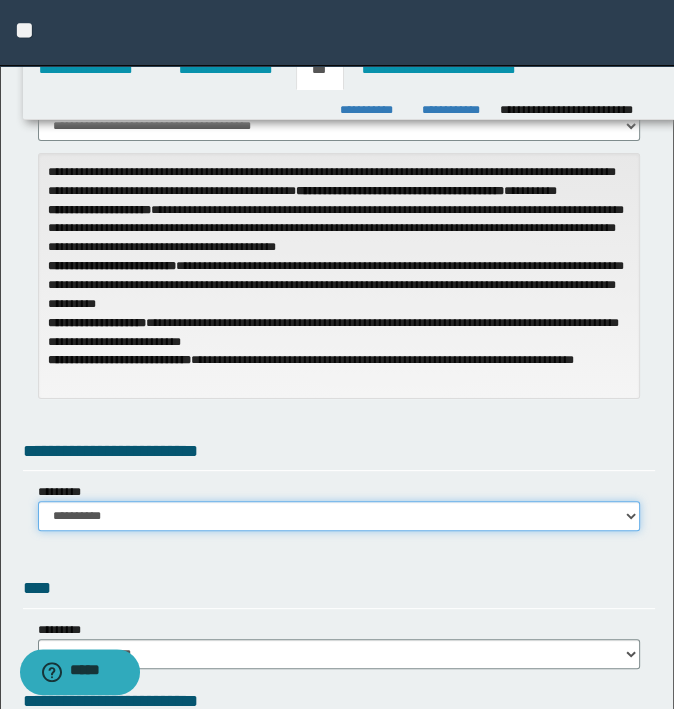 click on "**********" at bounding box center [339, 516] 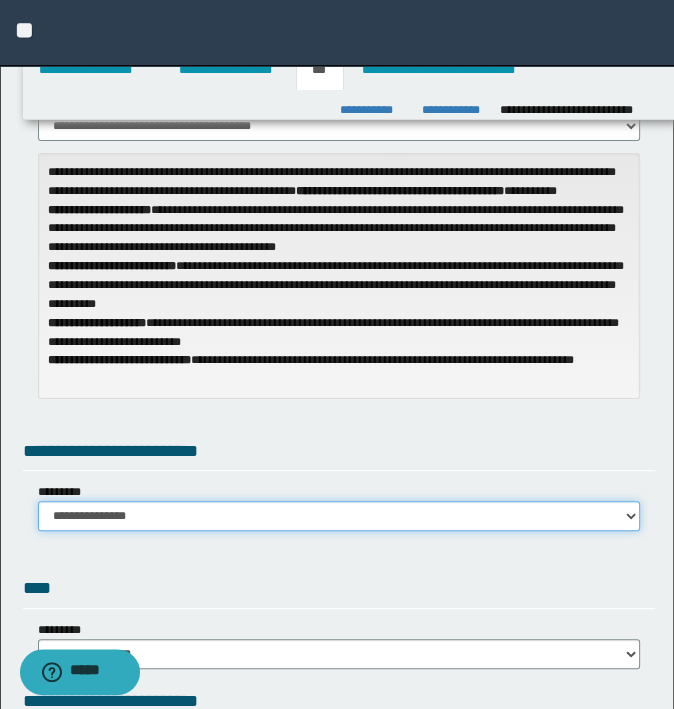 click on "**********" at bounding box center [339, 516] 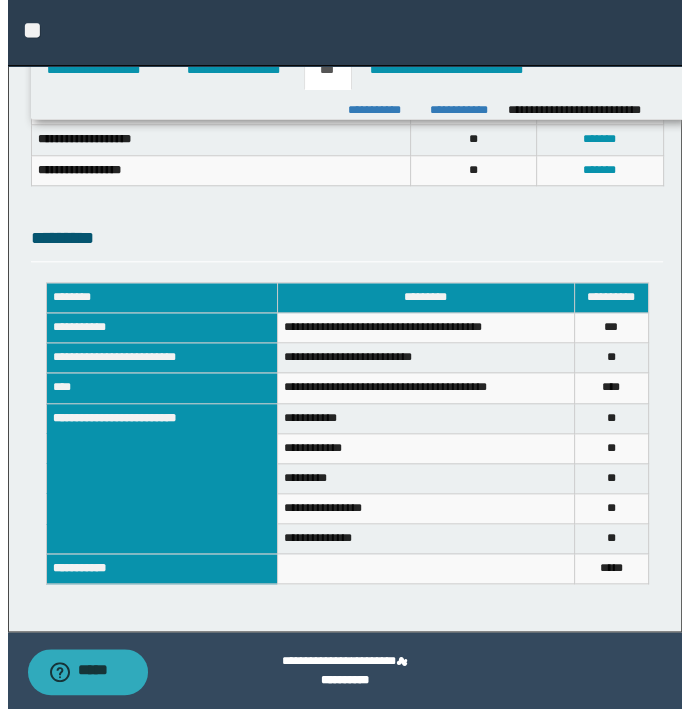 scroll, scrollTop: 800, scrollLeft: 0, axis: vertical 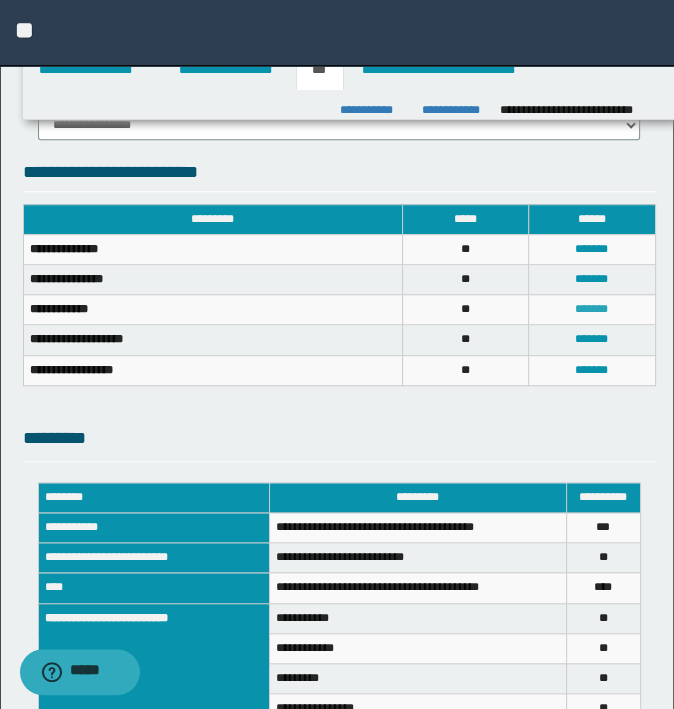 click on "*******" at bounding box center [591, 309] 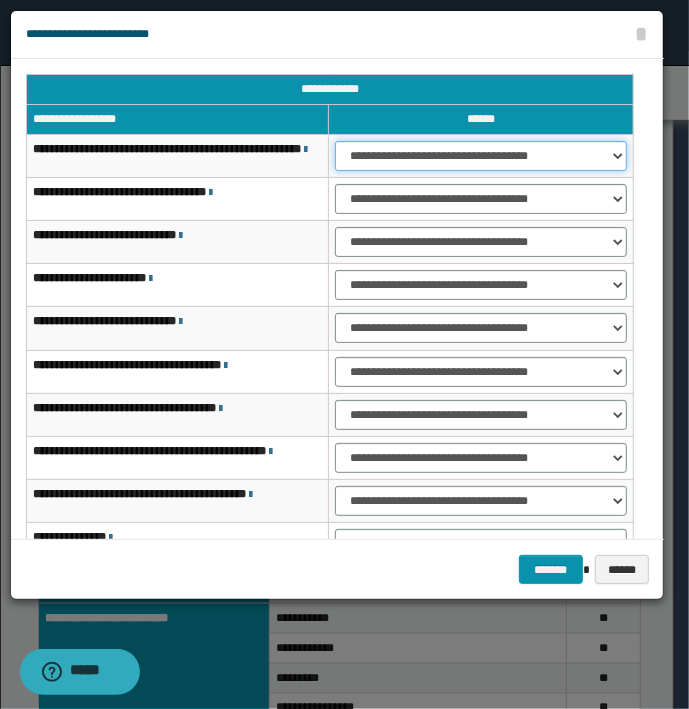 click on "**********" at bounding box center (481, 156) 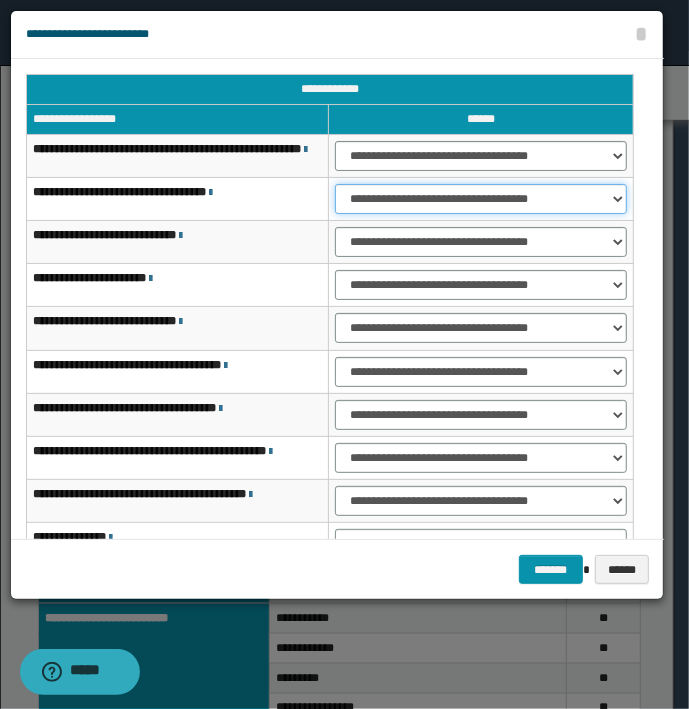click on "**********" at bounding box center (481, 199) 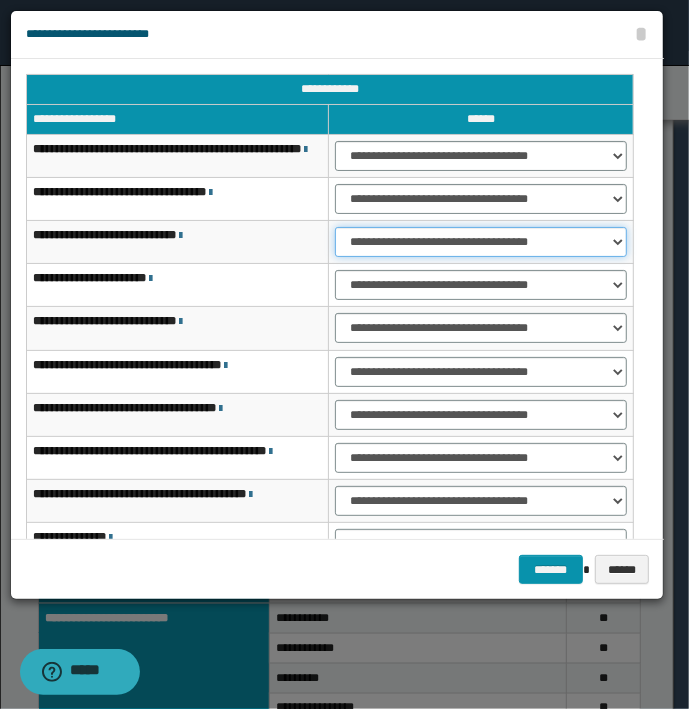 click on "**********" at bounding box center (481, 242) 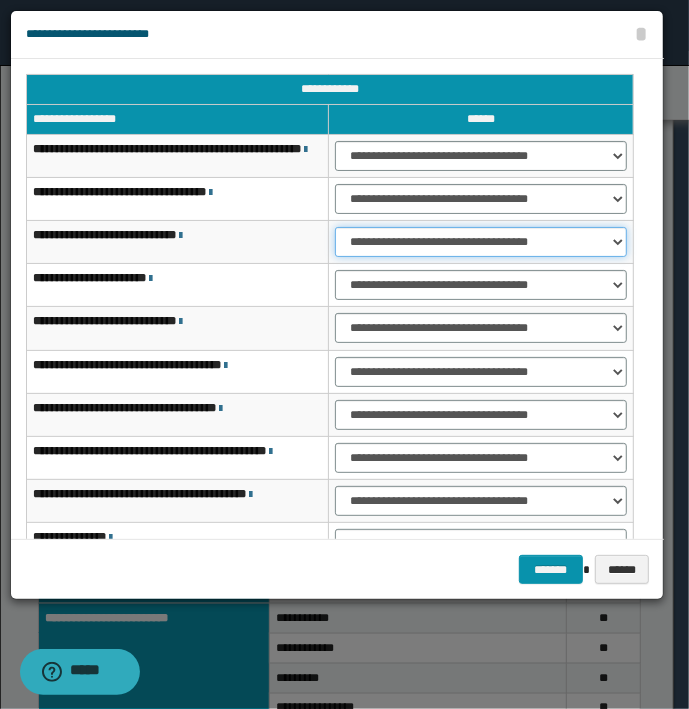 select on "***" 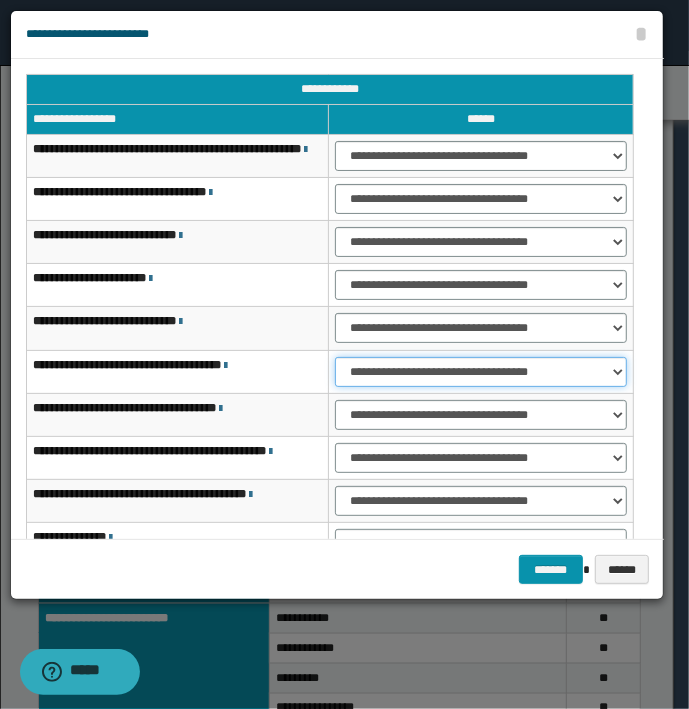 click on "**********" at bounding box center [481, 372] 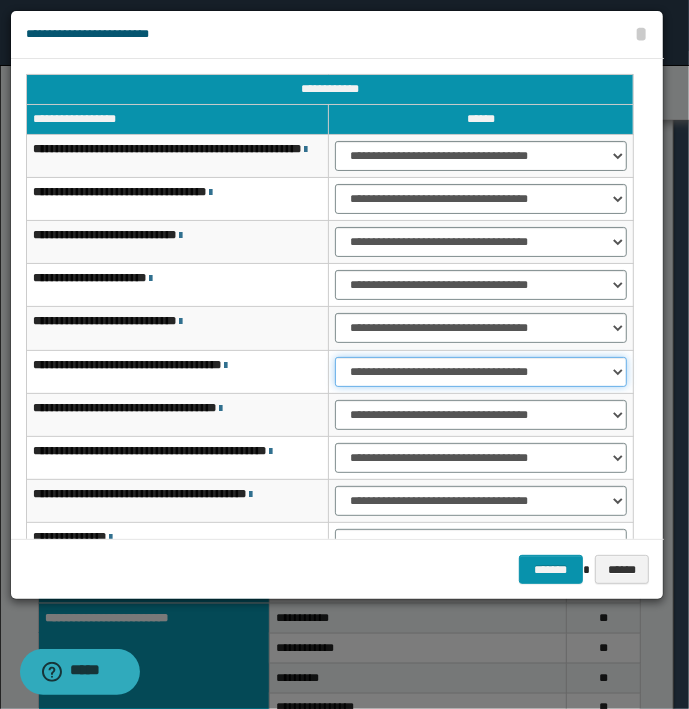 select on "***" 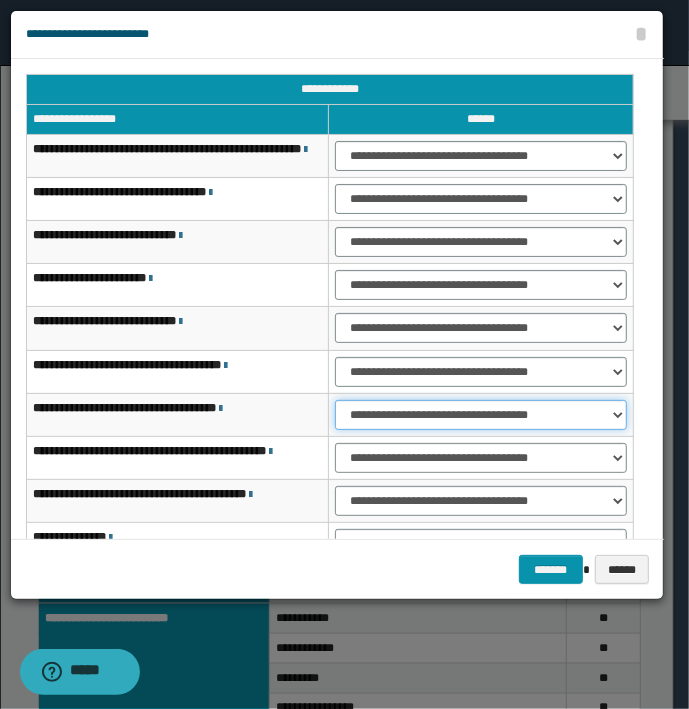 click on "**********" at bounding box center (481, 415) 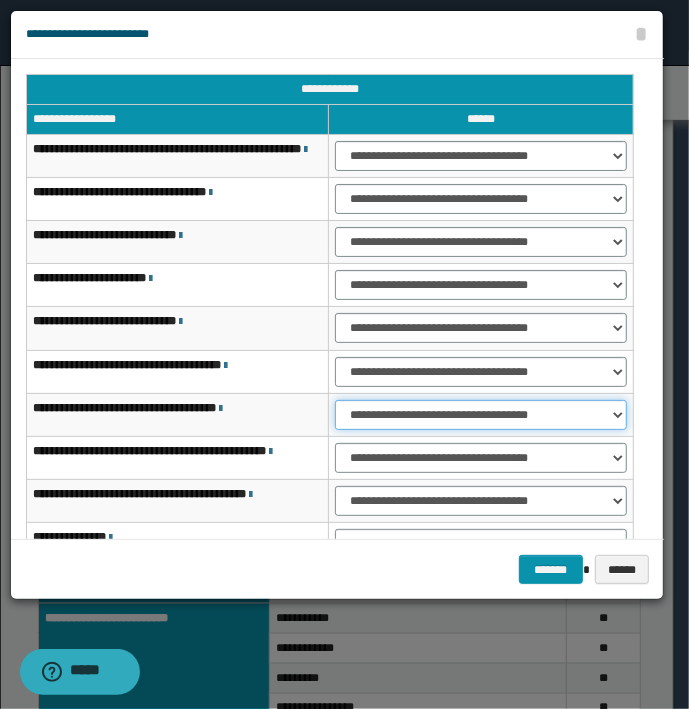 select on "***" 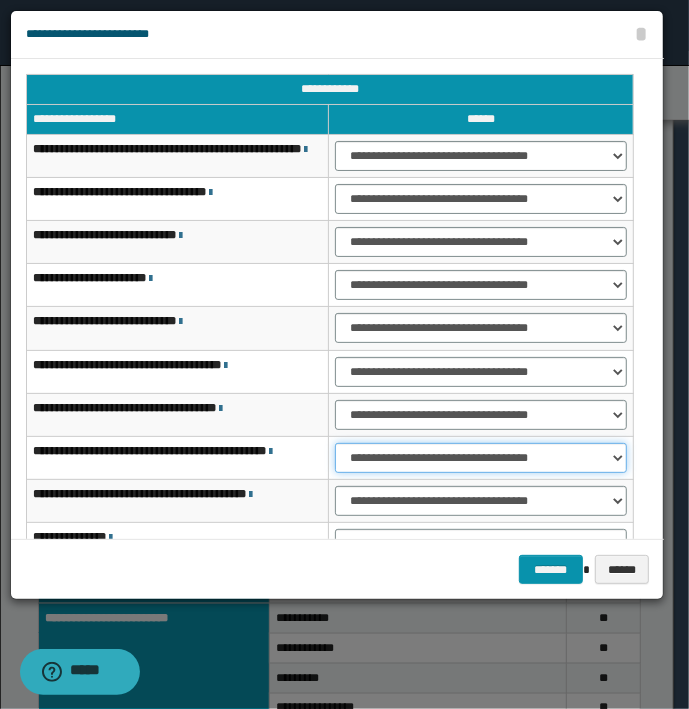 click on "**********" at bounding box center [481, 458] 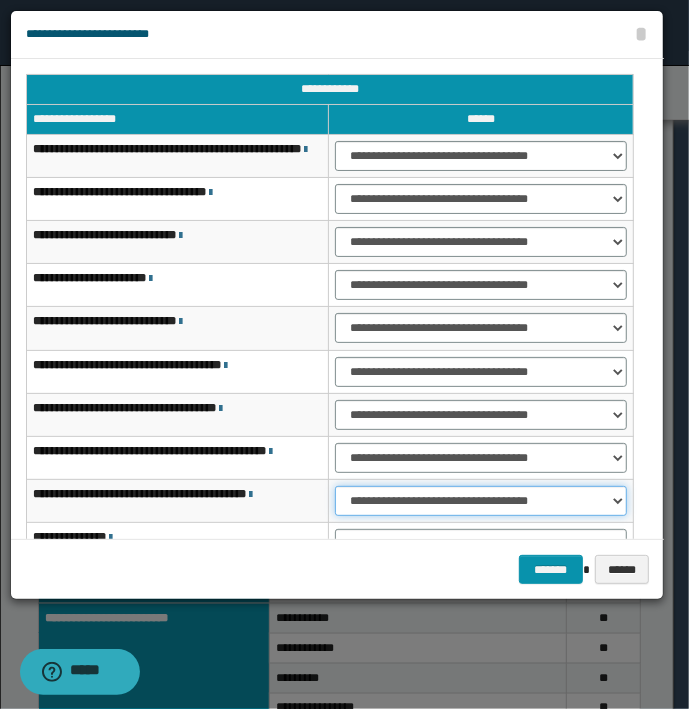 click on "**********" at bounding box center (481, 501) 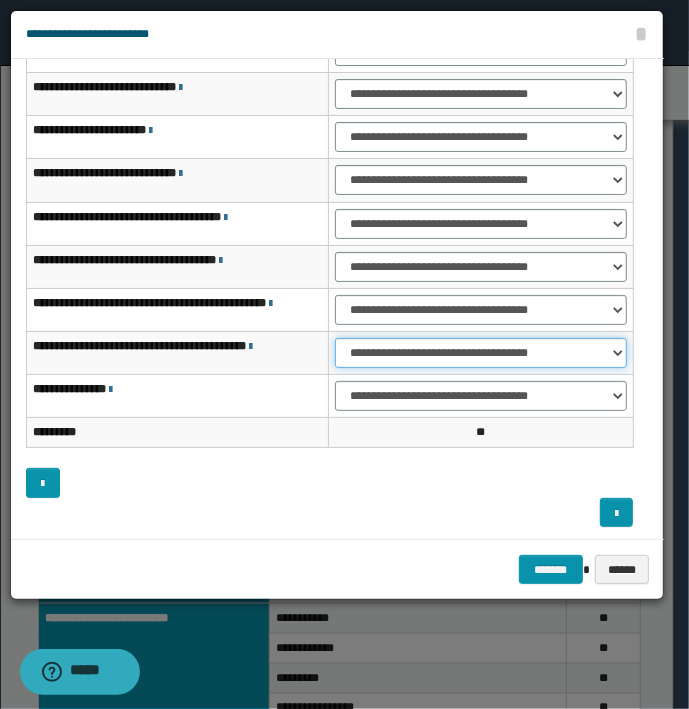 scroll, scrollTop: 151, scrollLeft: 0, axis: vertical 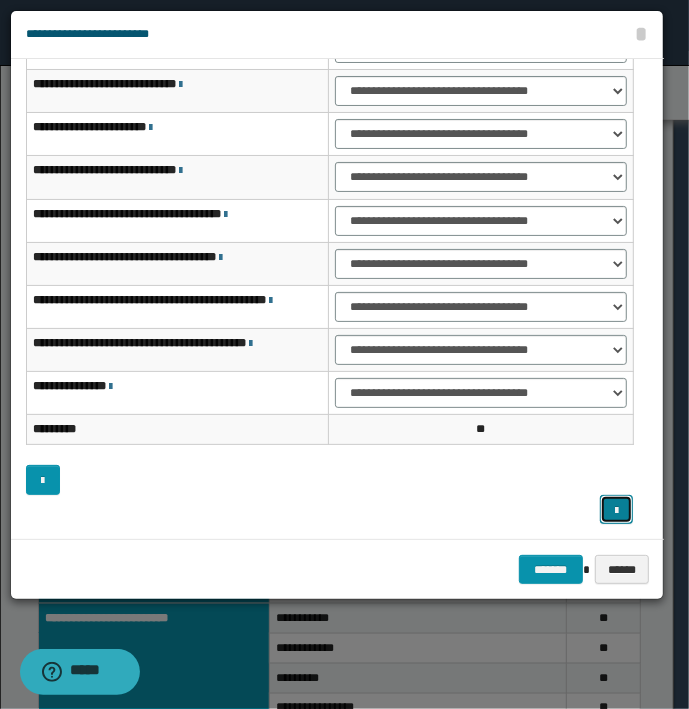click at bounding box center (616, 511) 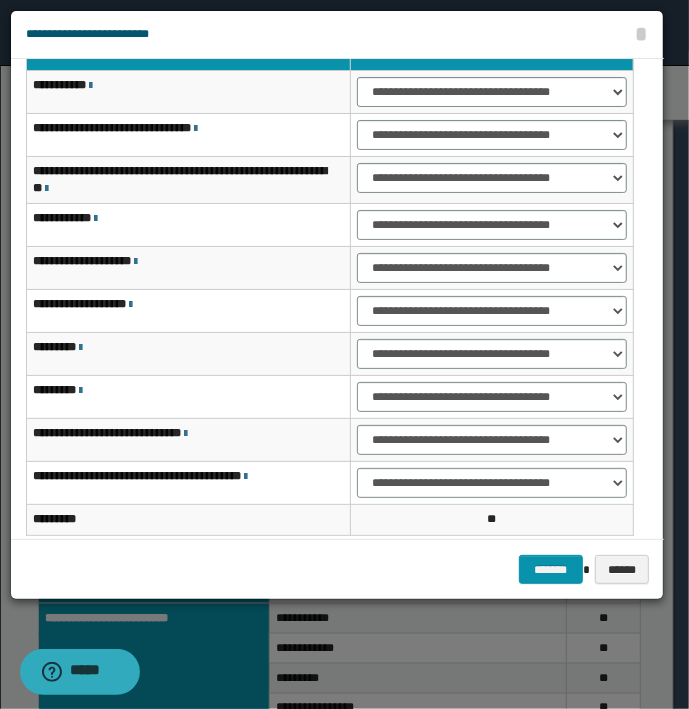 scroll, scrollTop: 0, scrollLeft: 0, axis: both 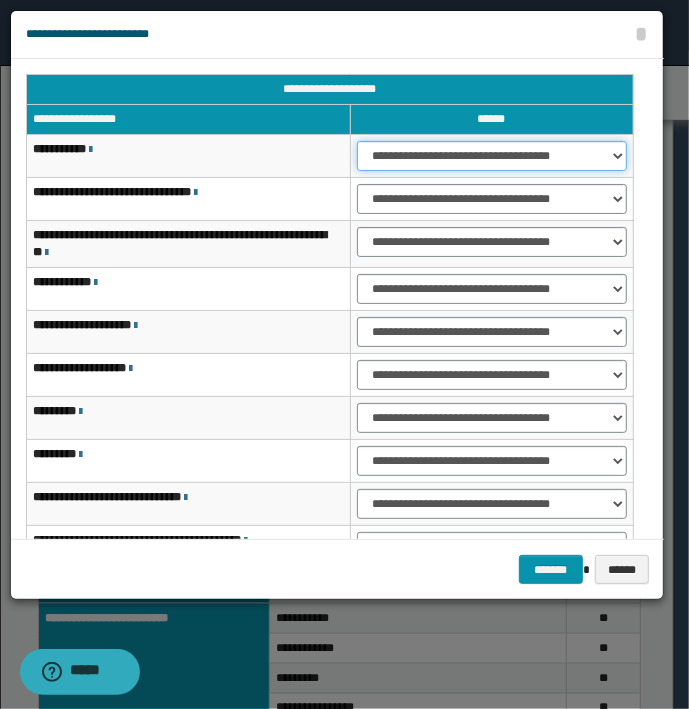 drag, startPoint x: 416, startPoint y: 157, endPoint x: 410, endPoint y: 169, distance: 13.416408 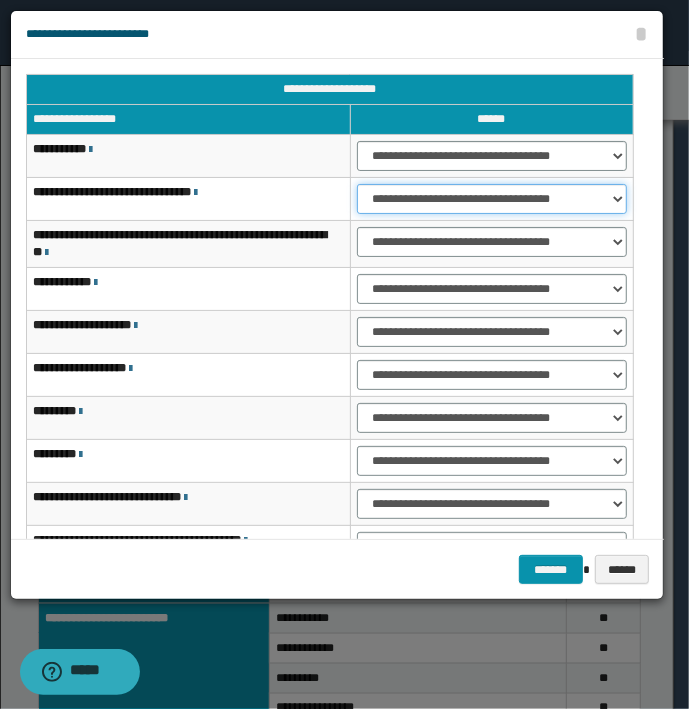 drag, startPoint x: 399, startPoint y: 197, endPoint x: 398, endPoint y: 207, distance: 10.049875 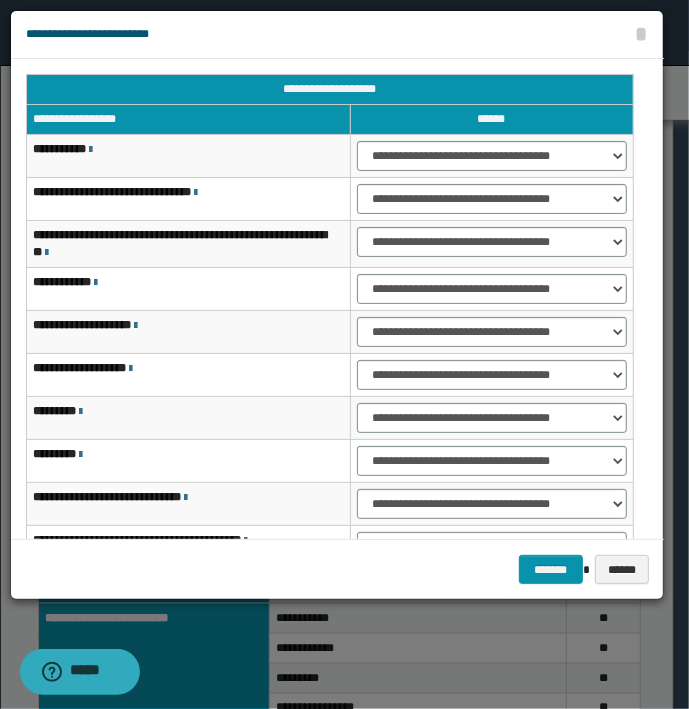 click on "**********" at bounding box center (491, 289) 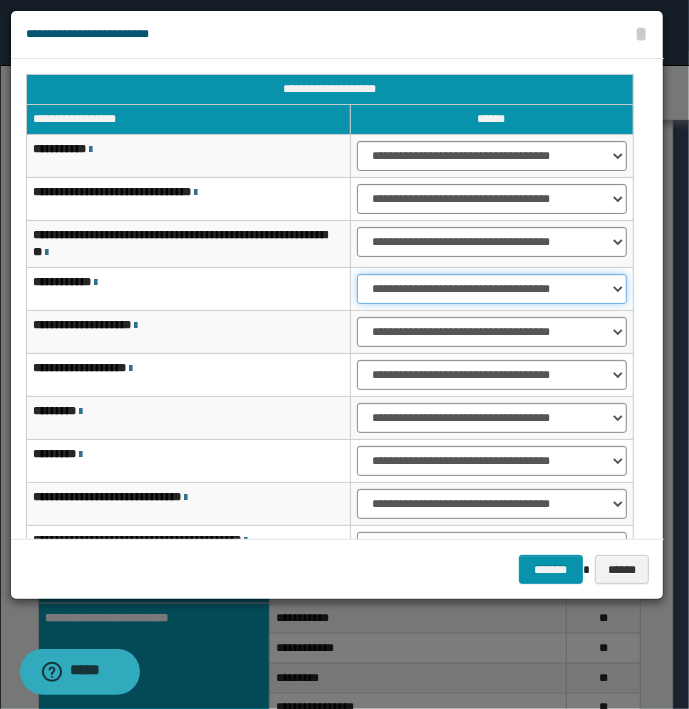 click on "**********" at bounding box center [492, 289] 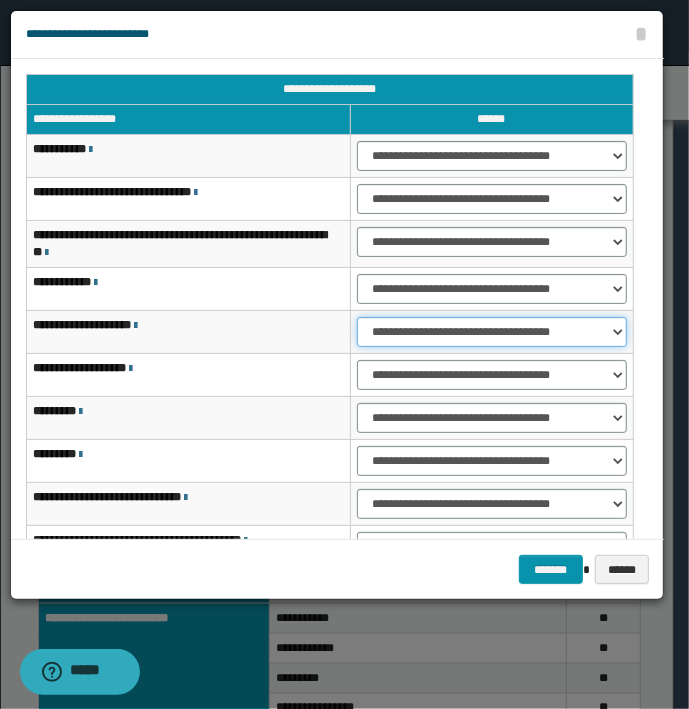 click on "**********" at bounding box center [492, 332] 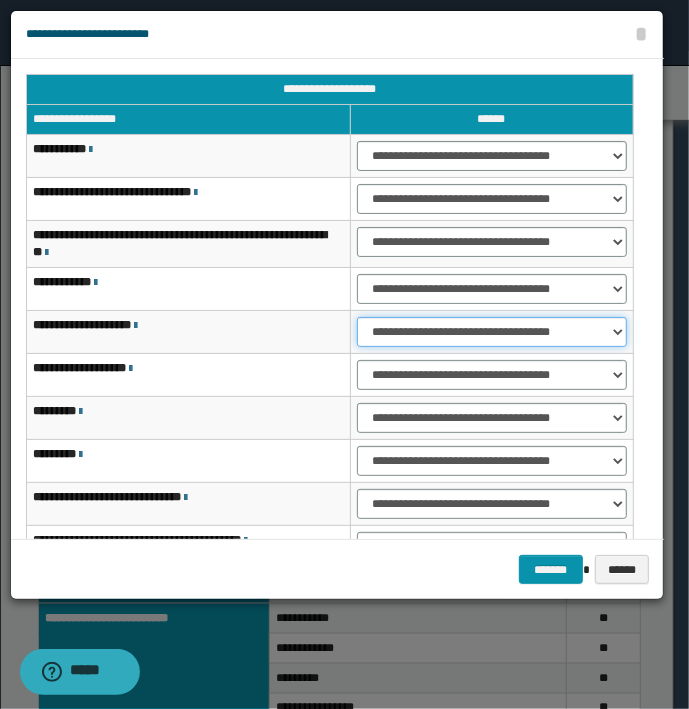 select on "***" 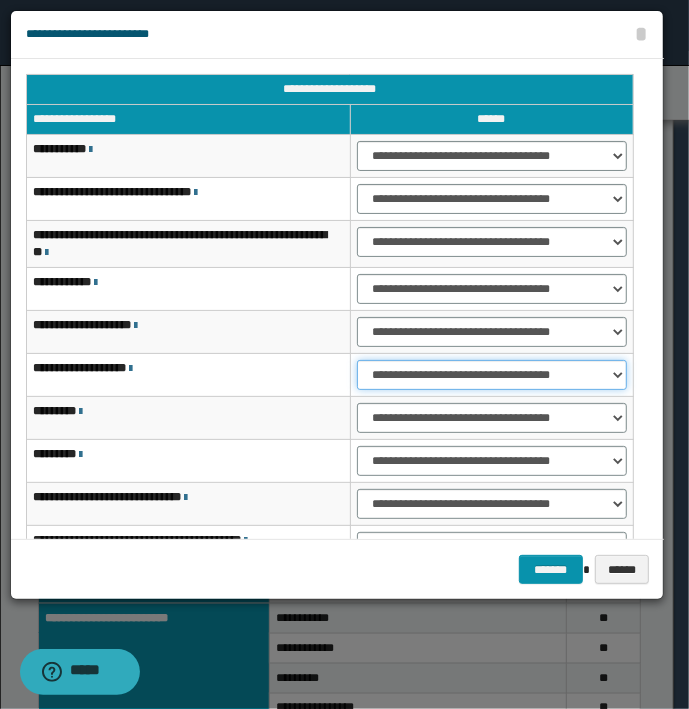 drag, startPoint x: 384, startPoint y: 375, endPoint x: 388, endPoint y: 388, distance: 13.601471 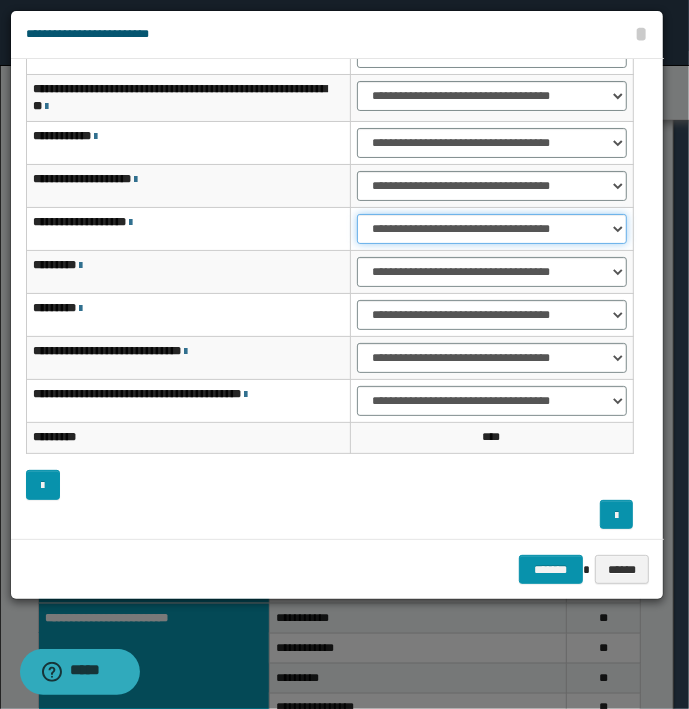 scroll, scrollTop: 151, scrollLeft: 0, axis: vertical 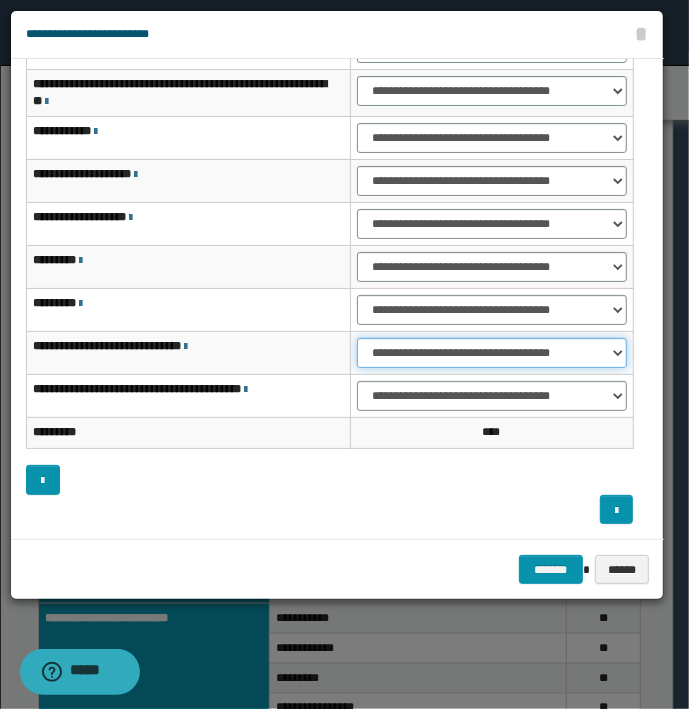 click on "**********" at bounding box center (492, 353) 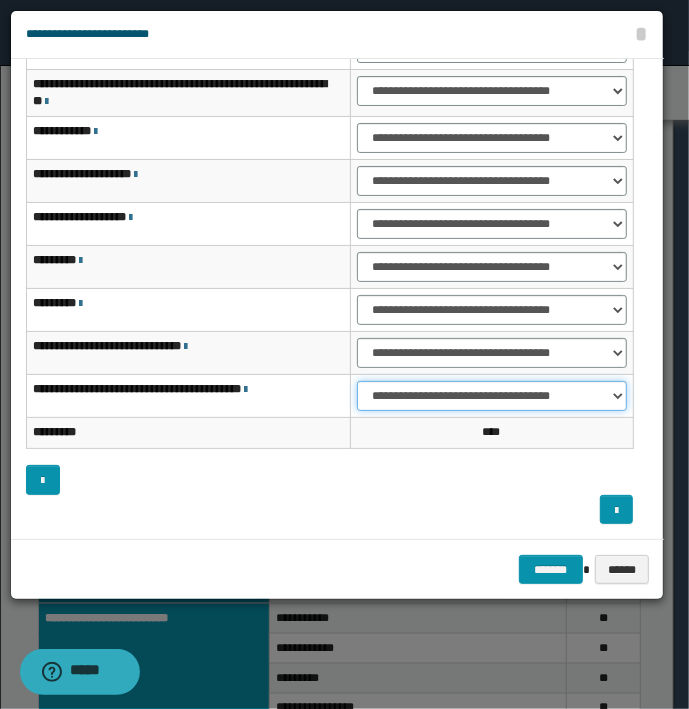 drag, startPoint x: 397, startPoint y: 395, endPoint x: 399, endPoint y: 409, distance: 14.142136 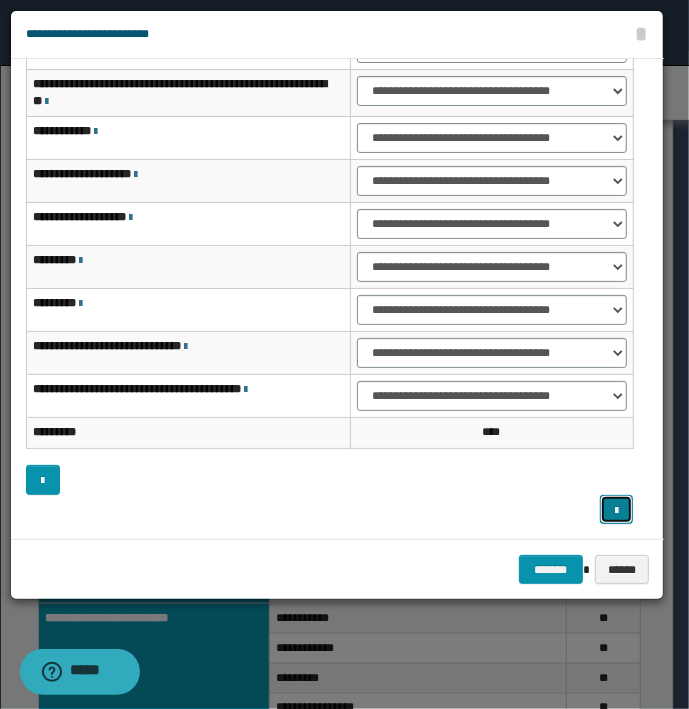 click at bounding box center [616, 511] 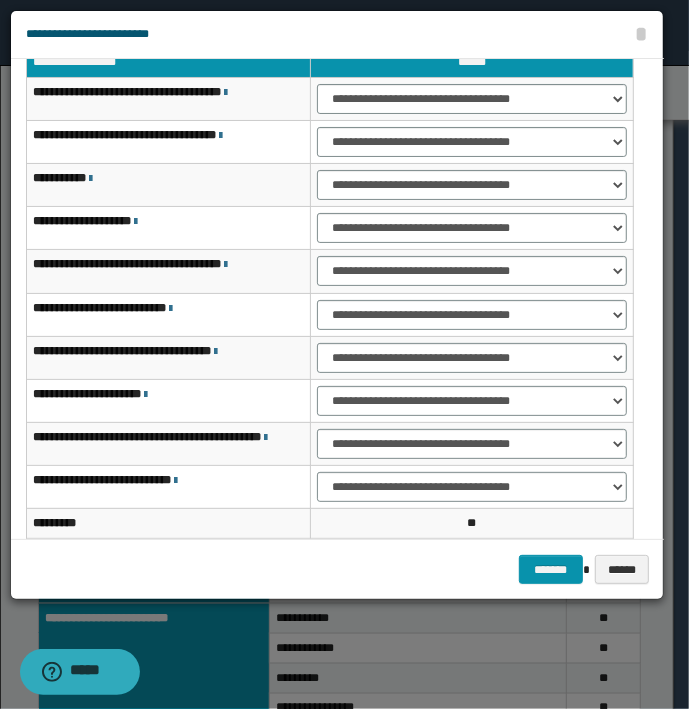 scroll, scrollTop: 0, scrollLeft: 0, axis: both 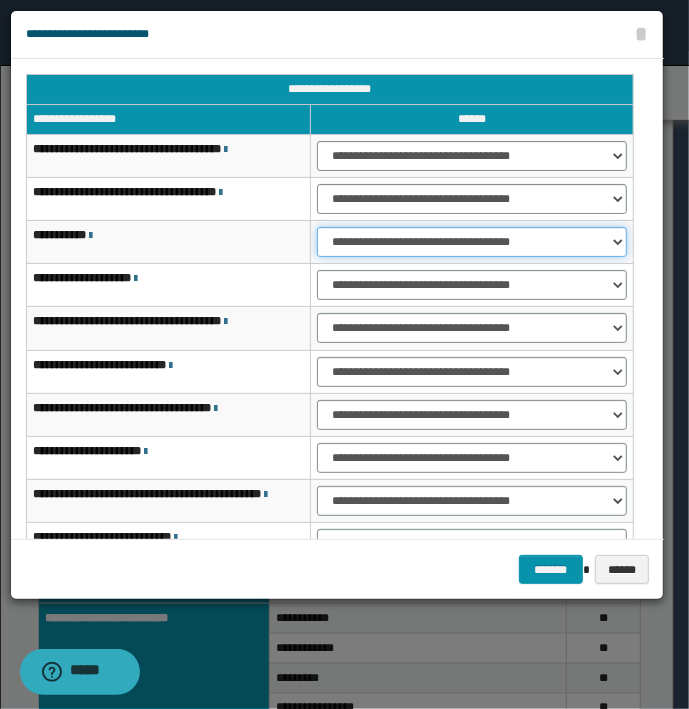 click on "**********" at bounding box center [471, 242] 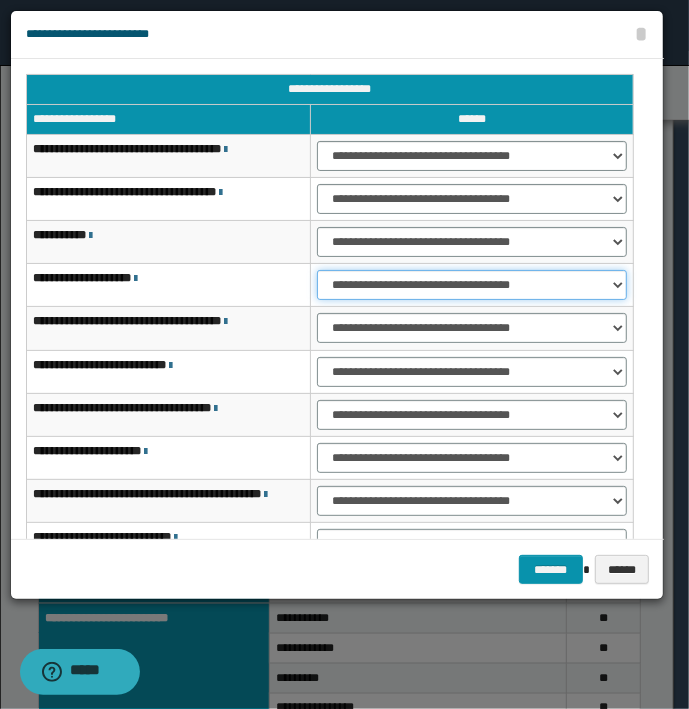 click on "**********" at bounding box center [471, 285] 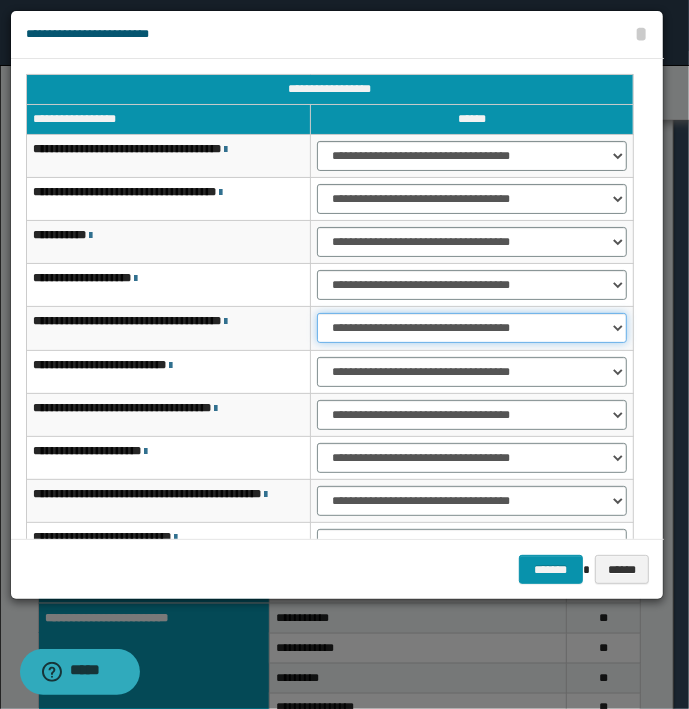 click on "**********" at bounding box center [471, 328] 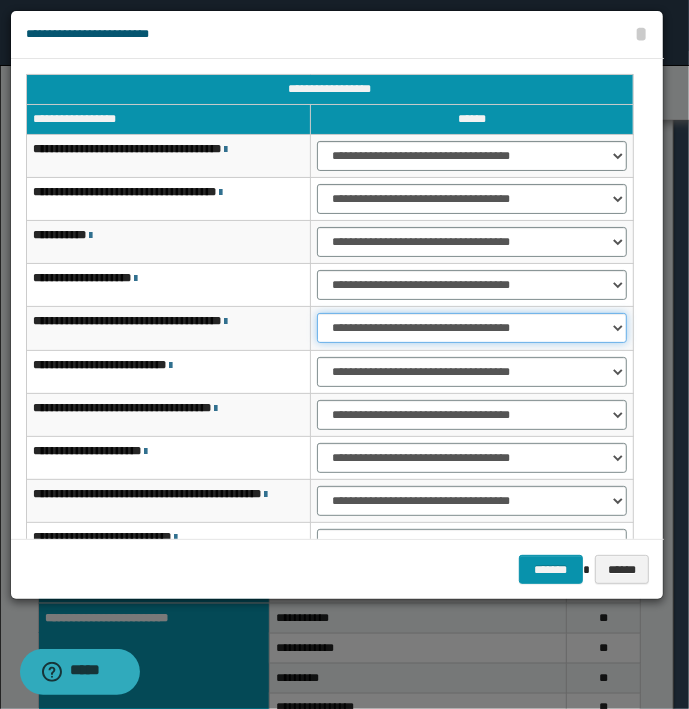 select on "***" 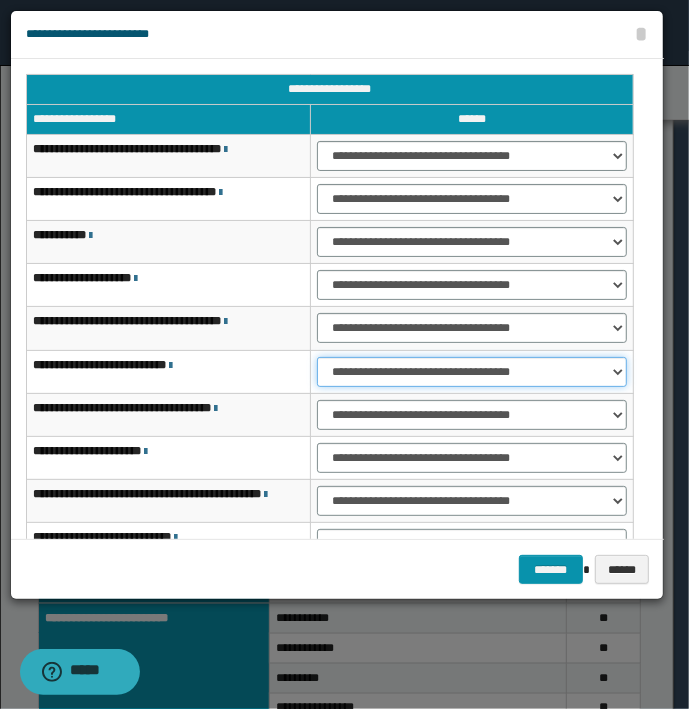 click on "**********" at bounding box center (471, 372) 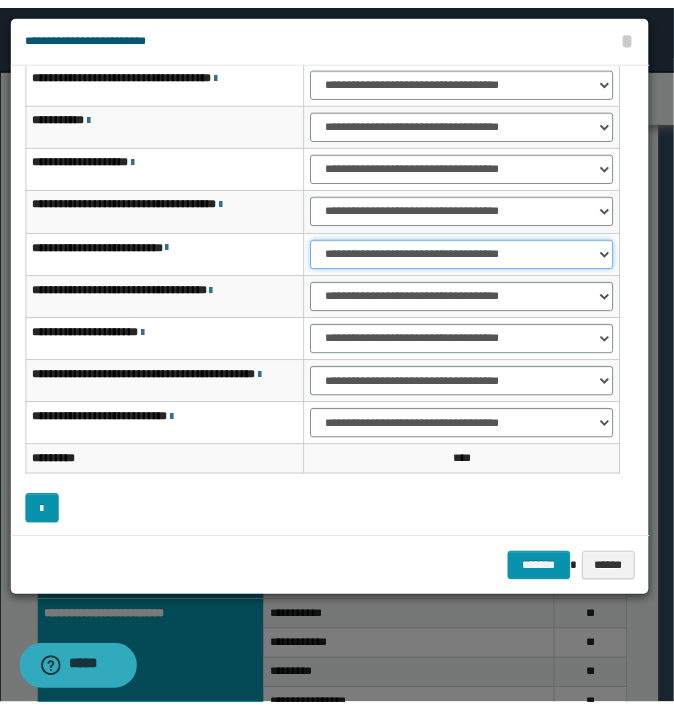 scroll, scrollTop: 123, scrollLeft: 0, axis: vertical 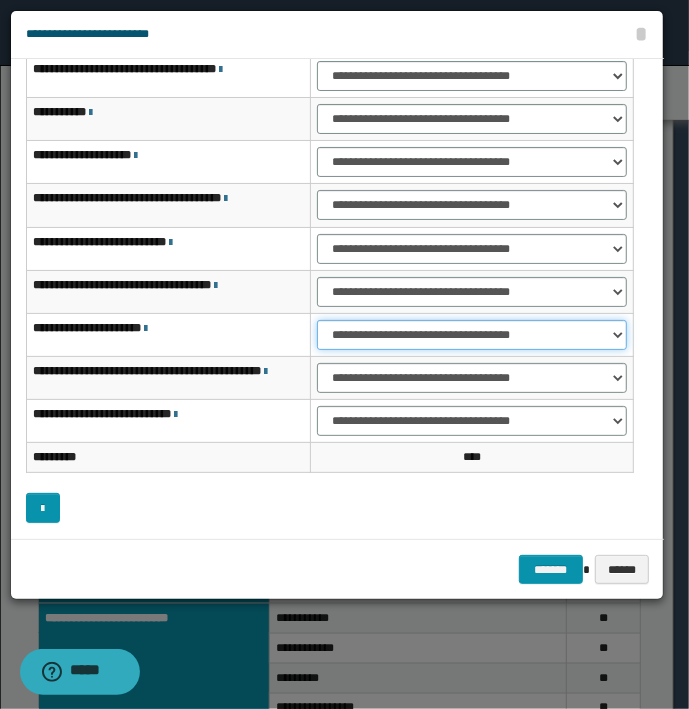 click on "**********" at bounding box center (471, 335) 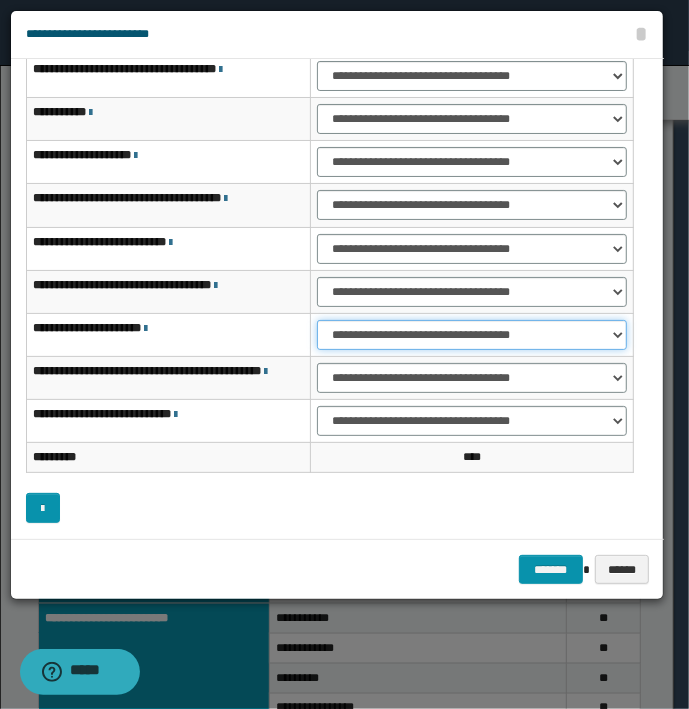 select on "***" 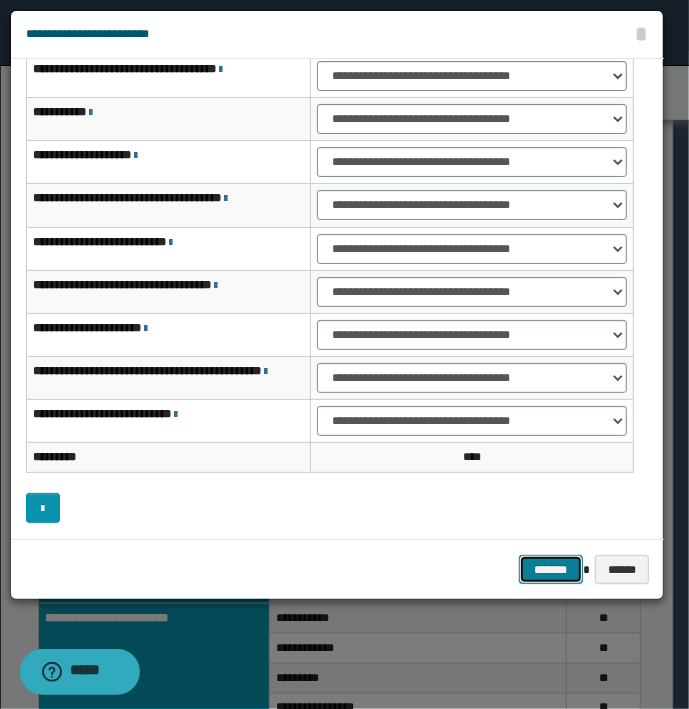 click on "*******" at bounding box center [551, 570] 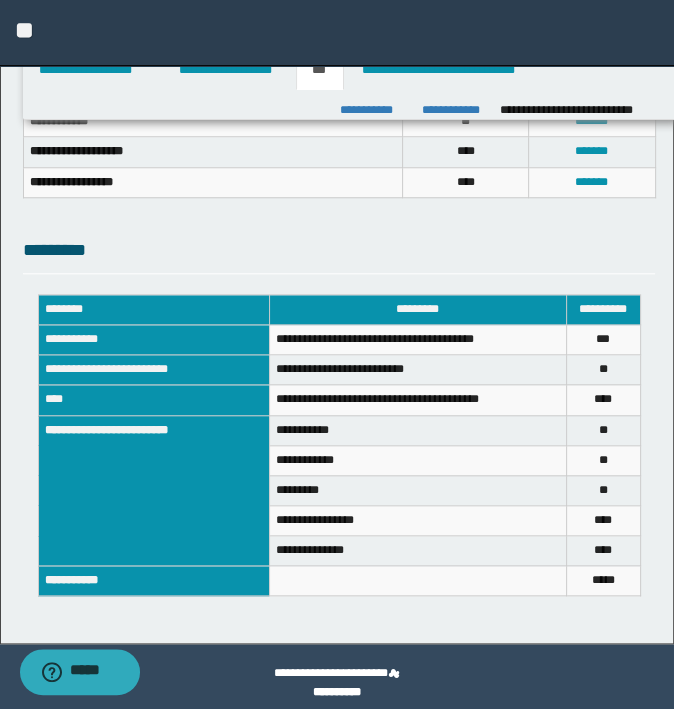 scroll, scrollTop: 1000, scrollLeft: 0, axis: vertical 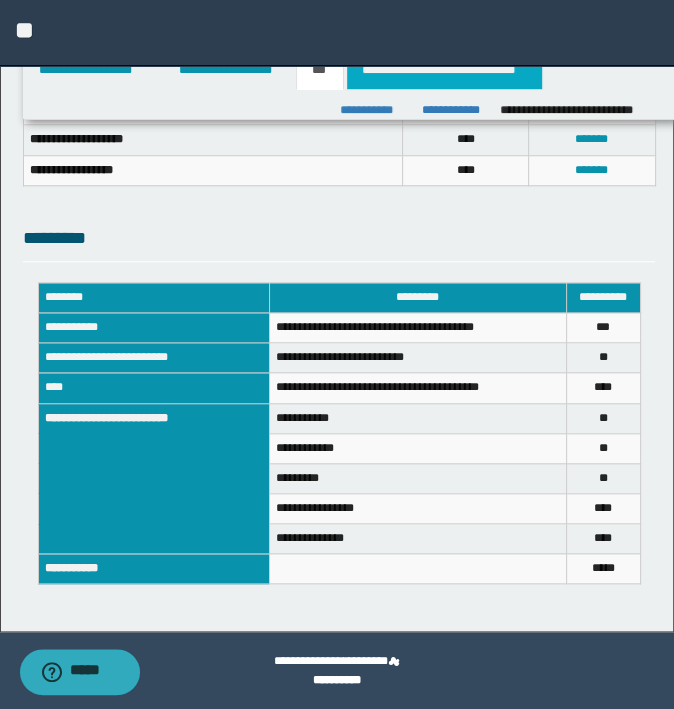 click on "**********" at bounding box center [444, 70] 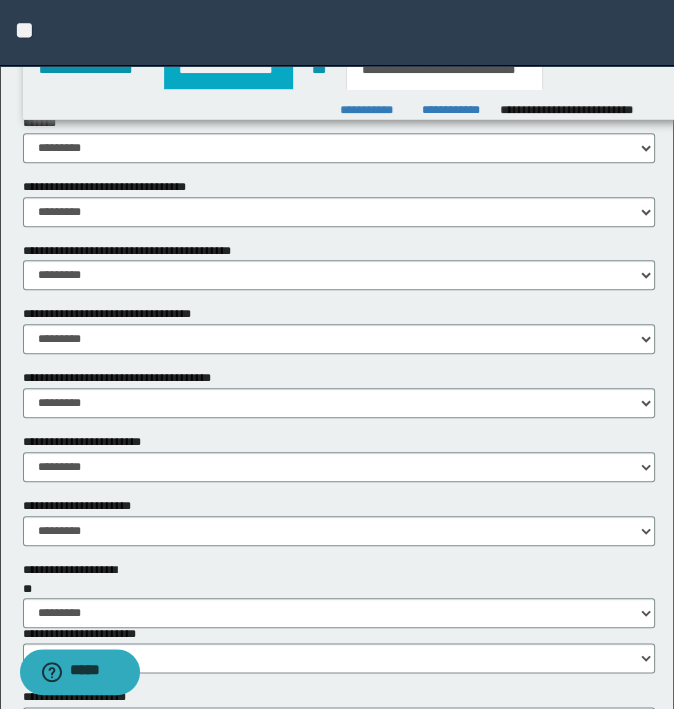 click on "**********" at bounding box center (228, 70) 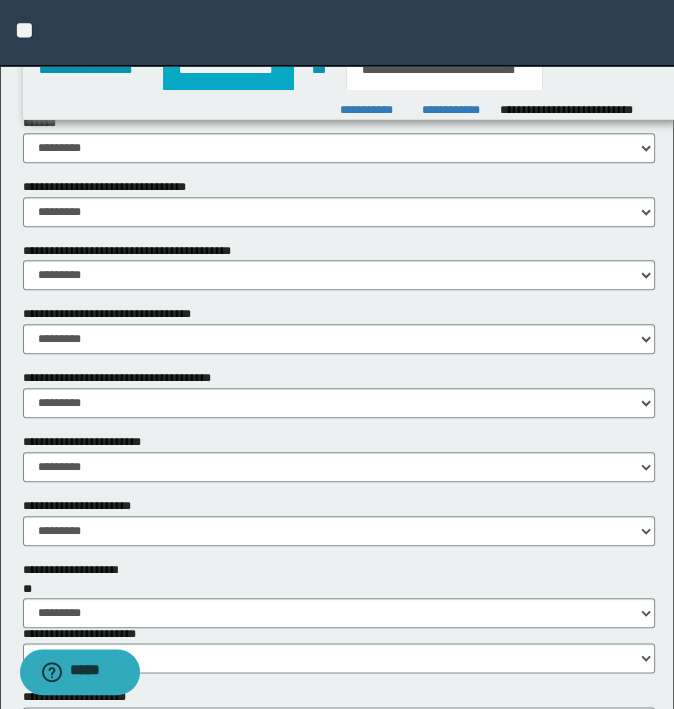 scroll, scrollTop: 1031, scrollLeft: 0, axis: vertical 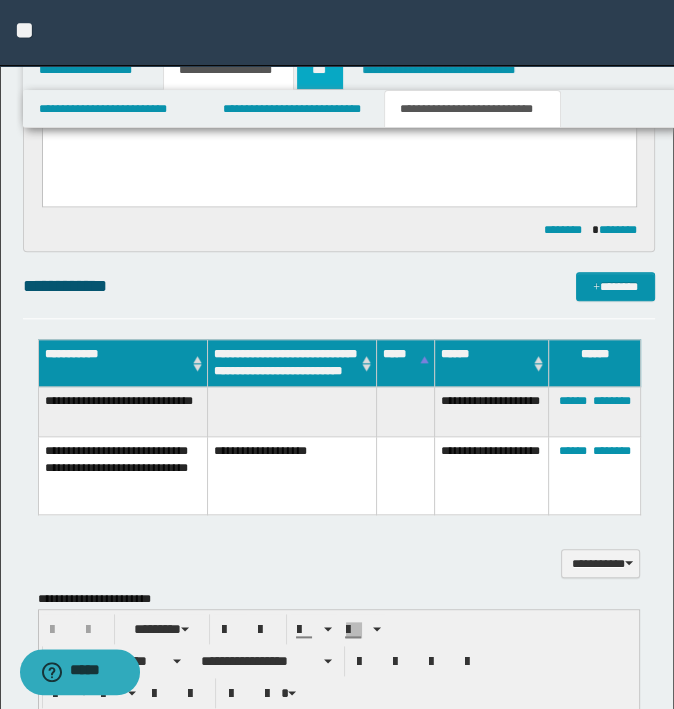 click on "***" at bounding box center [320, 70] 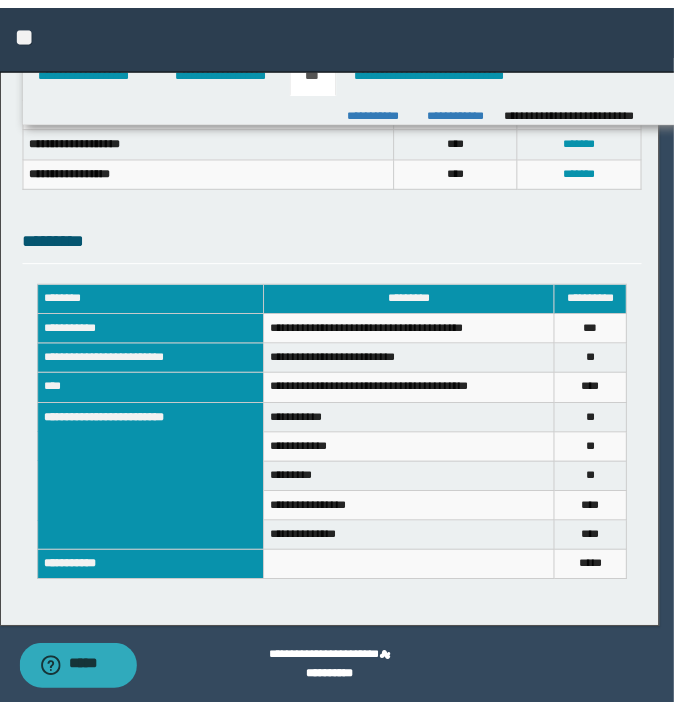 scroll, scrollTop: 981, scrollLeft: 0, axis: vertical 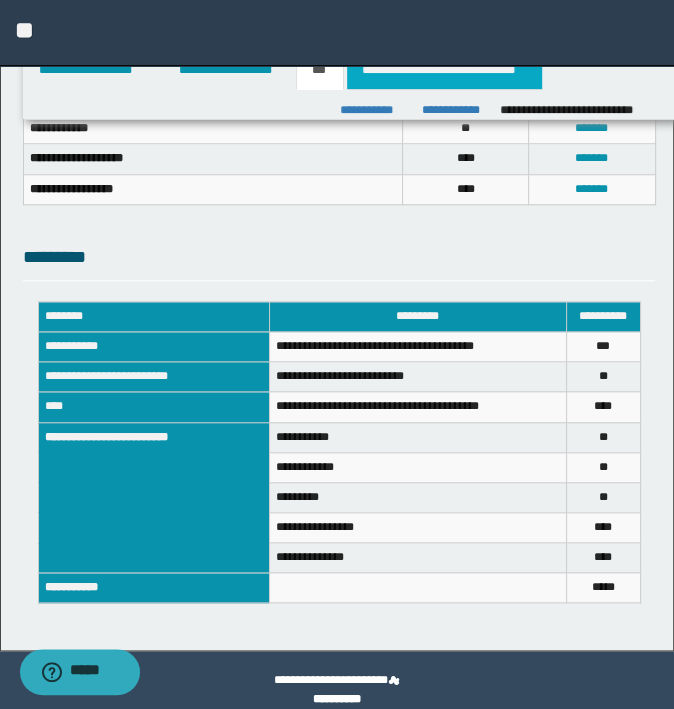 click on "**********" at bounding box center [444, 70] 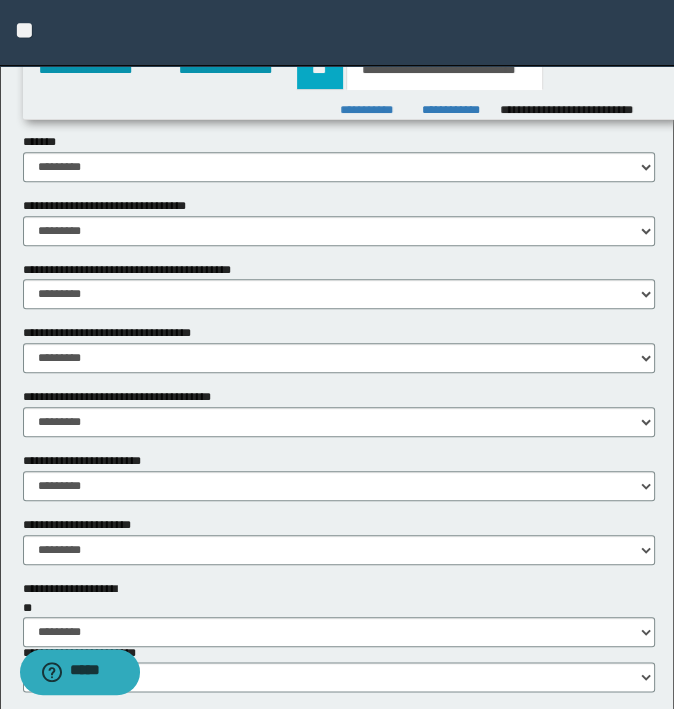 click on "***" at bounding box center (320, 70) 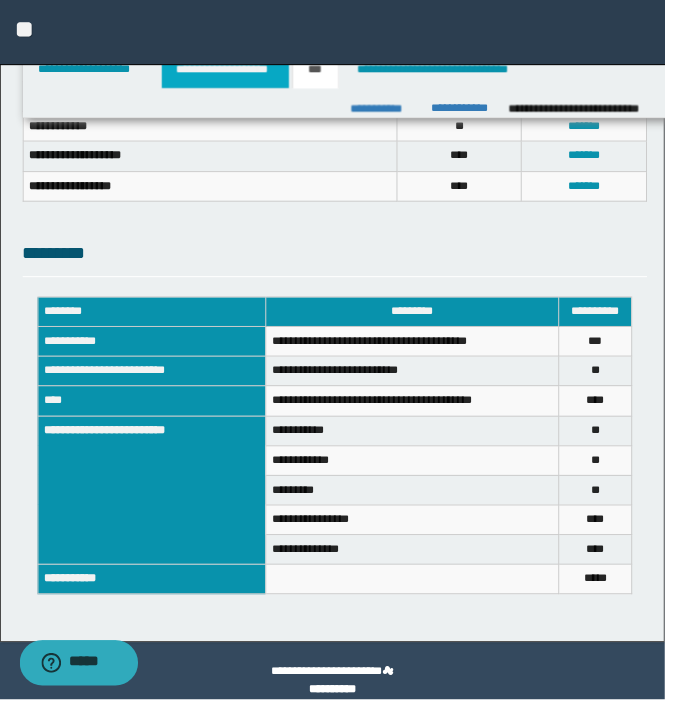 click on "**********" at bounding box center [228, 70] 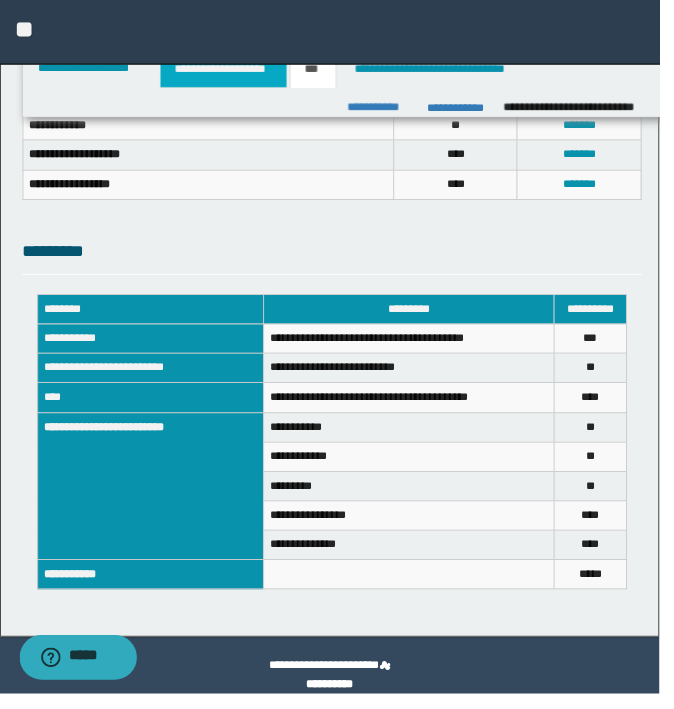 scroll, scrollTop: 1012, scrollLeft: 0, axis: vertical 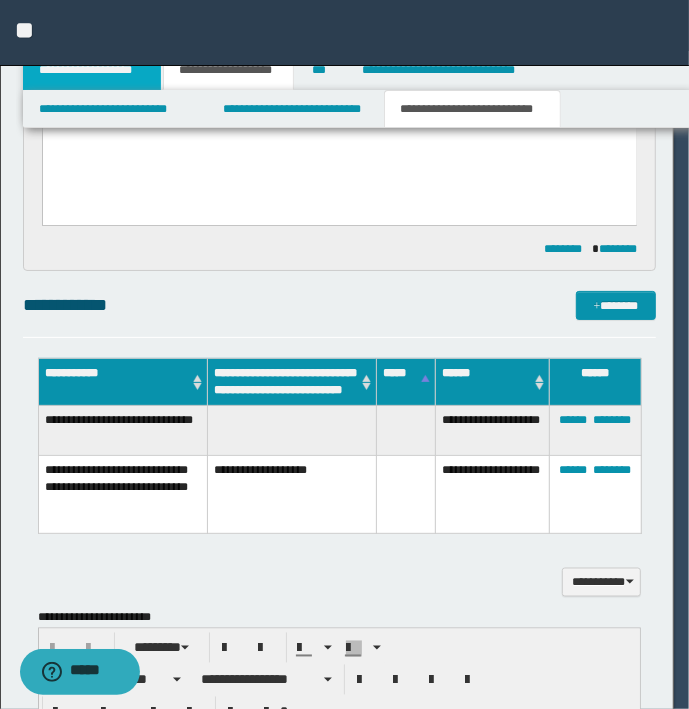 click on "**********" at bounding box center [92, 70] 